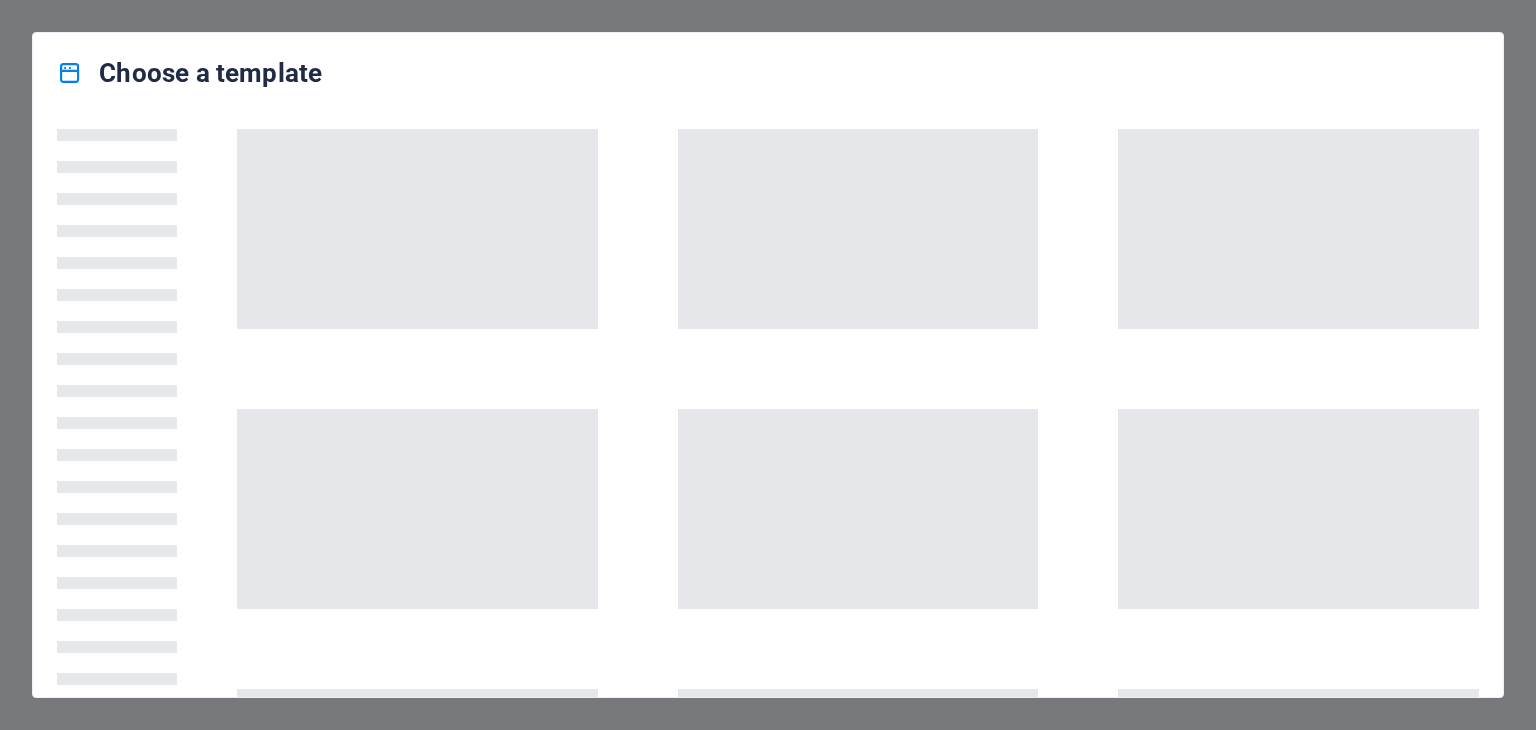 scroll, scrollTop: 0, scrollLeft: 0, axis: both 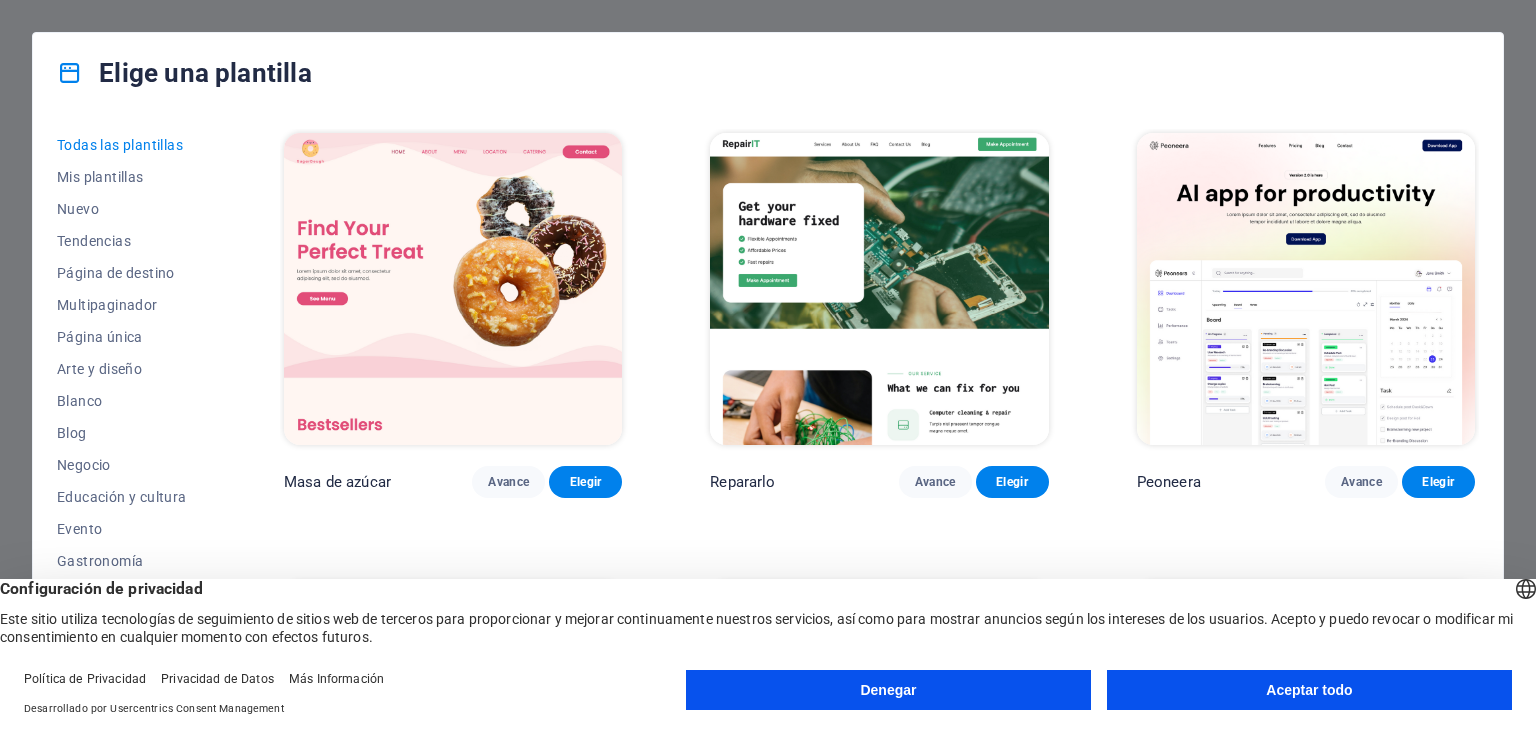 click on "Aceptar todo" at bounding box center [1309, 690] 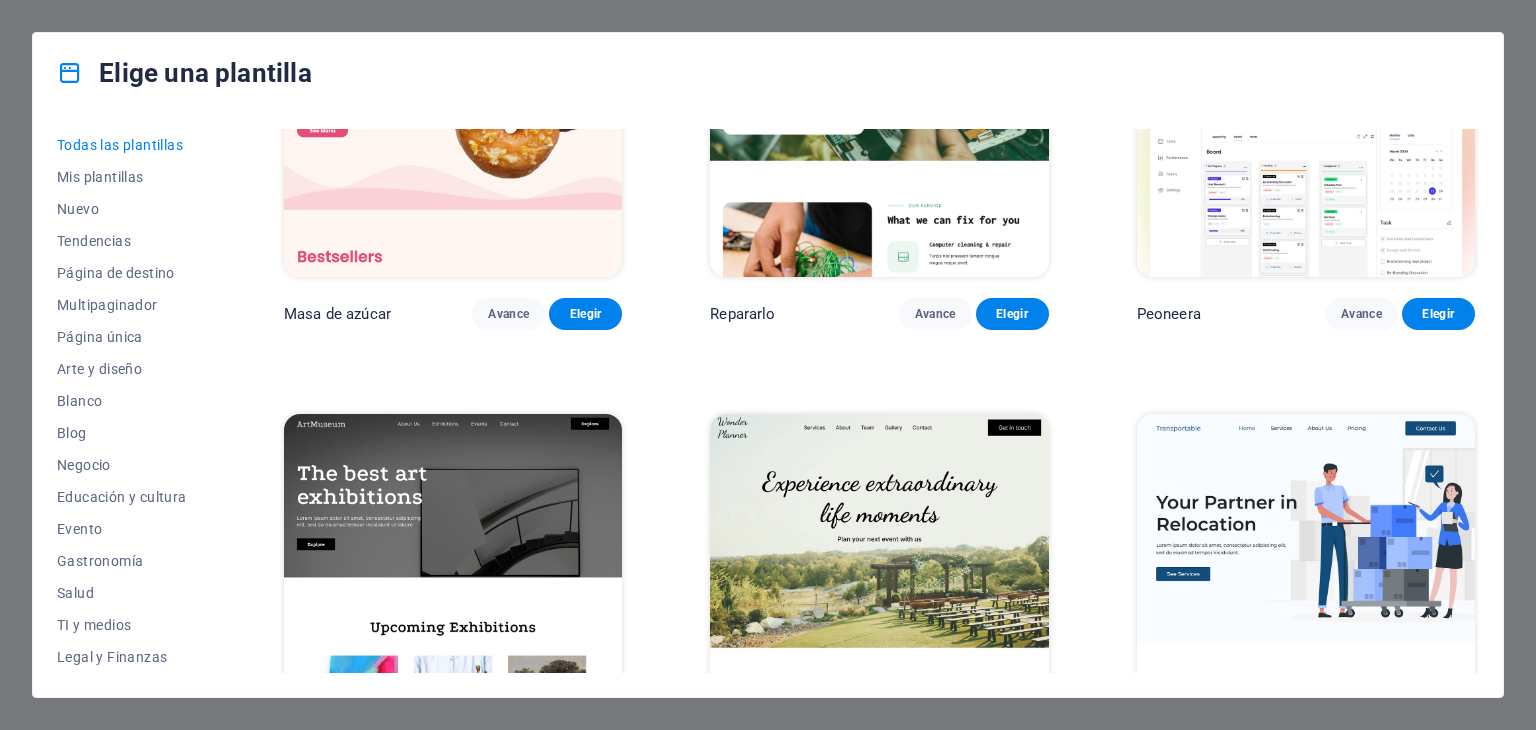 scroll, scrollTop: 0, scrollLeft: 0, axis: both 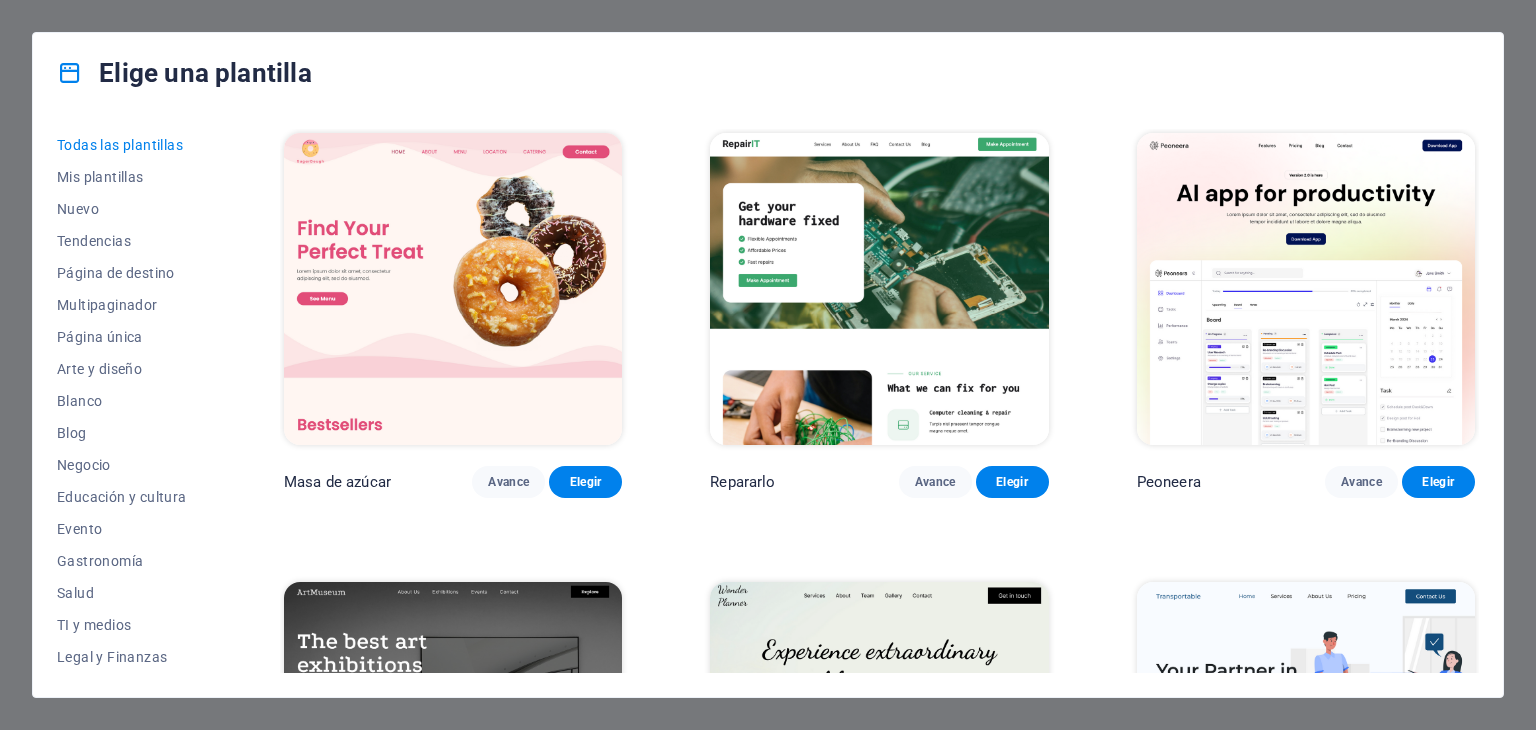 click at bounding box center (879, 289) 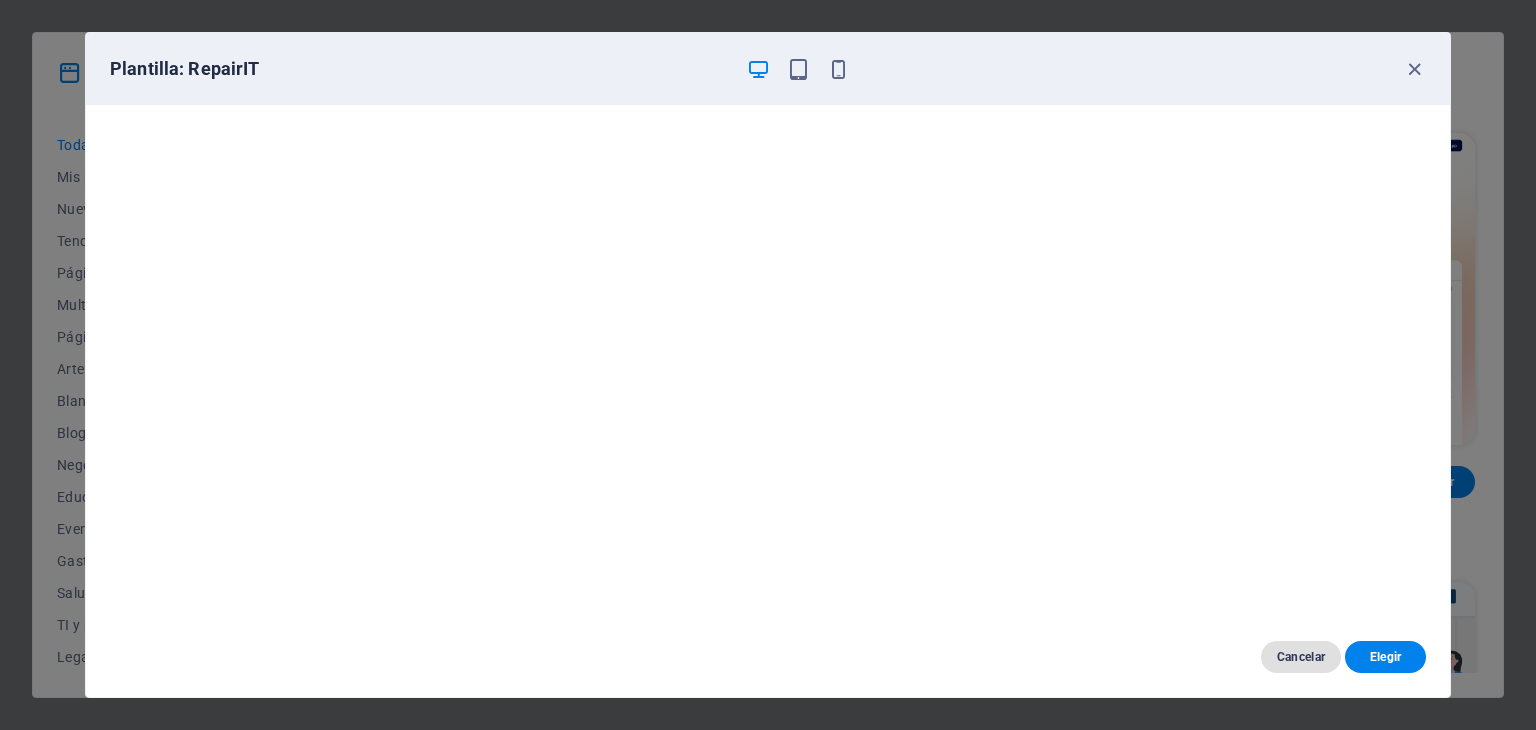click on "Cancelar" at bounding box center (1301, 657) 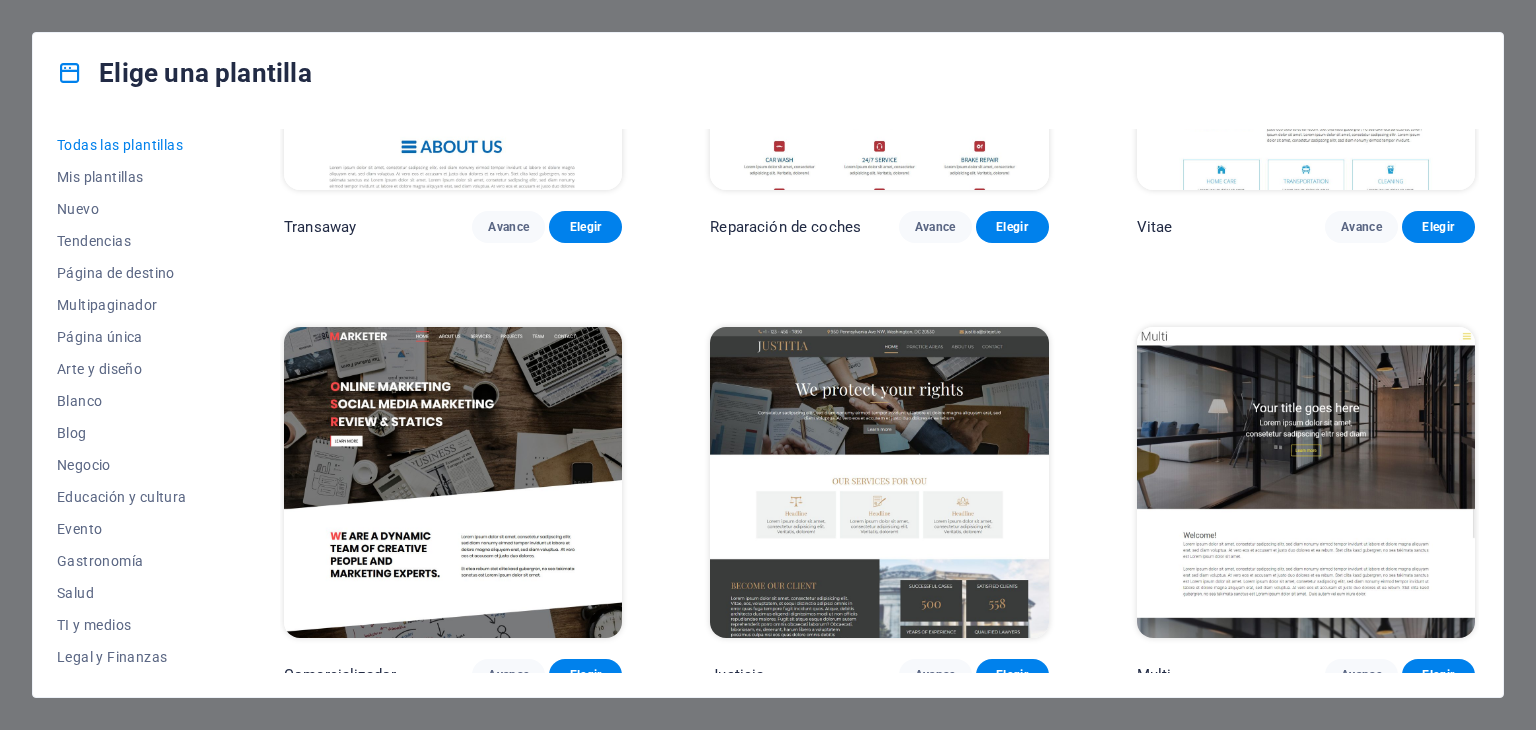 scroll, scrollTop: 17882, scrollLeft: 0, axis: vertical 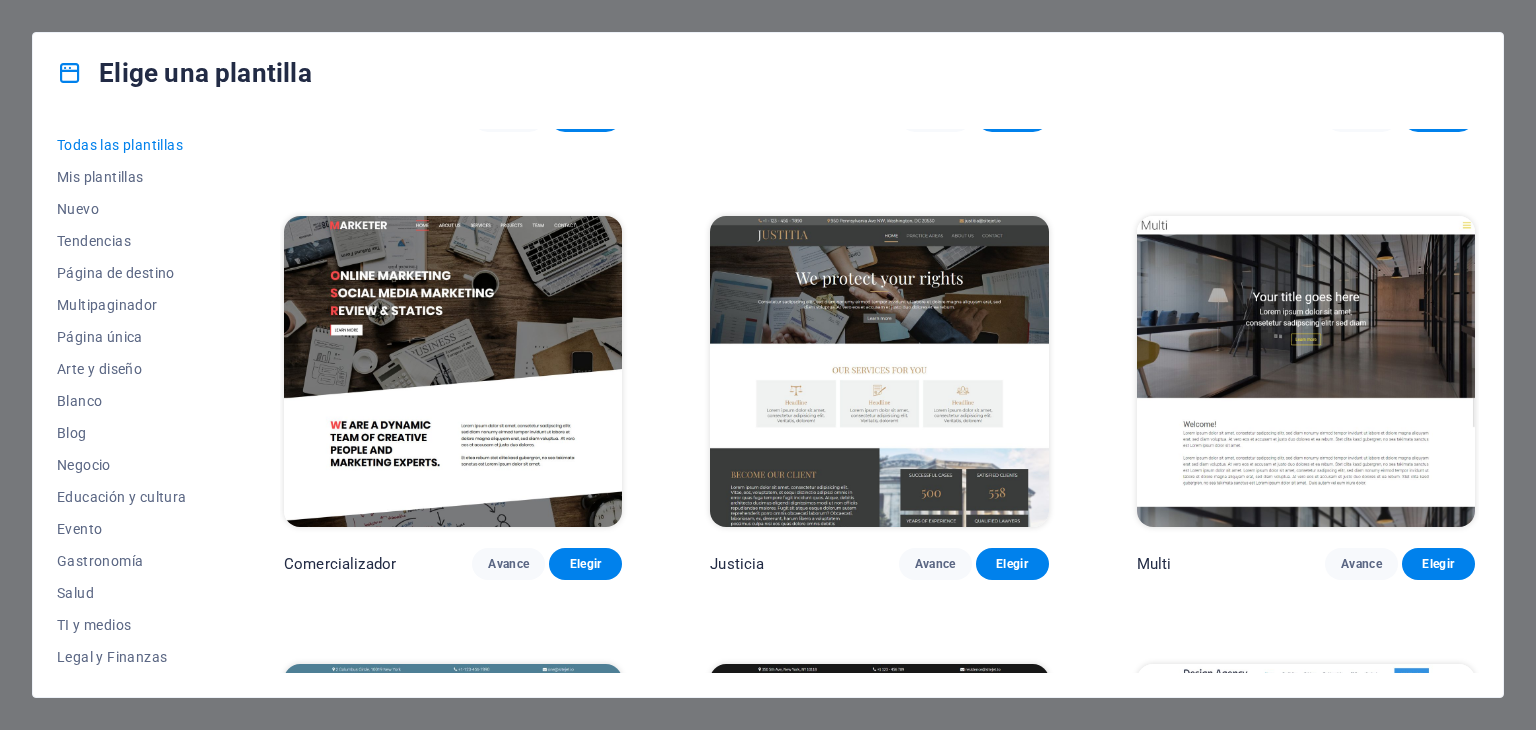 click at bounding box center [879, 372] 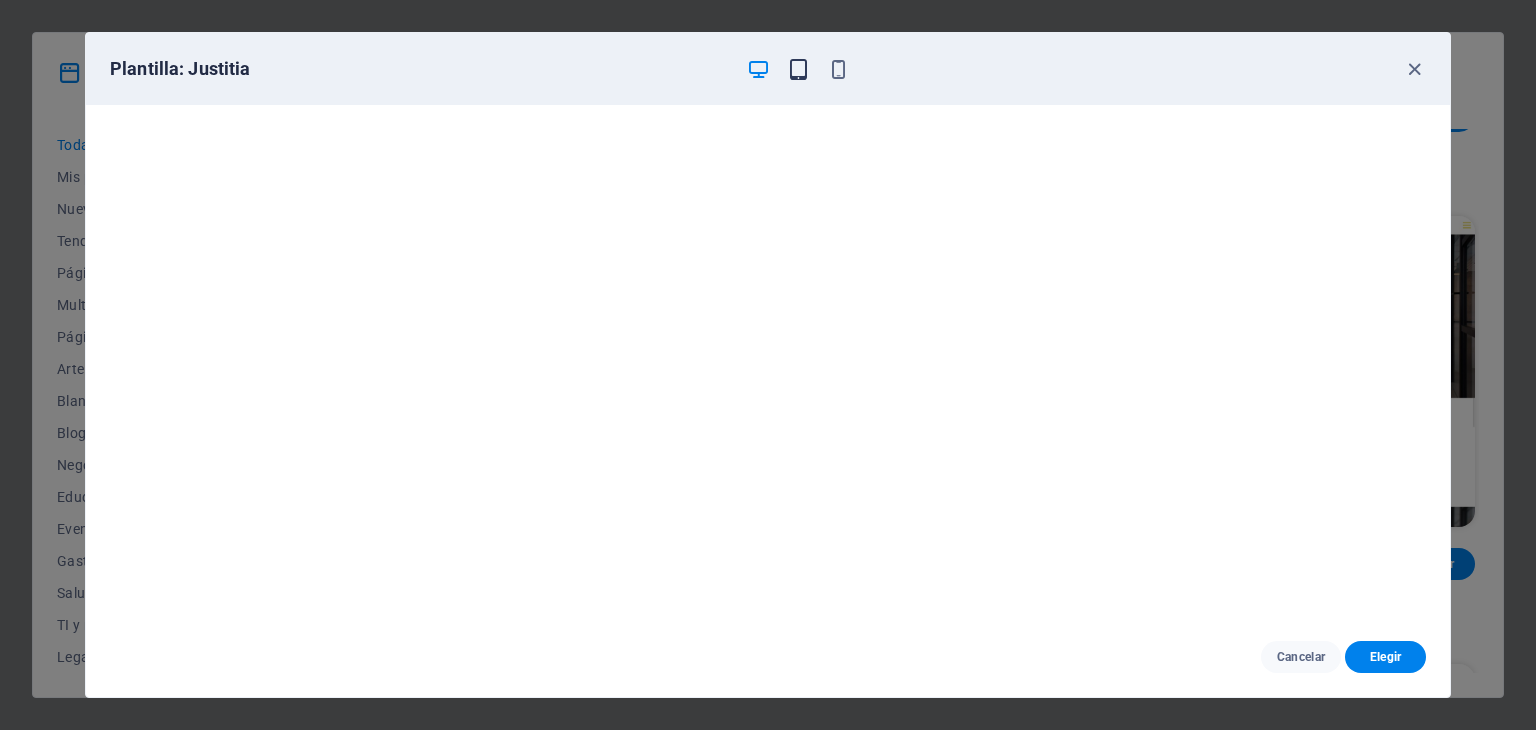 click at bounding box center (798, 69) 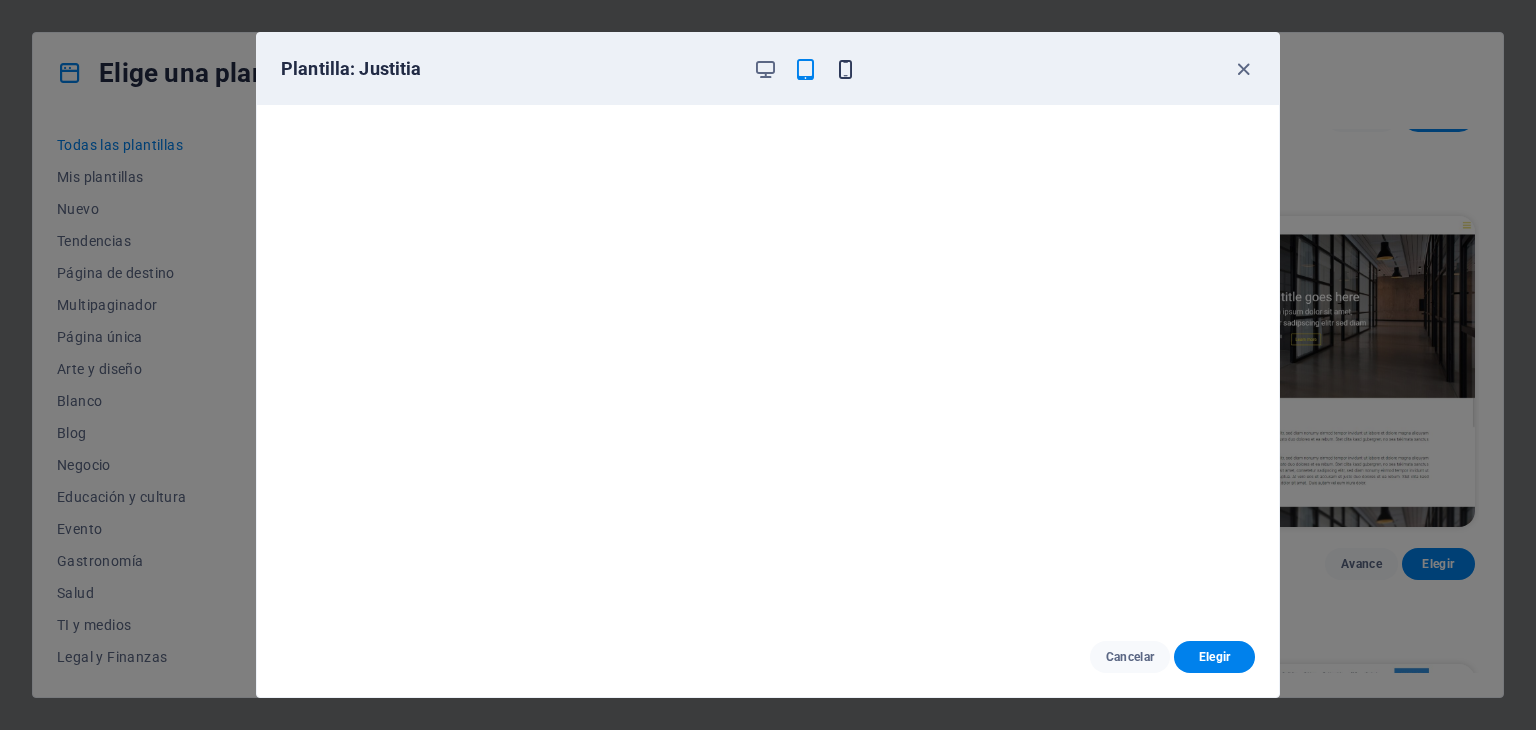 click at bounding box center [845, 69] 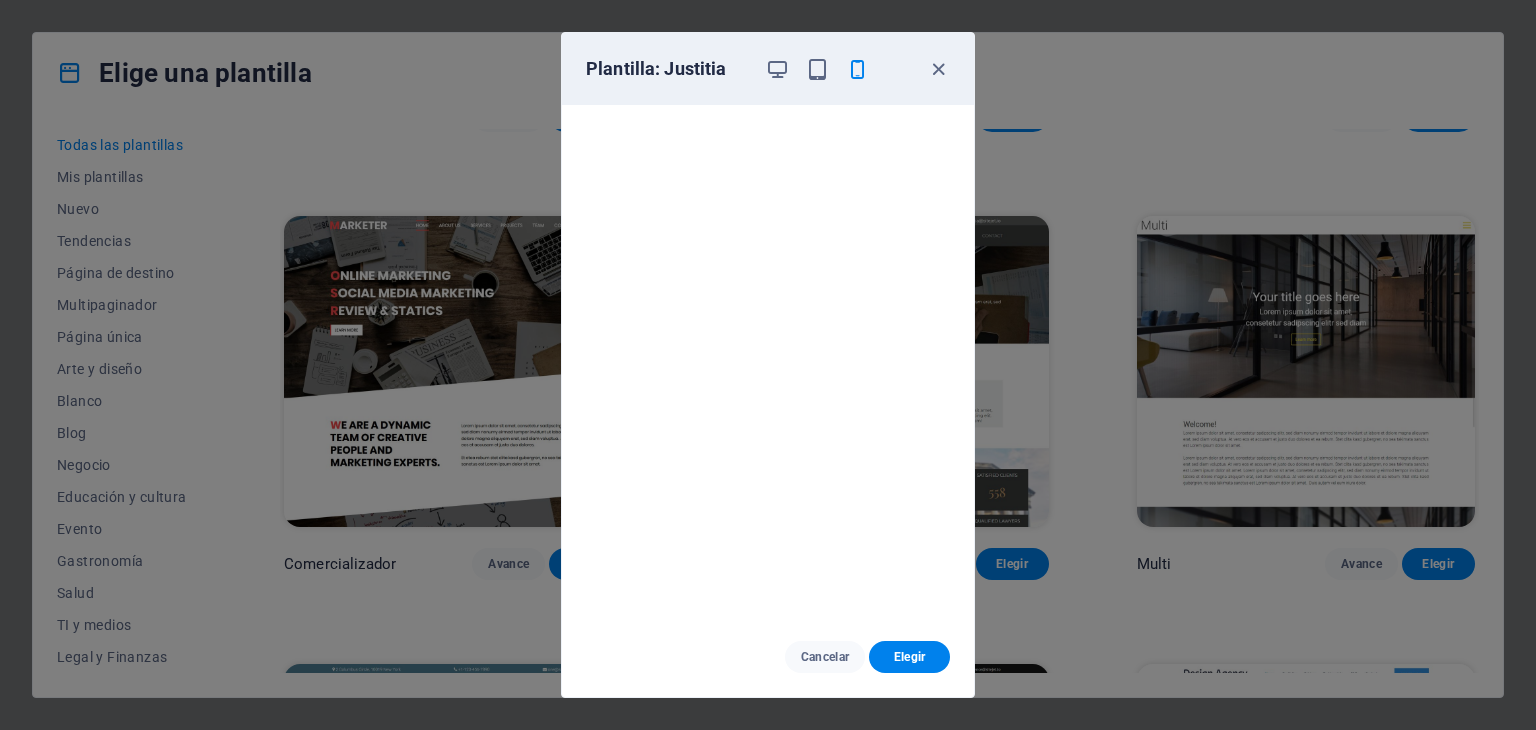click on "Plantilla: Justitia" at bounding box center [768, 69] 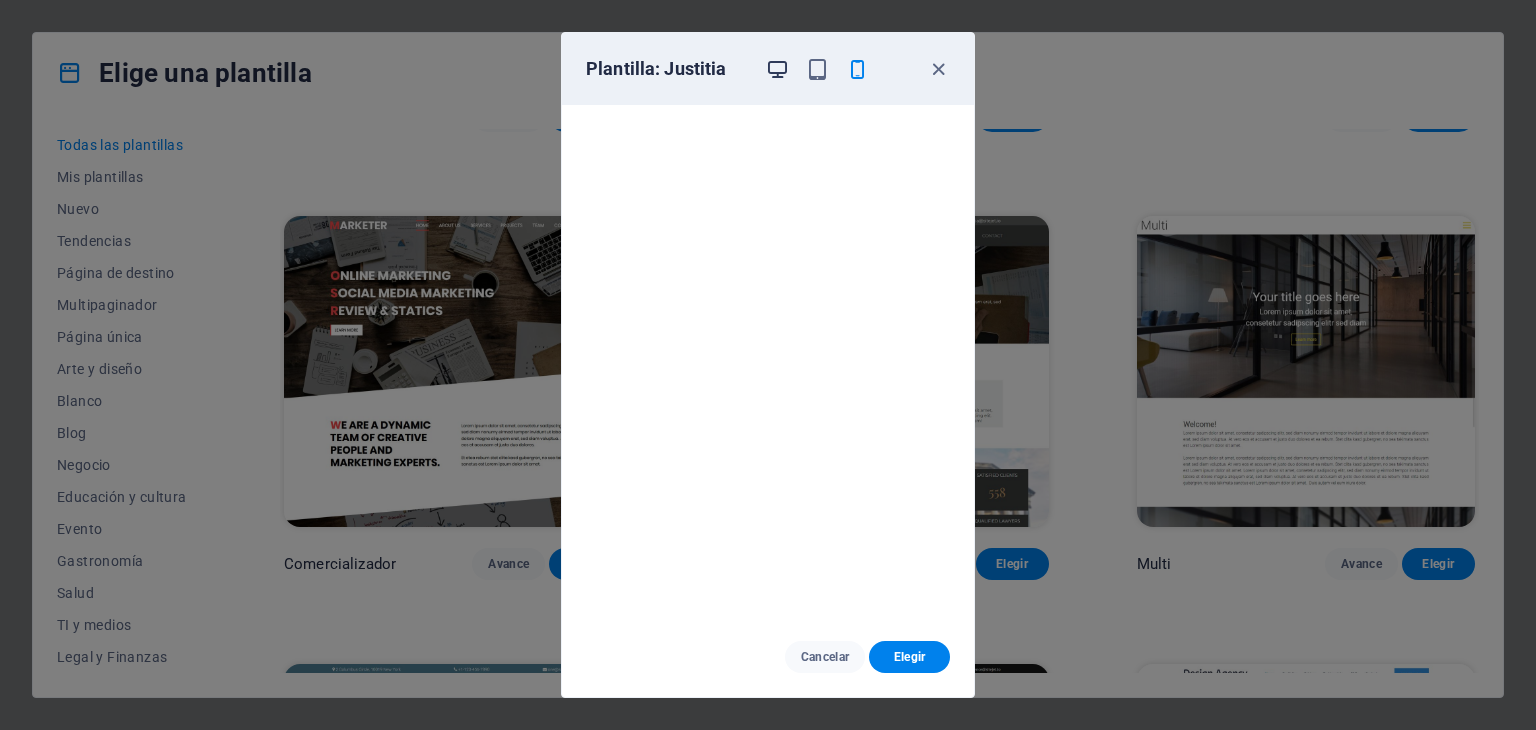 click at bounding box center [777, 69] 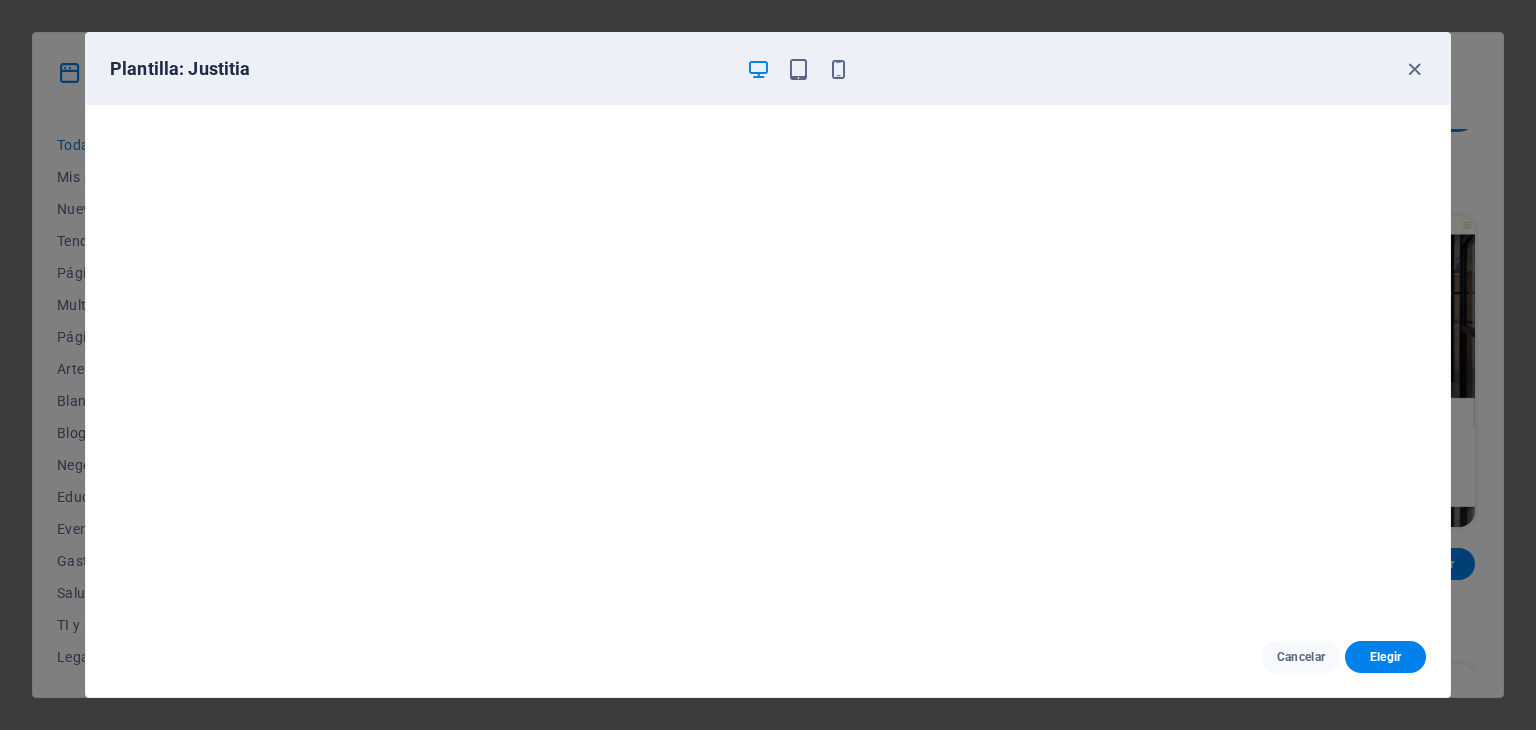 scroll, scrollTop: 5, scrollLeft: 0, axis: vertical 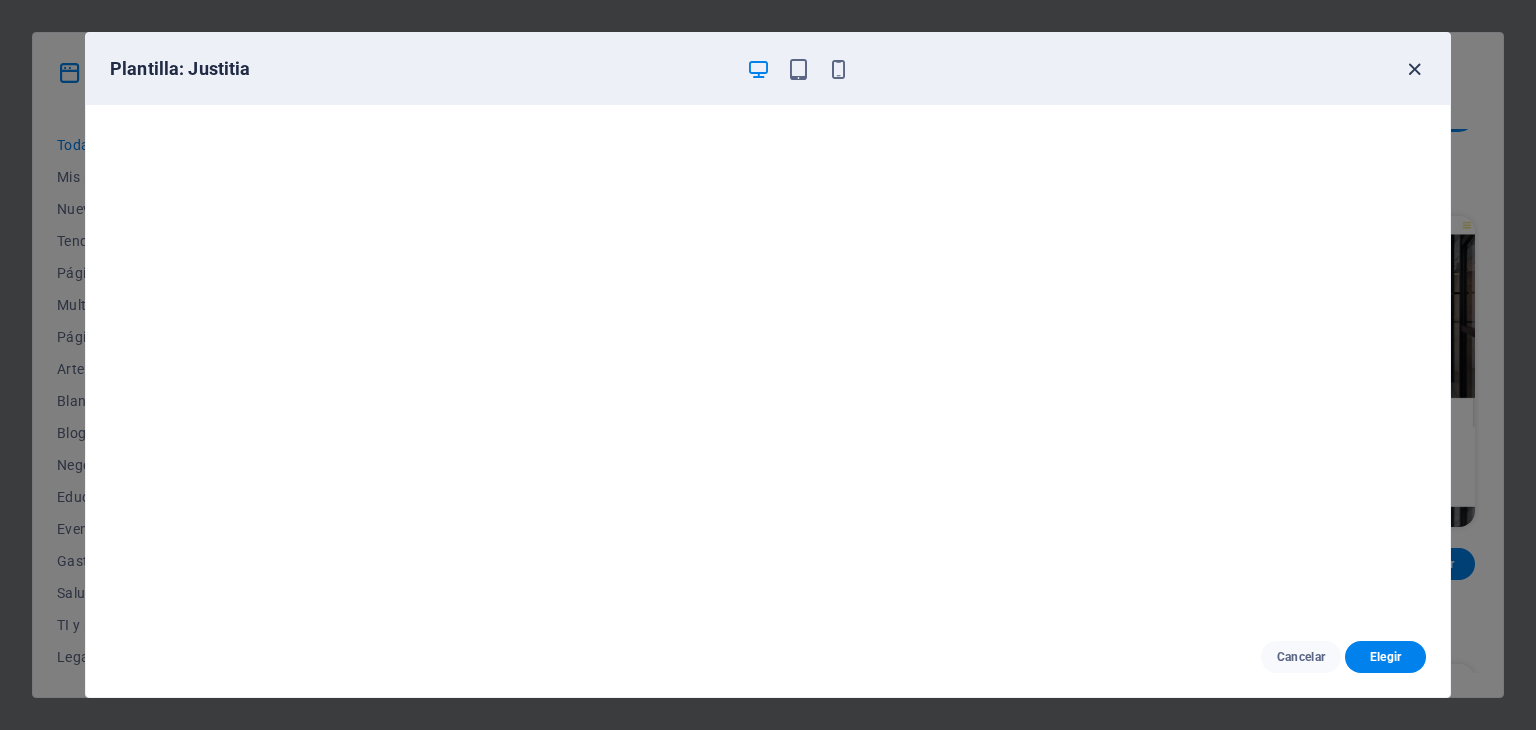 click at bounding box center (1414, 69) 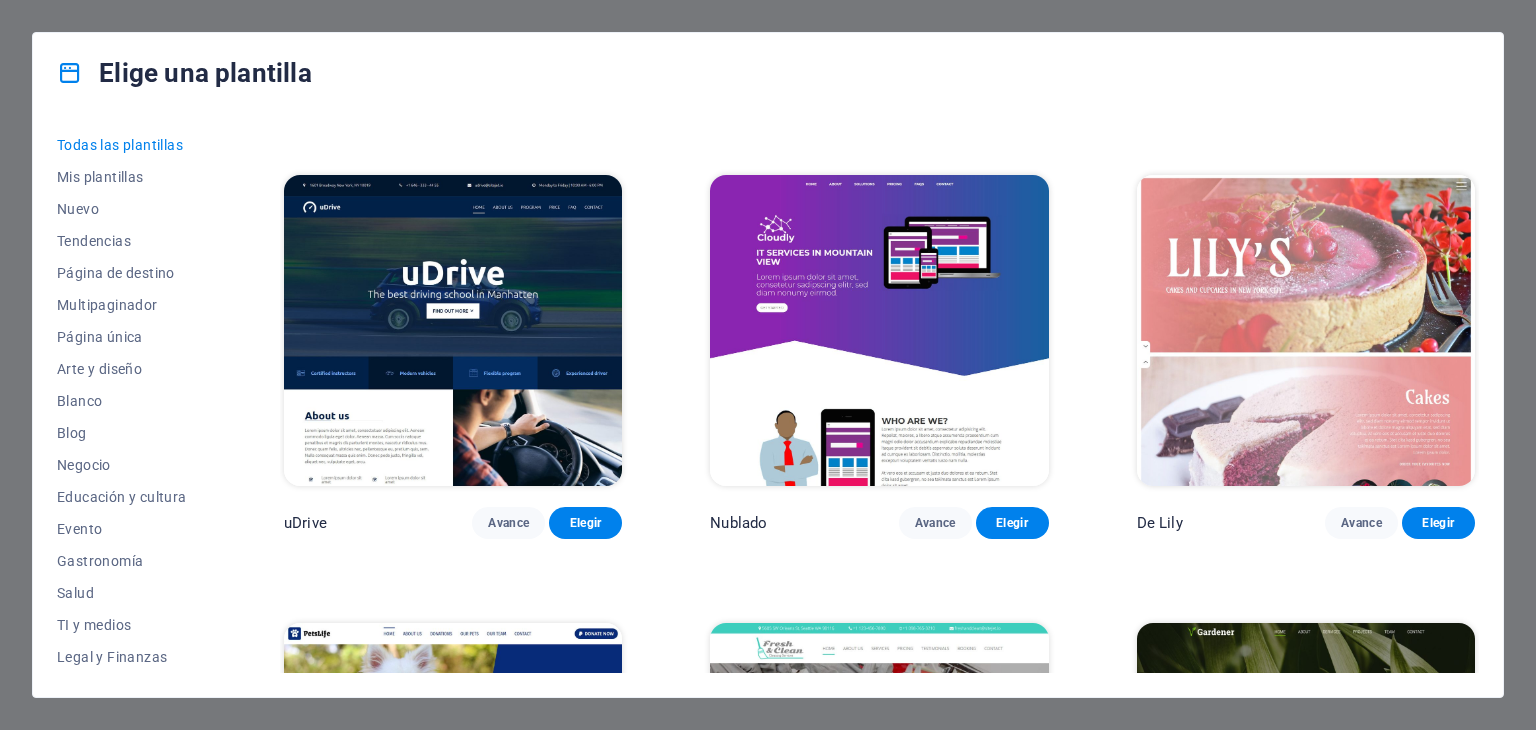 scroll, scrollTop: 14282, scrollLeft: 0, axis: vertical 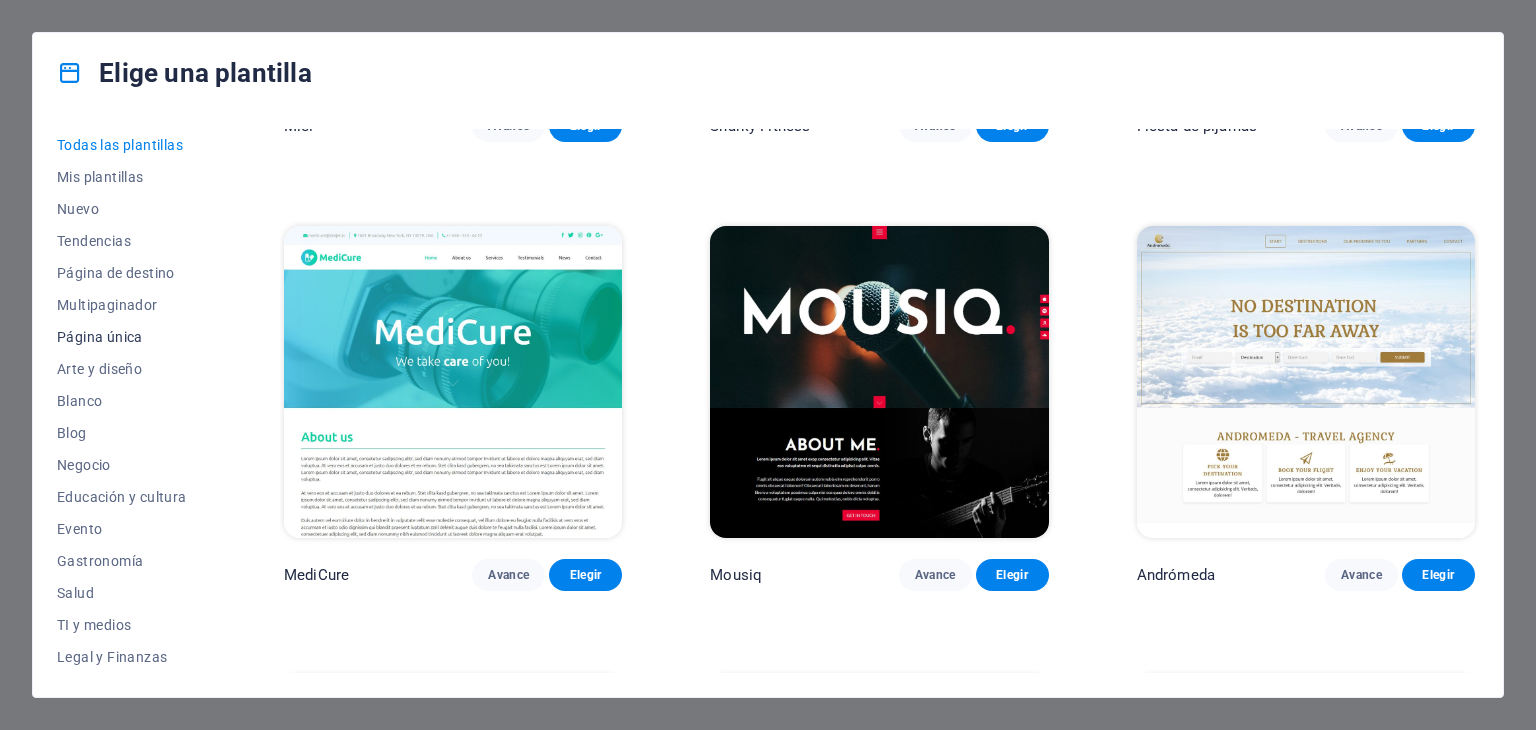 click on "Página única" at bounding box center [100, 337] 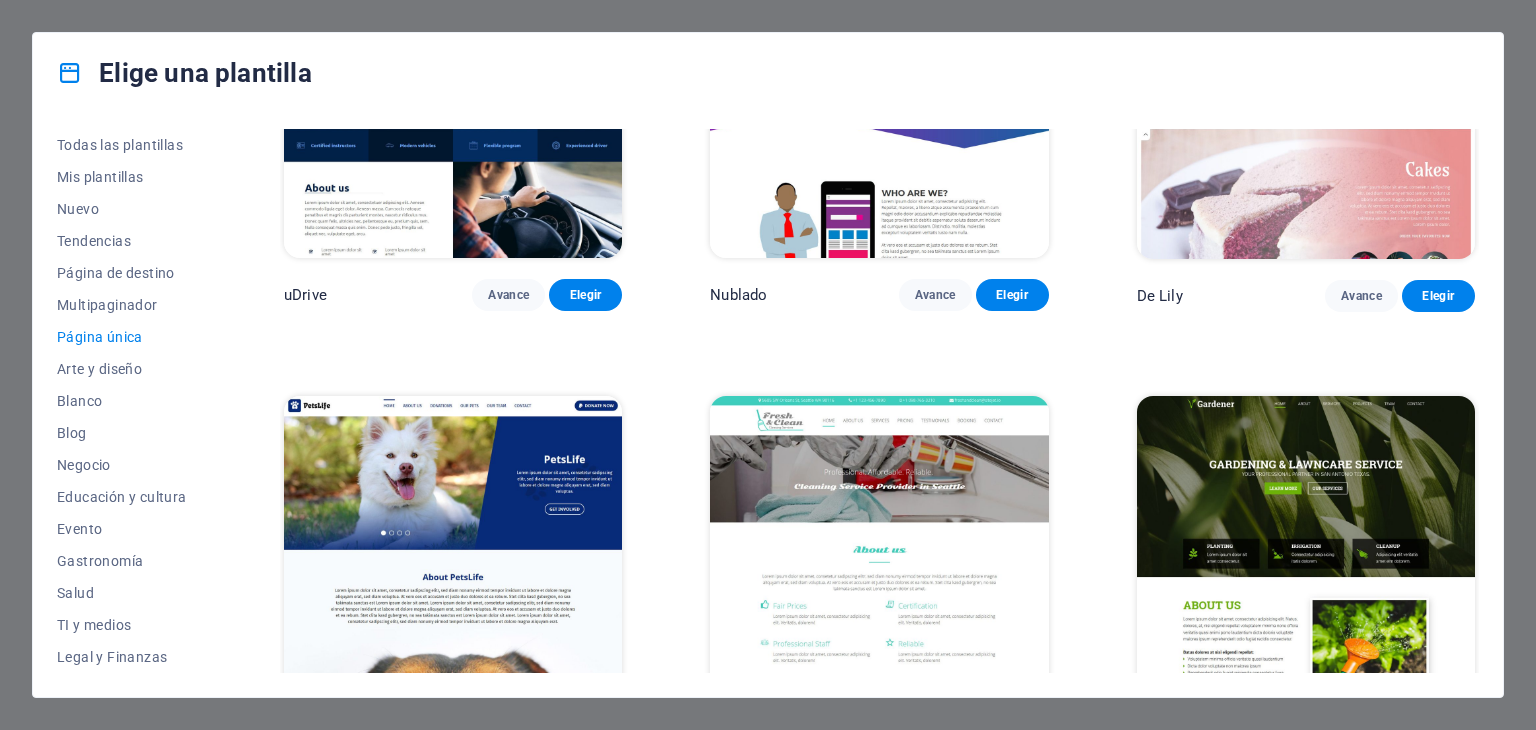 scroll, scrollTop: 6918, scrollLeft: 0, axis: vertical 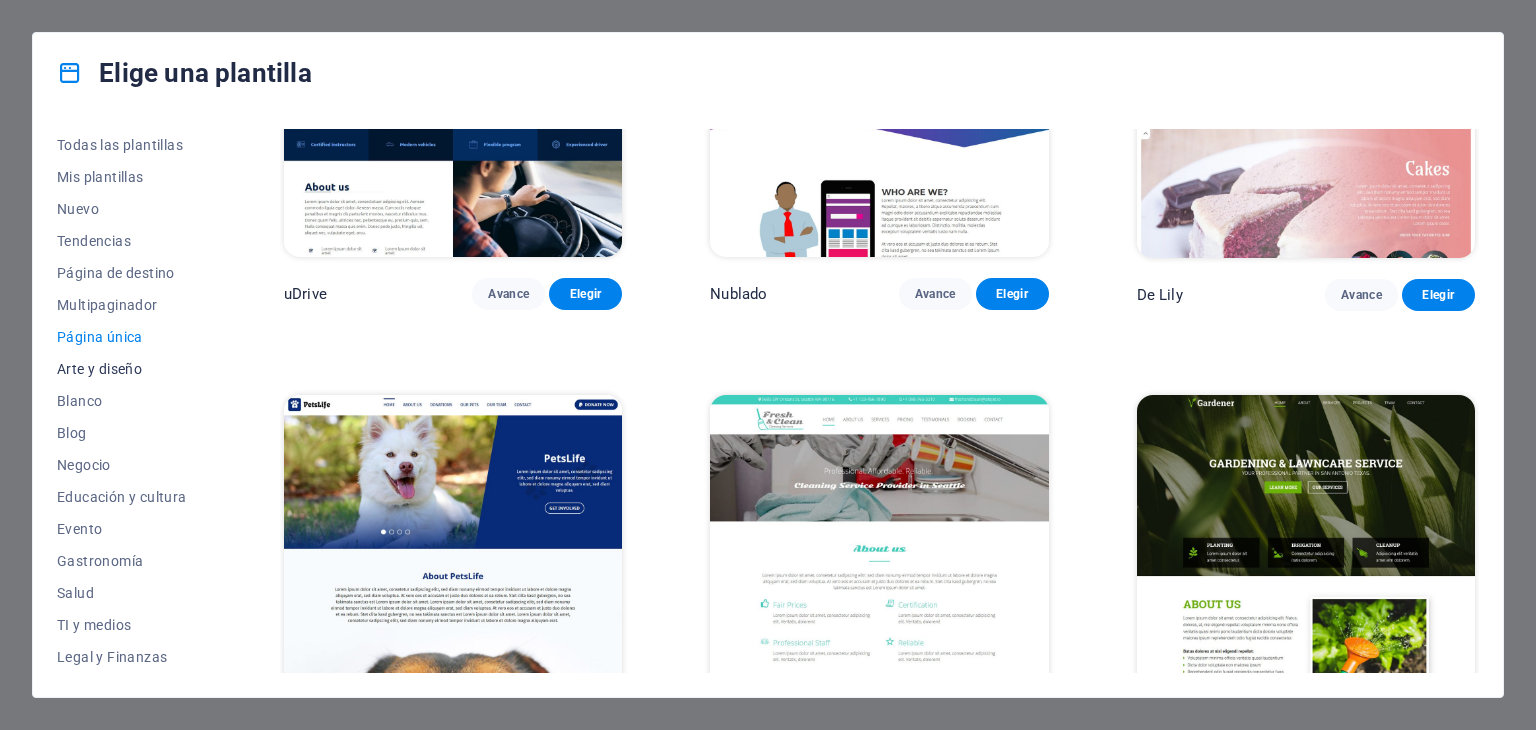 click on "Arte y diseño" at bounding box center (99, 369) 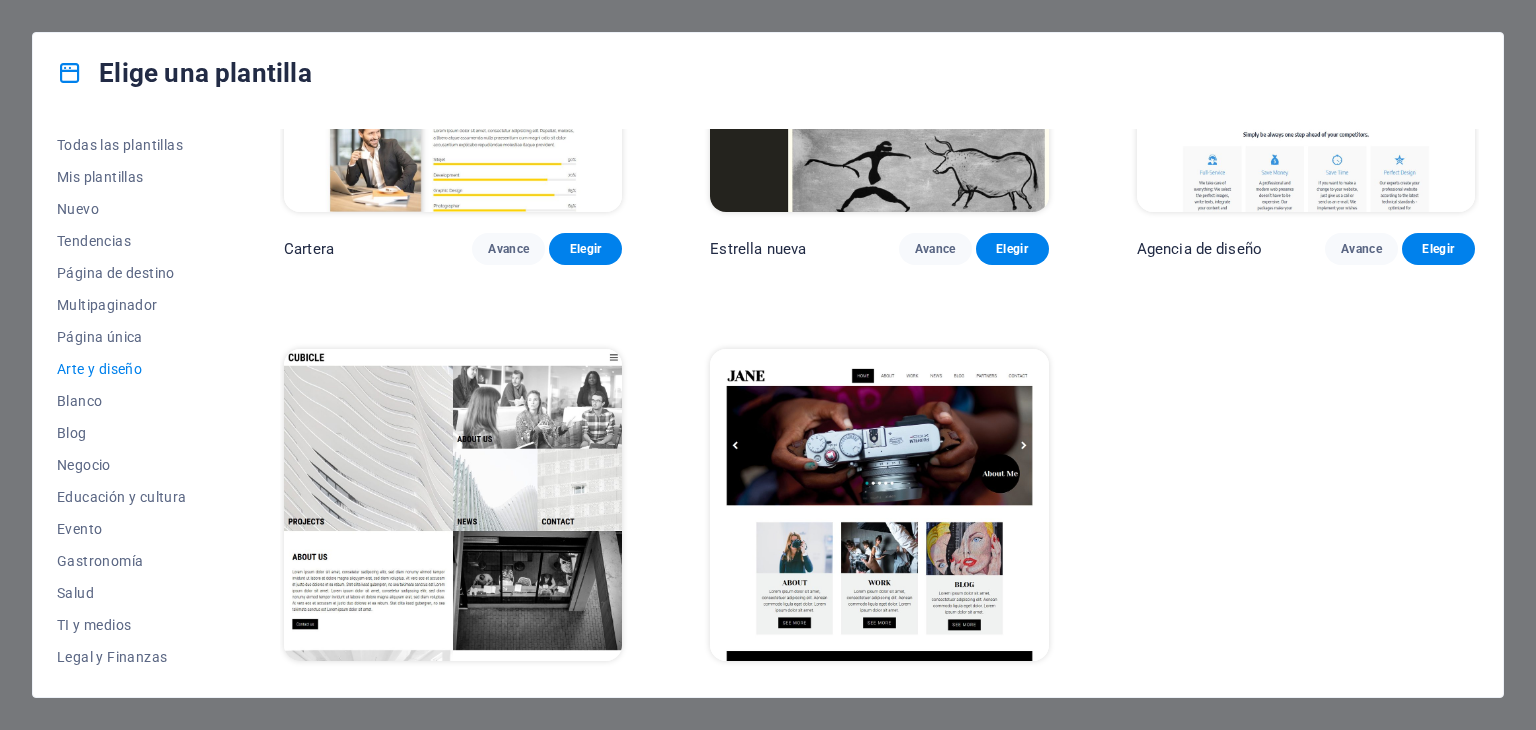 scroll, scrollTop: 1611, scrollLeft: 0, axis: vertical 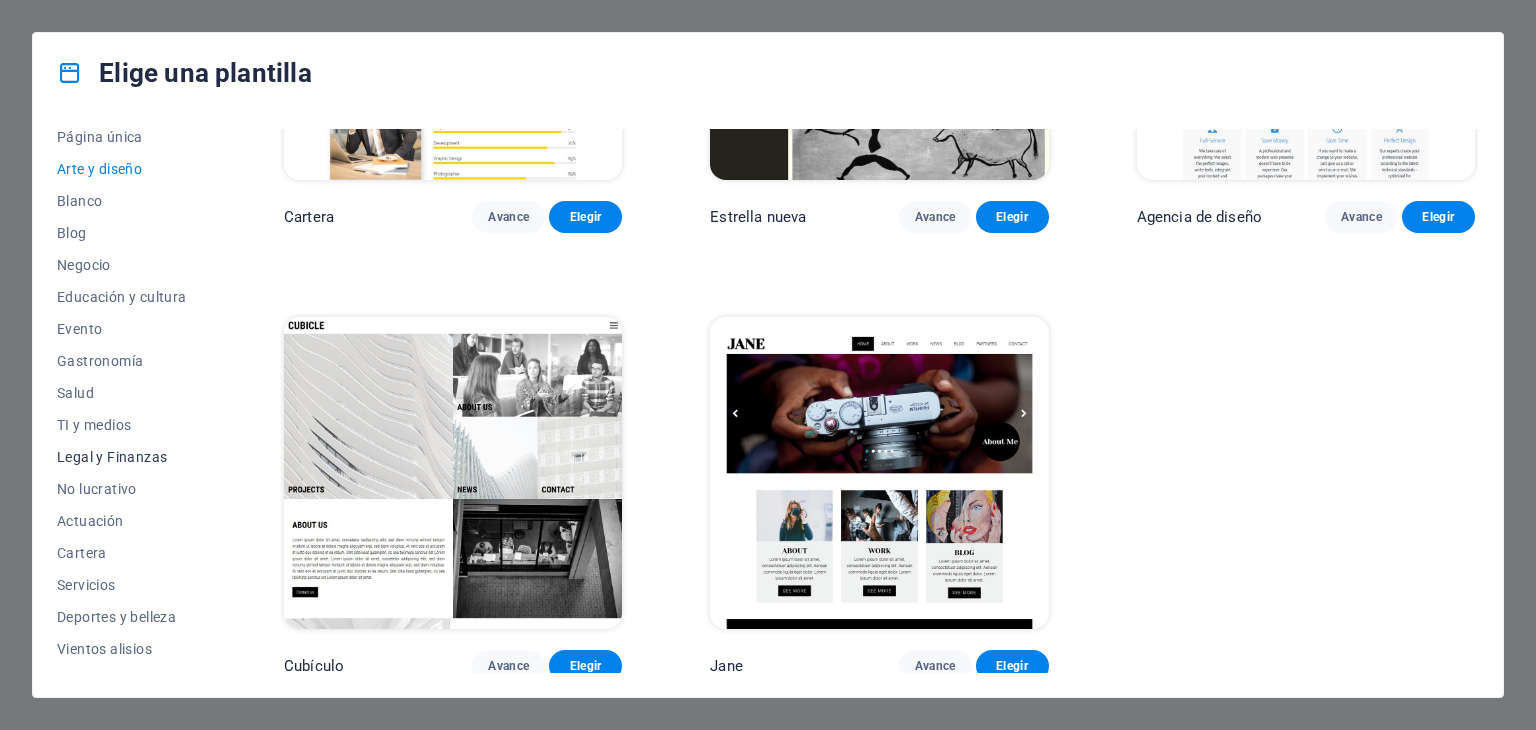 click on "Legal y Finanzas" at bounding box center (112, 457) 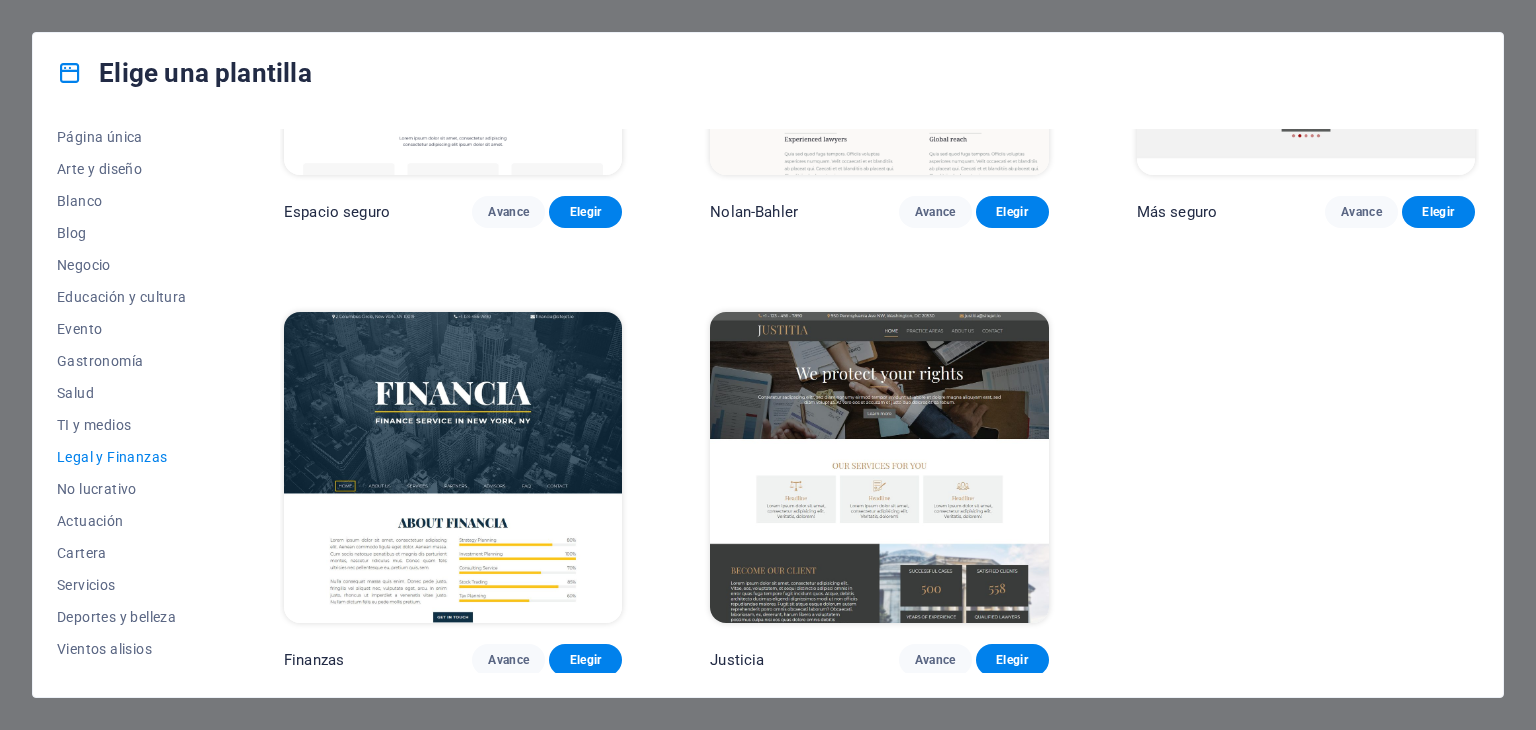 click on "Legal y Finanzas" at bounding box center (112, 457) 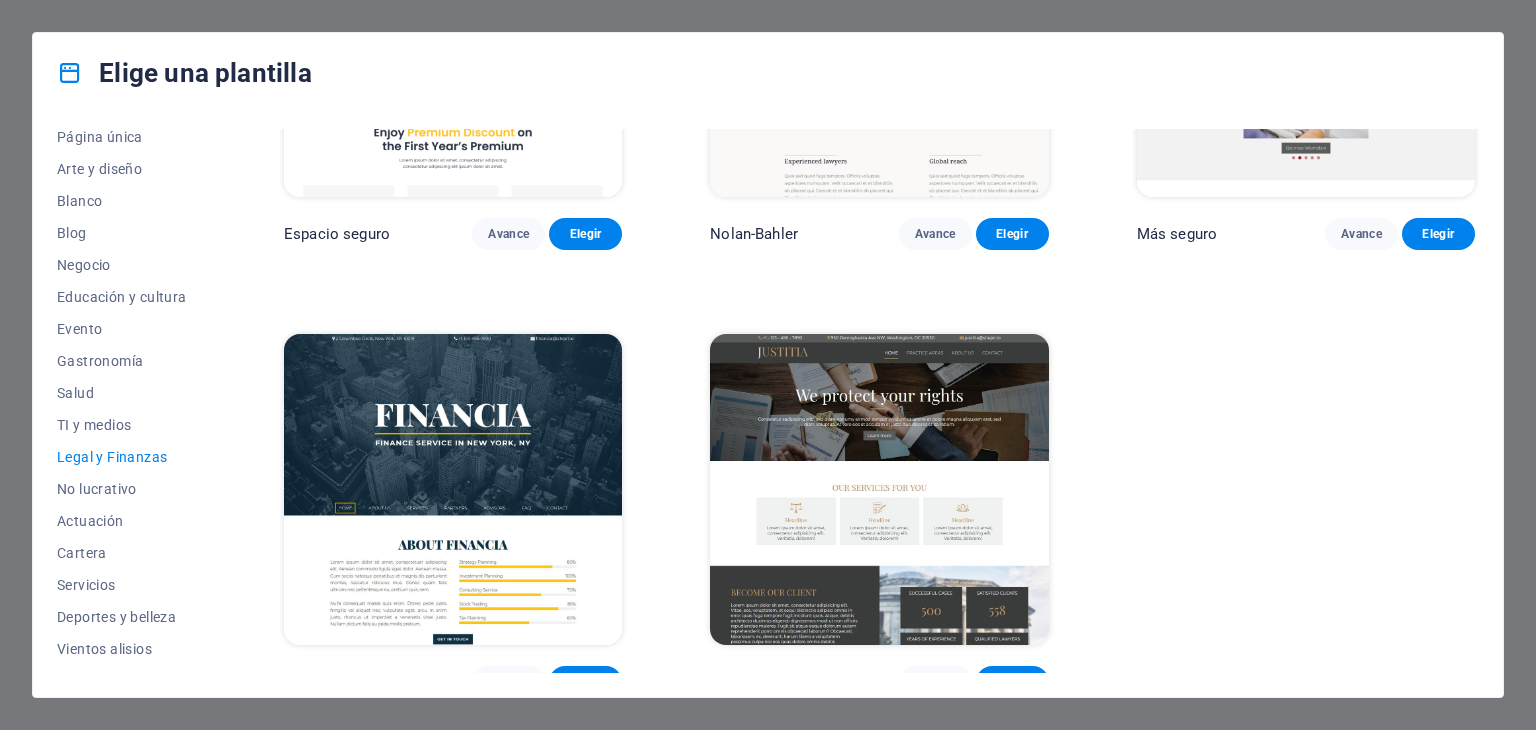 scroll, scrollTop: 270, scrollLeft: 0, axis: vertical 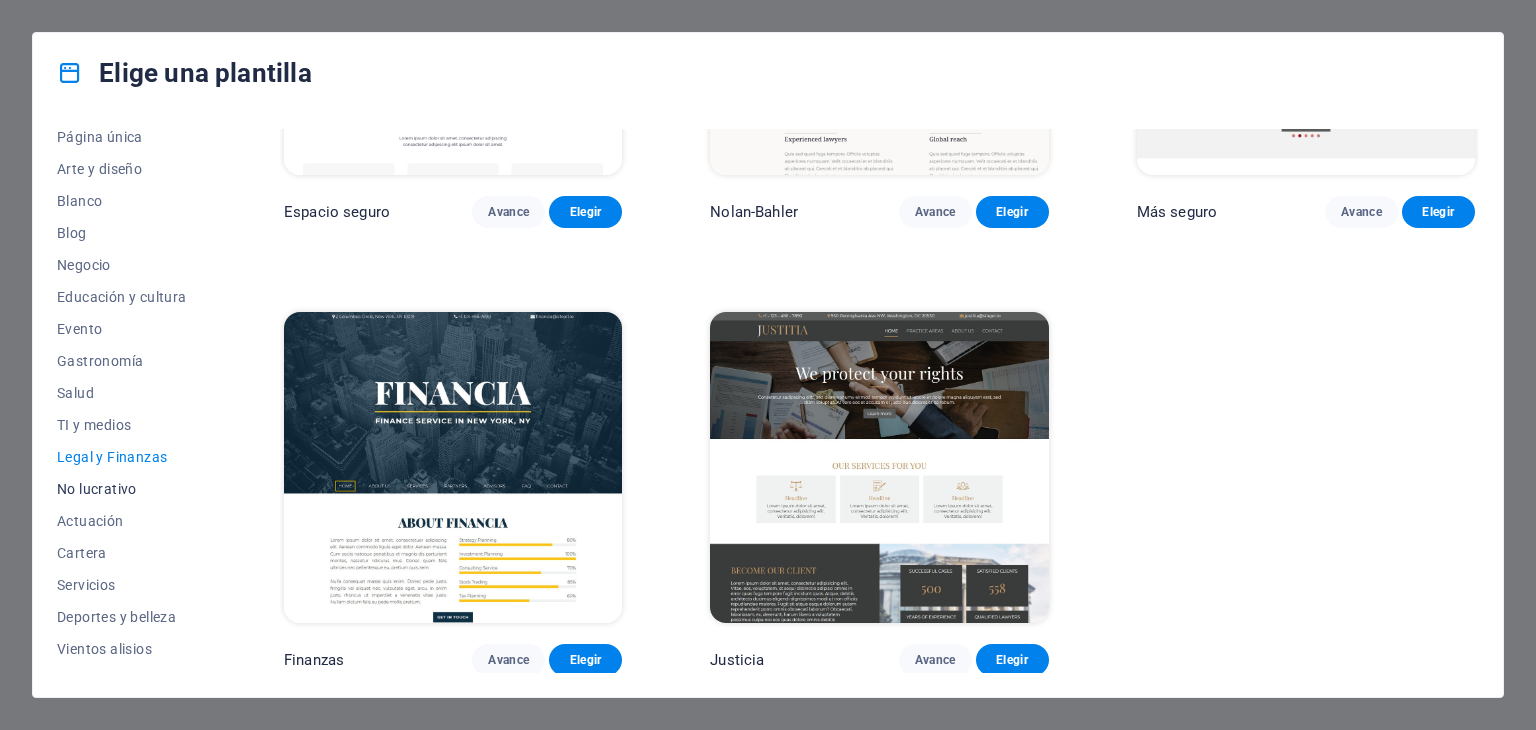 click on "No lucrativo" at bounding box center (97, 489) 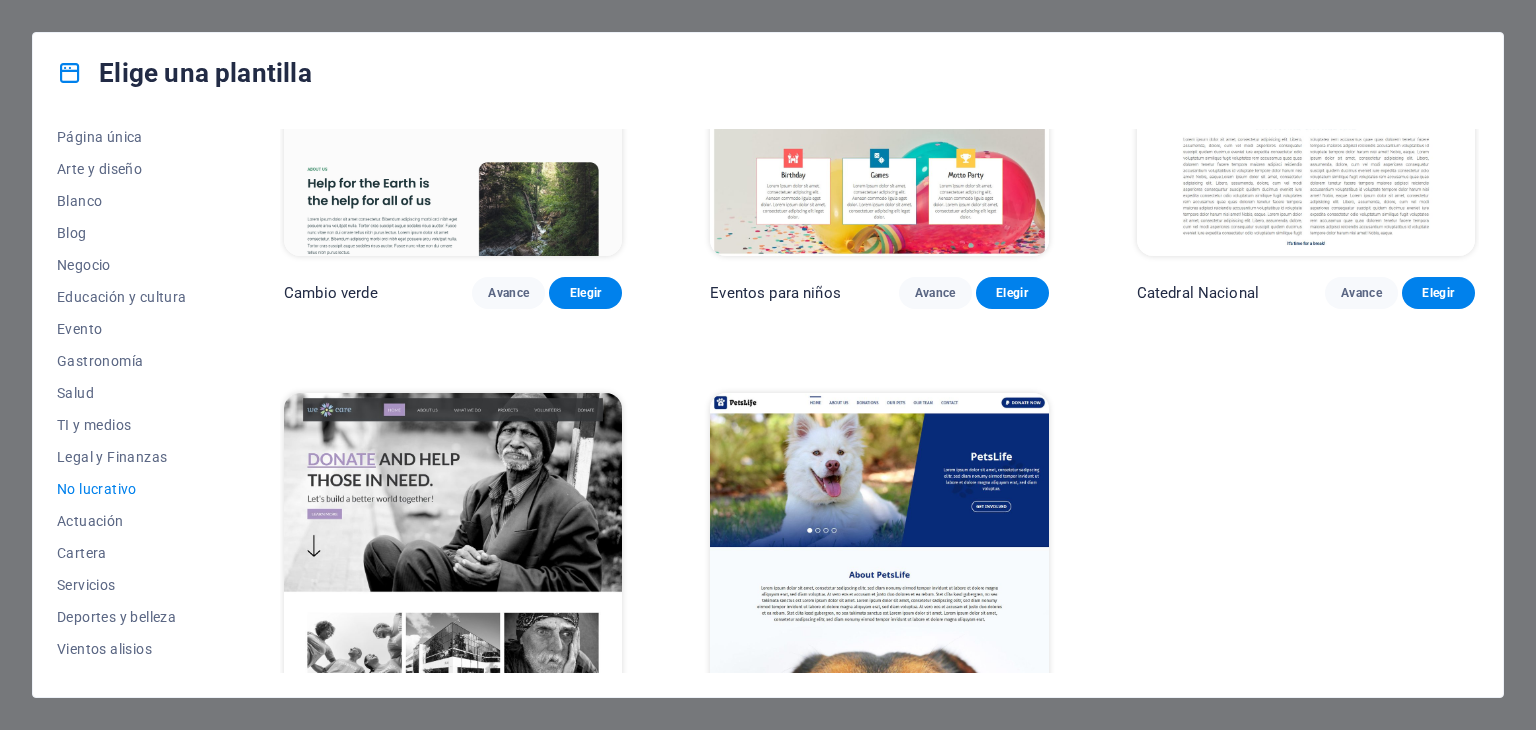 scroll, scrollTop: 270, scrollLeft: 0, axis: vertical 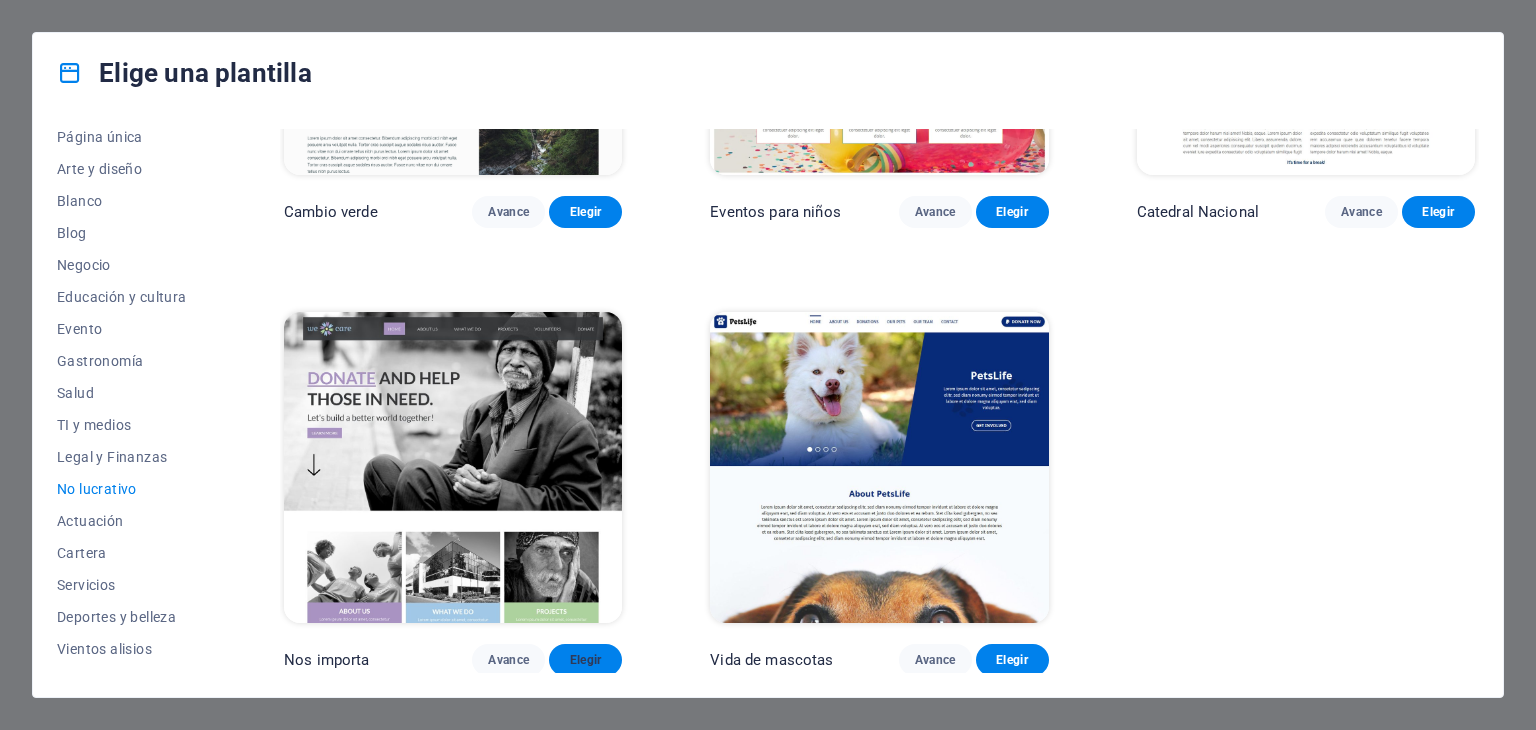 click on "Elegir" at bounding box center [586, 660] 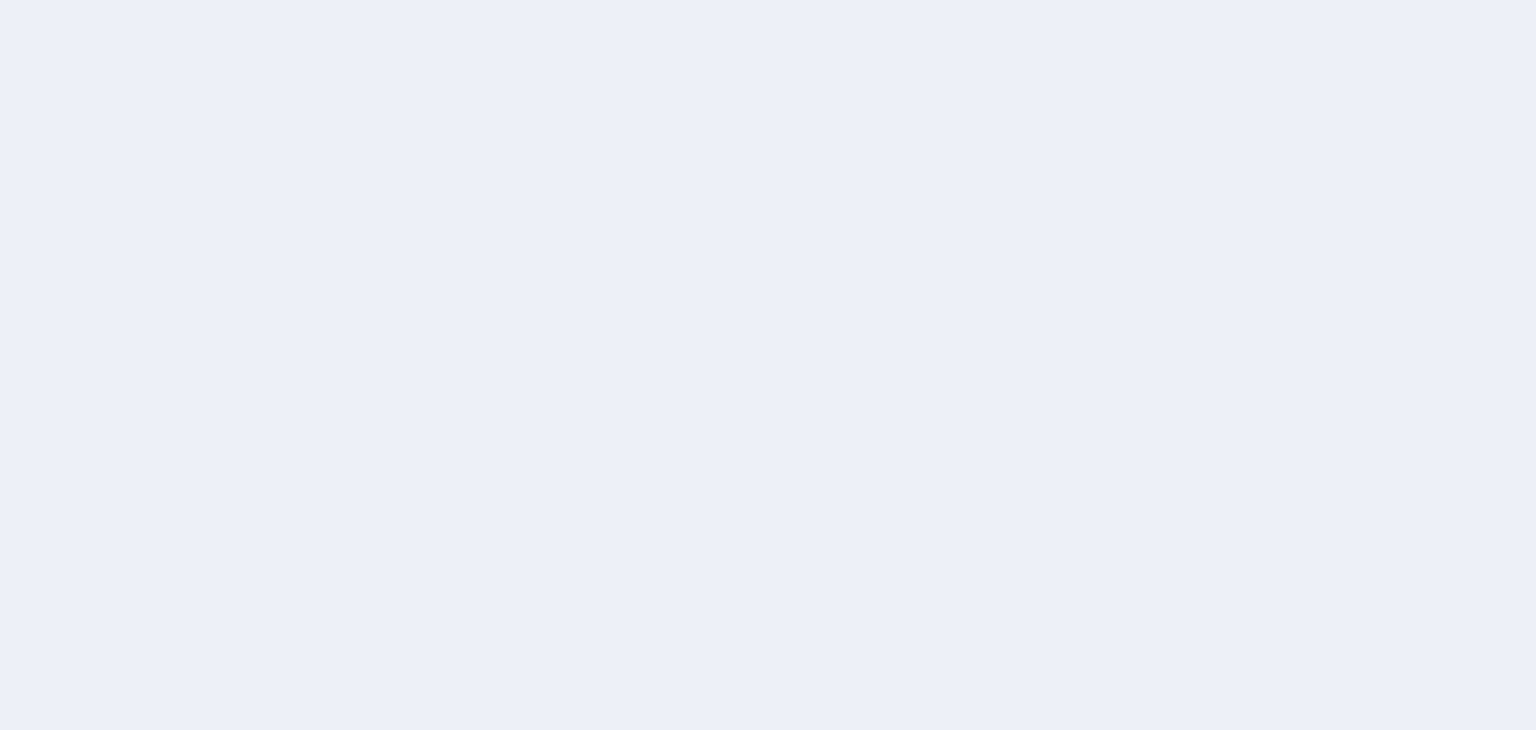 scroll, scrollTop: 0, scrollLeft: 0, axis: both 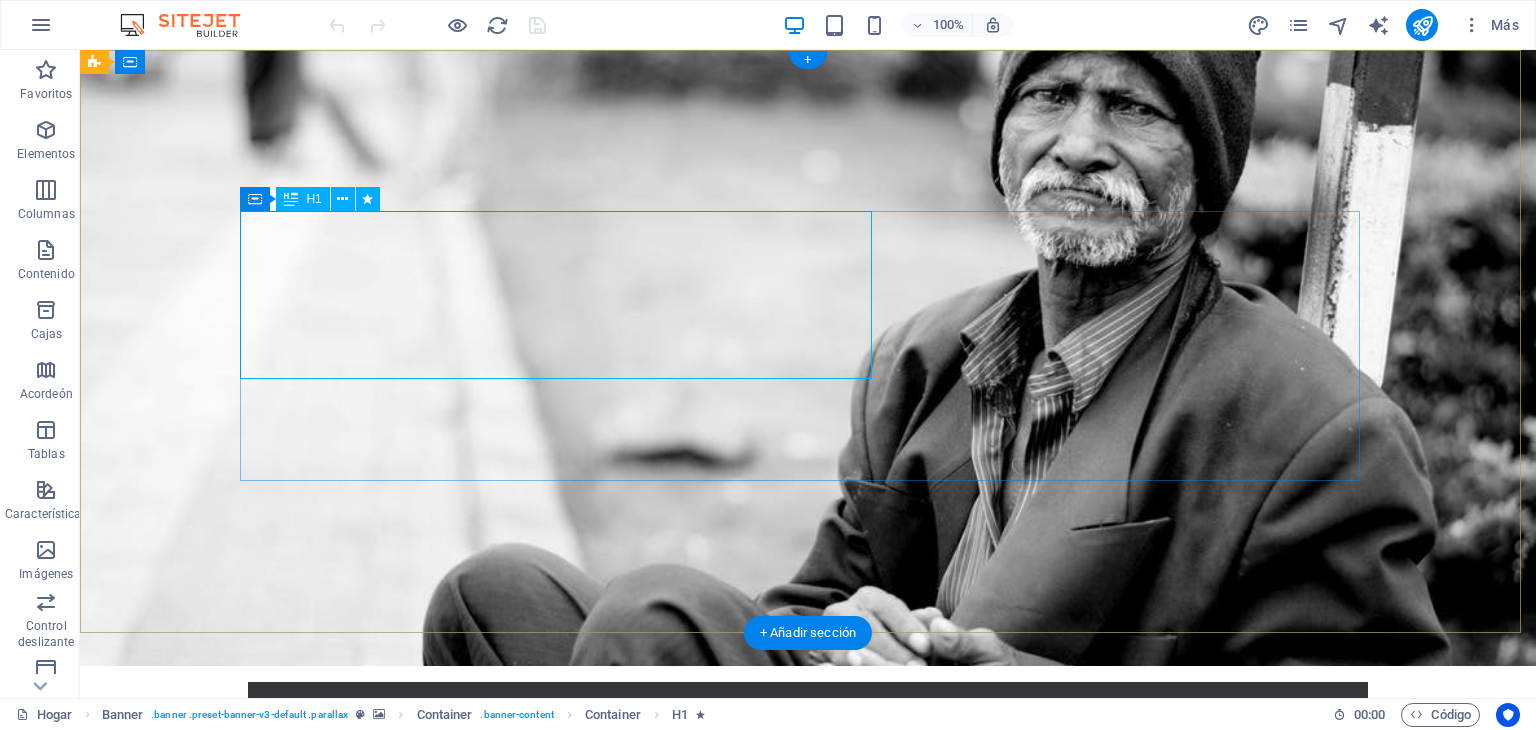 click on "Dona    y ayuda a los necesitados." at bounding box center (808, 902) 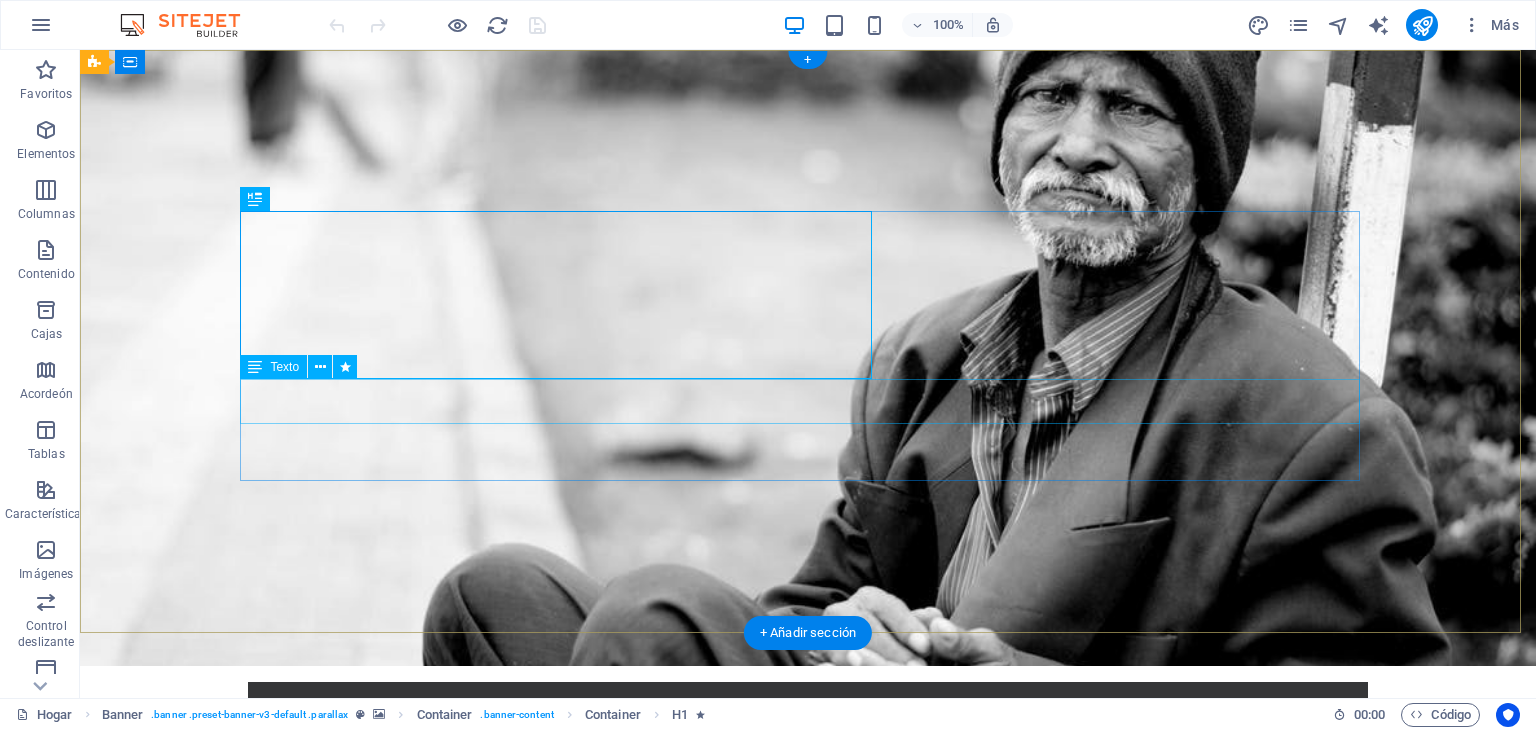 click on "¡Construyamos juntos un mundo mejor!" at bounding box center (808, 1012) 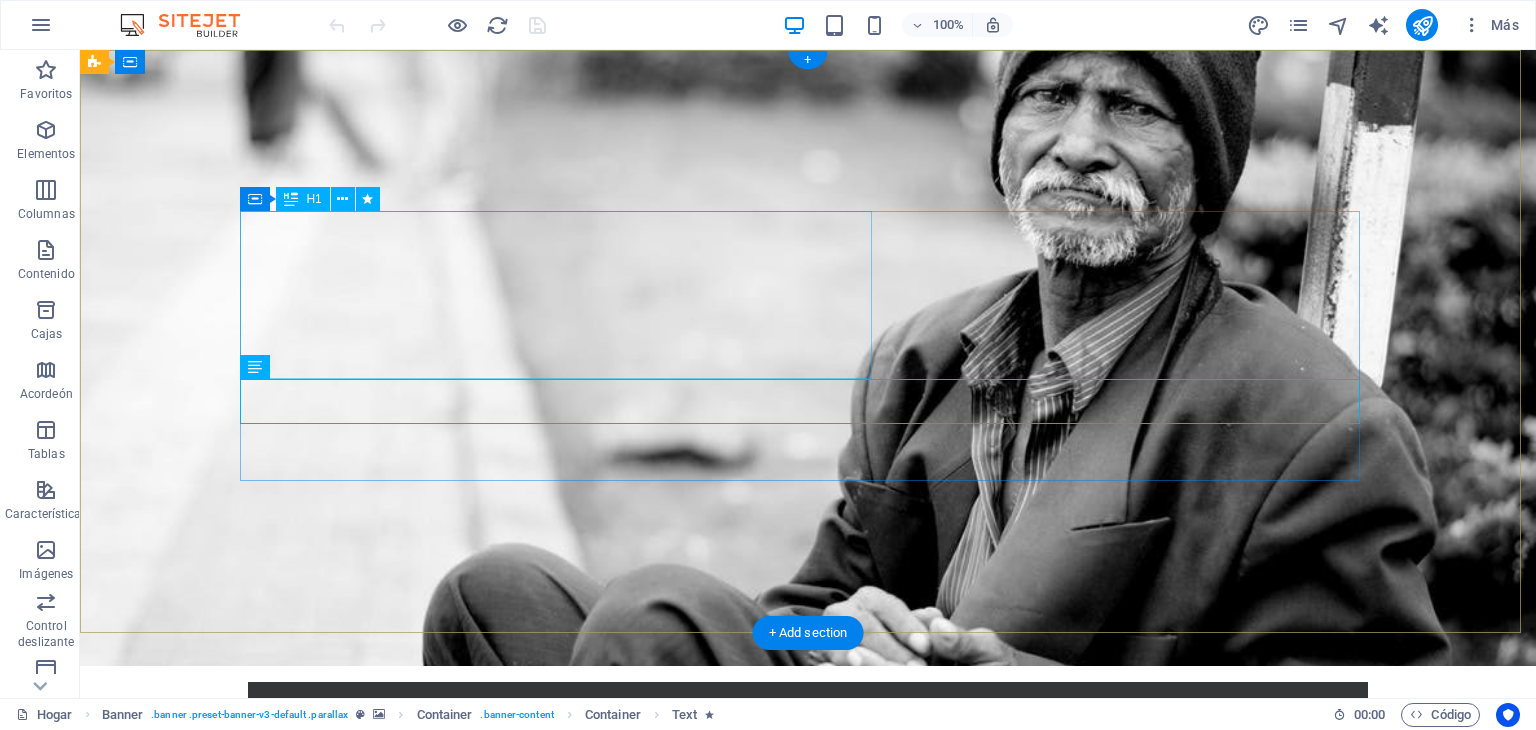 click on "Dona    y ayuda a los necesitados." at bounding box center (808, 902) 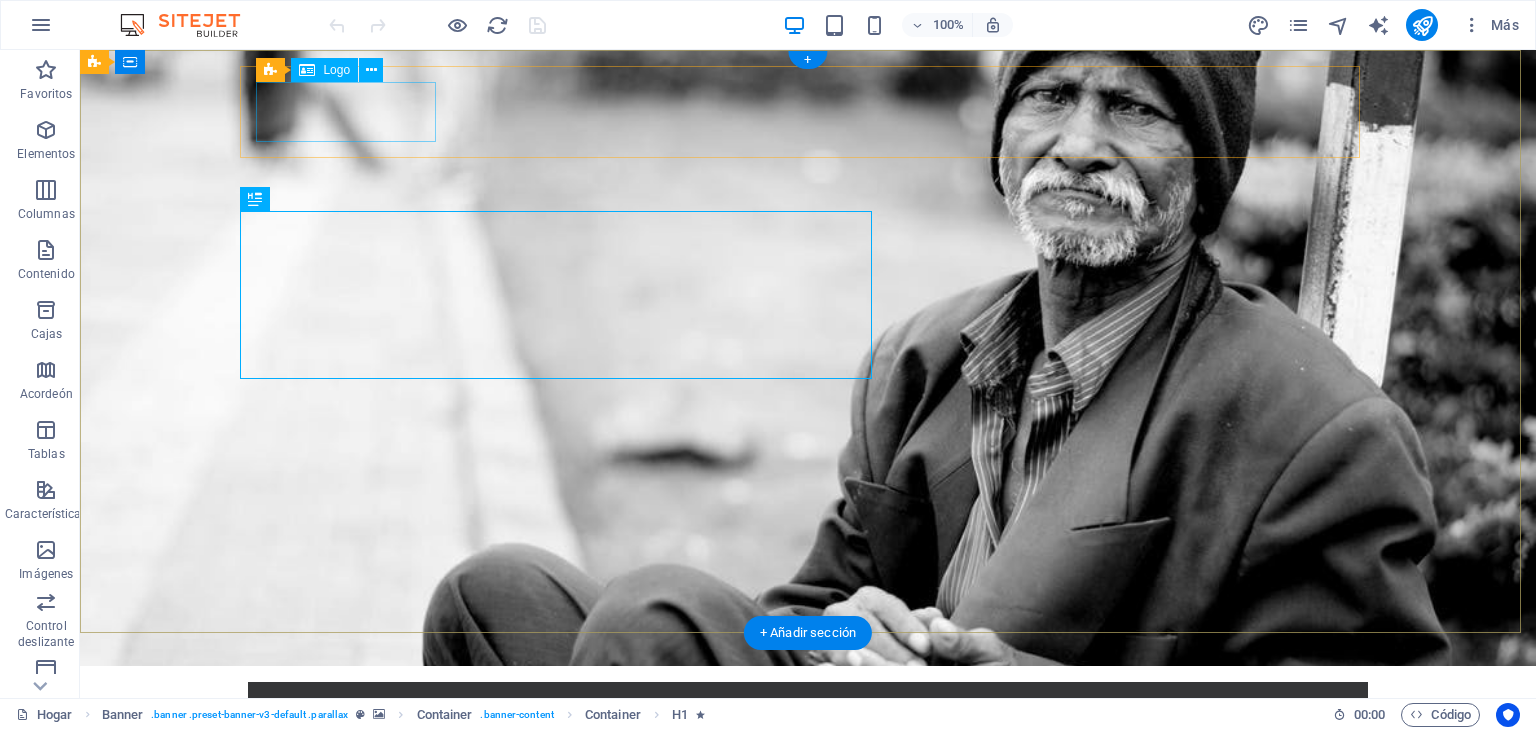 click at bounding box center (808, 728) 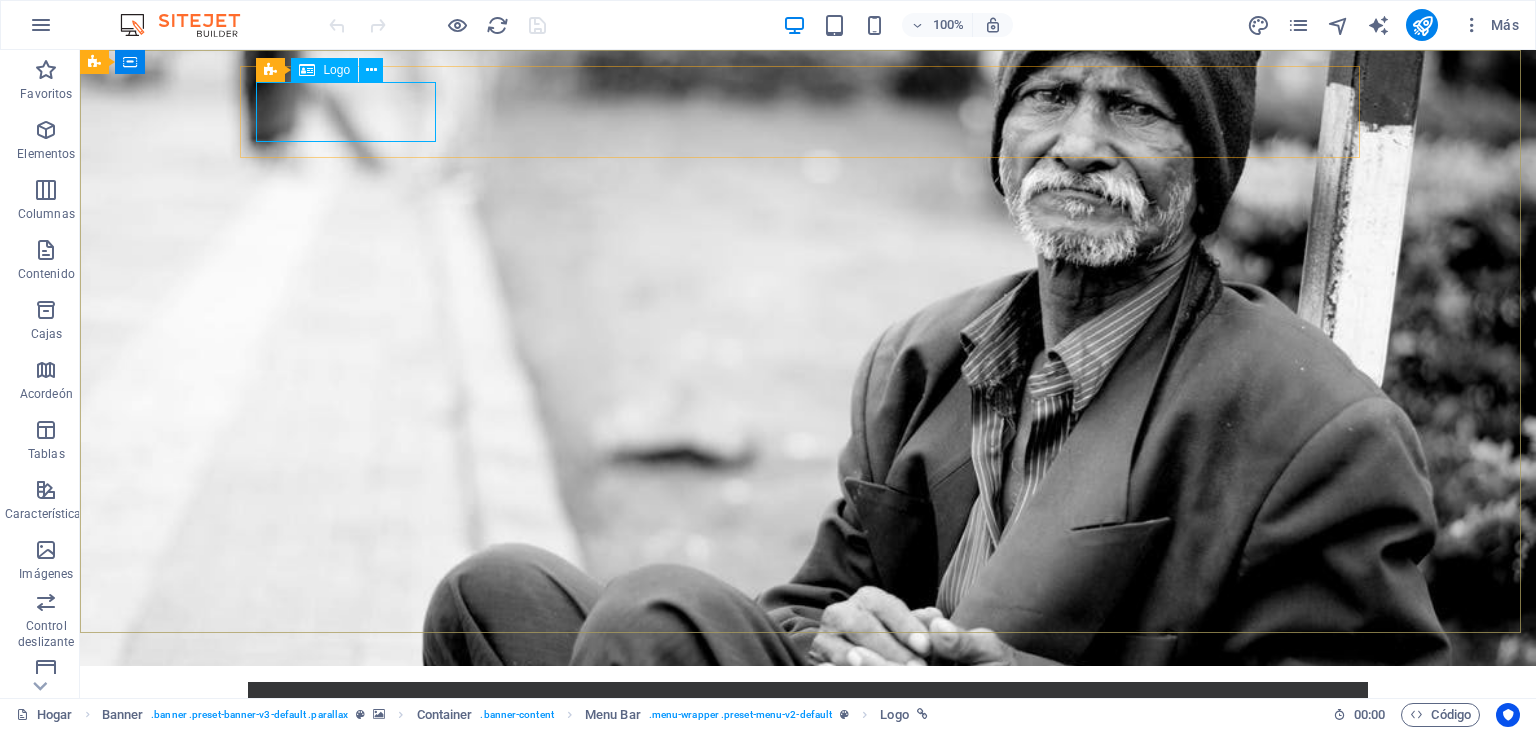 click on "Logo" at bounding box center [336, 70] 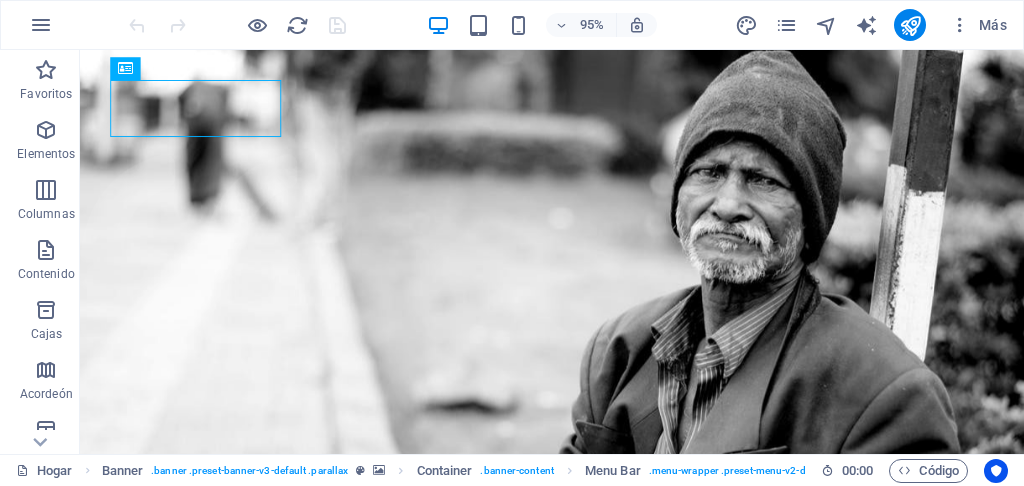drag, startPoint x: 1588, startPoint y: 50, endPoint x: 197, endPoint y: 109, distance: 1392.2507 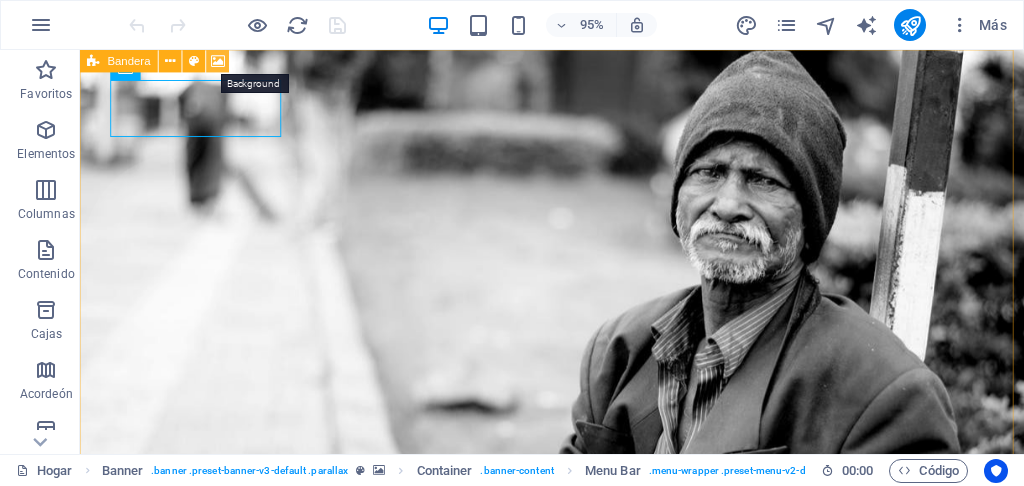 drag, startPoint x: 217, startPoint y: 59, endPoint x: 112, endPoint y: 121, distance: 121.93851 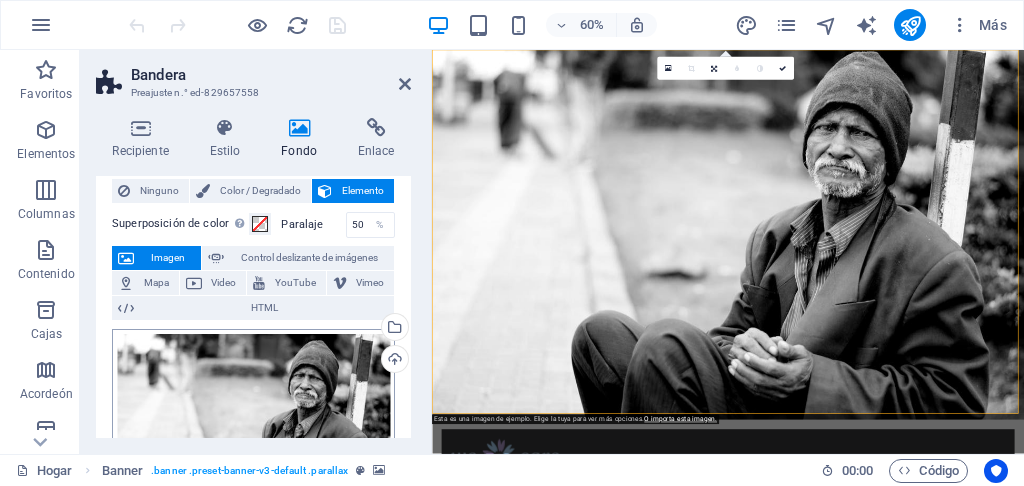 scroll, scrollTop: 0, scrollLeft: 0, axis: both 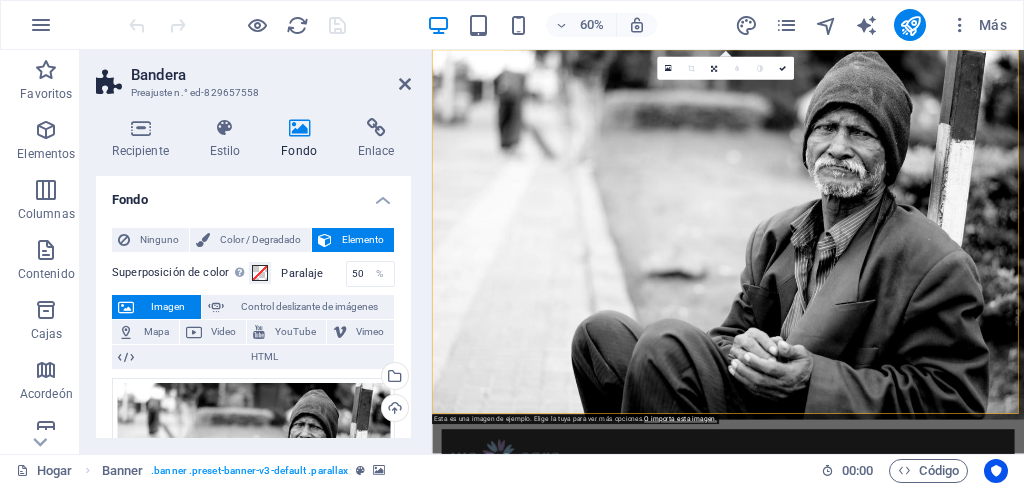 click on "Fondo" at bounding box center [253, 194] 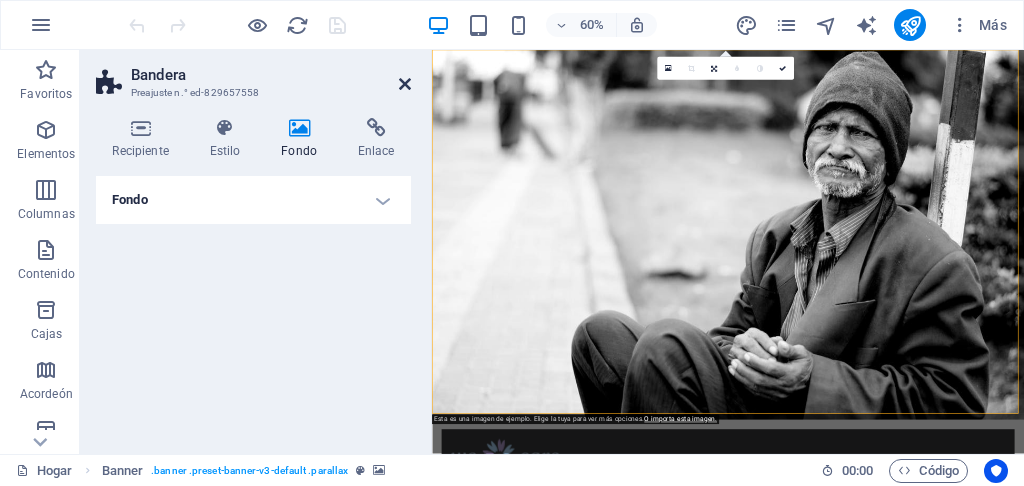 click at bounding box center [405, 84] 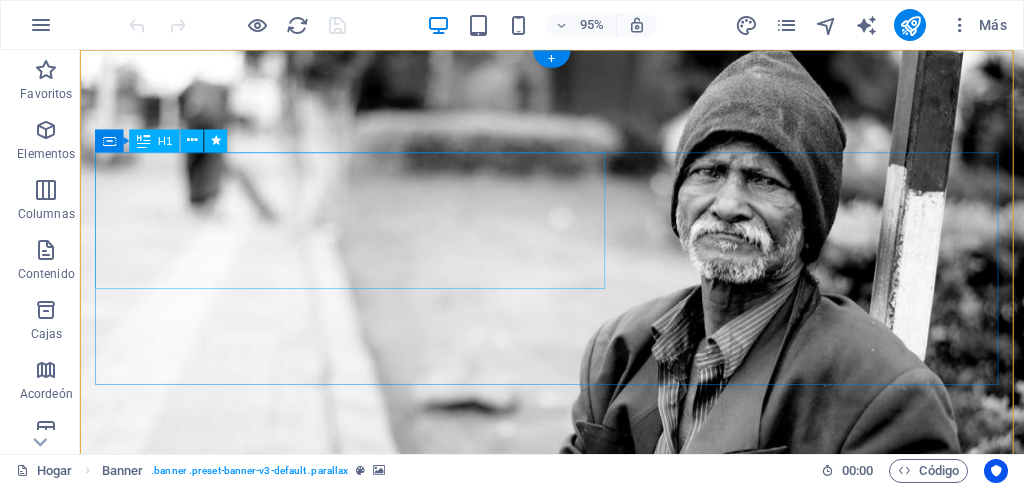 click on "Dona    y ayuda a los necesitados." at bounding box center [577, 892] 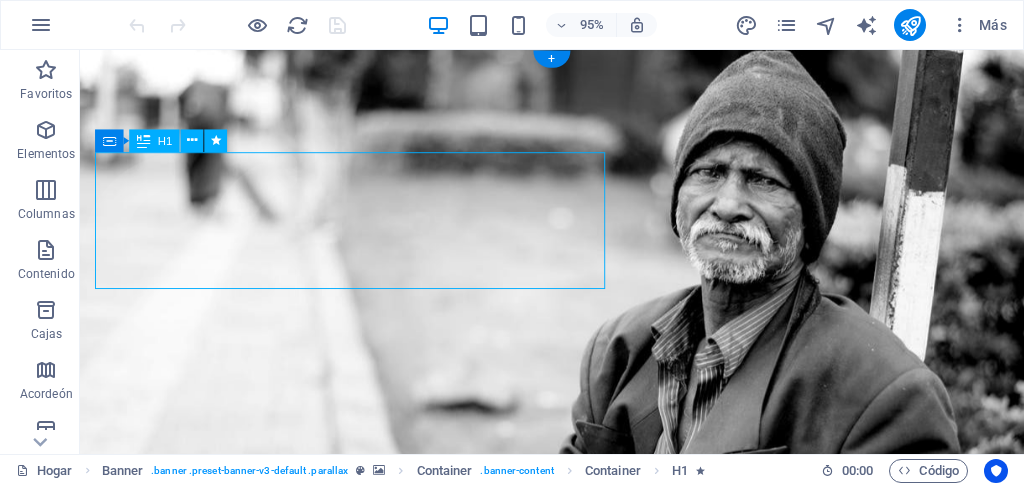 click on "Dona    y ayuda a los necesitados." at bounding box center [577, 892] 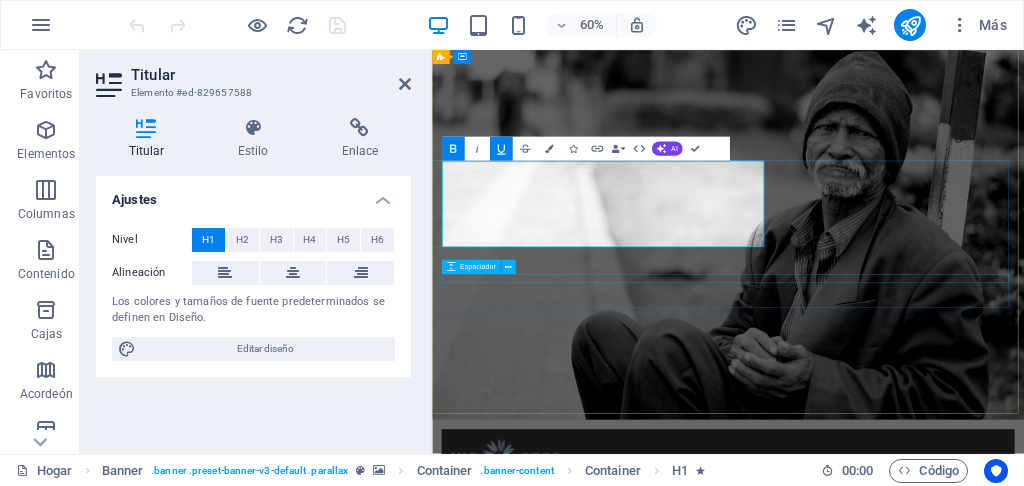 type 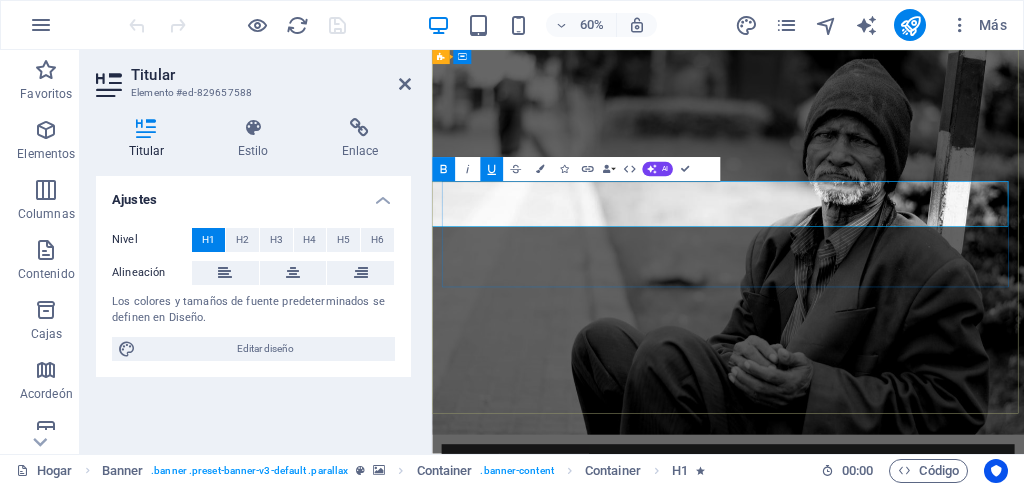 scroll, scrollTop: 0, scrollLeft: 189, axis: horizontal 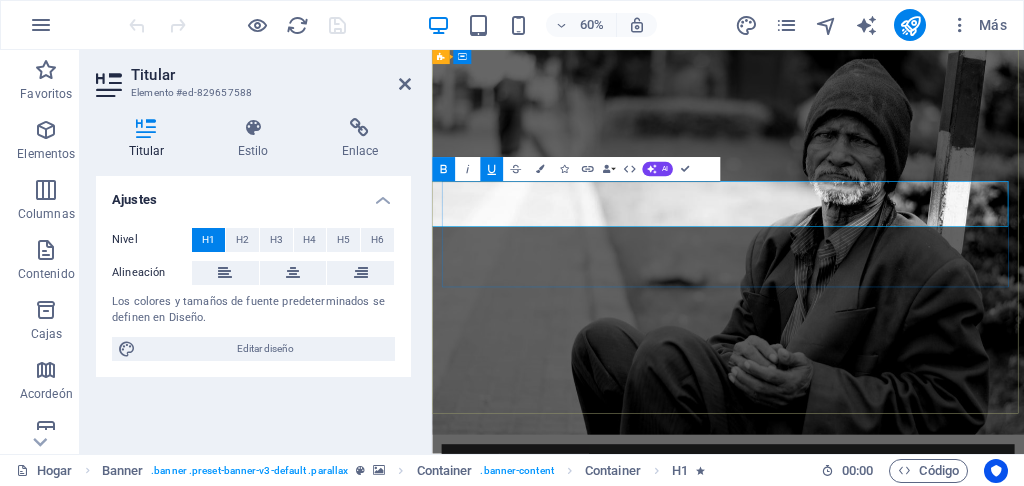 drag, startPoint x: 627, startPoint y: 299, endPoint x: 1384, endPoint y: 286, distance: 757.11163 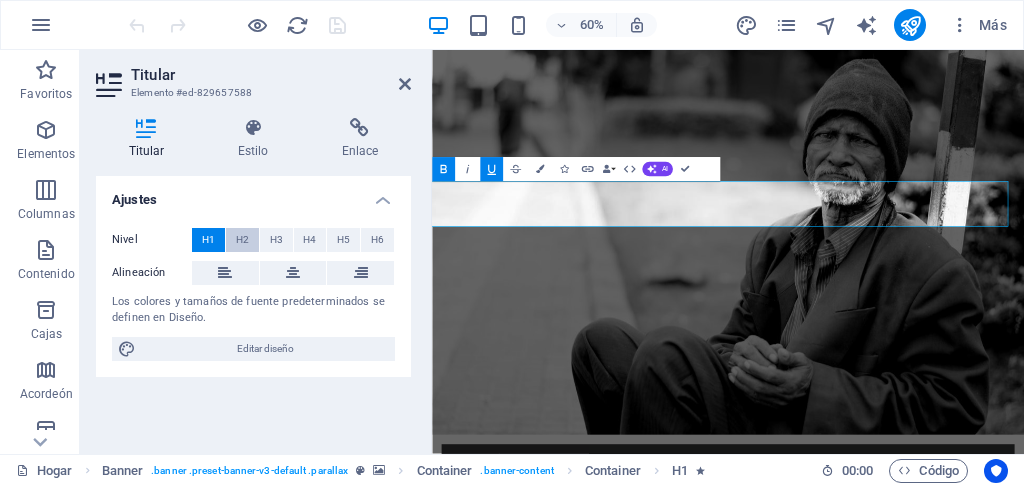 click on "H2" at bounding box center (242, 239) 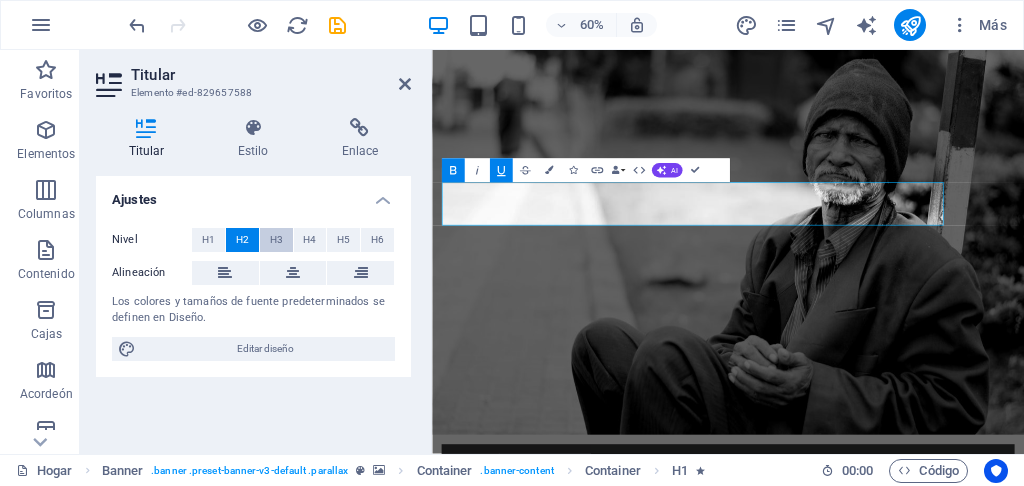 click on "H3" at bounding box center (276, 240) 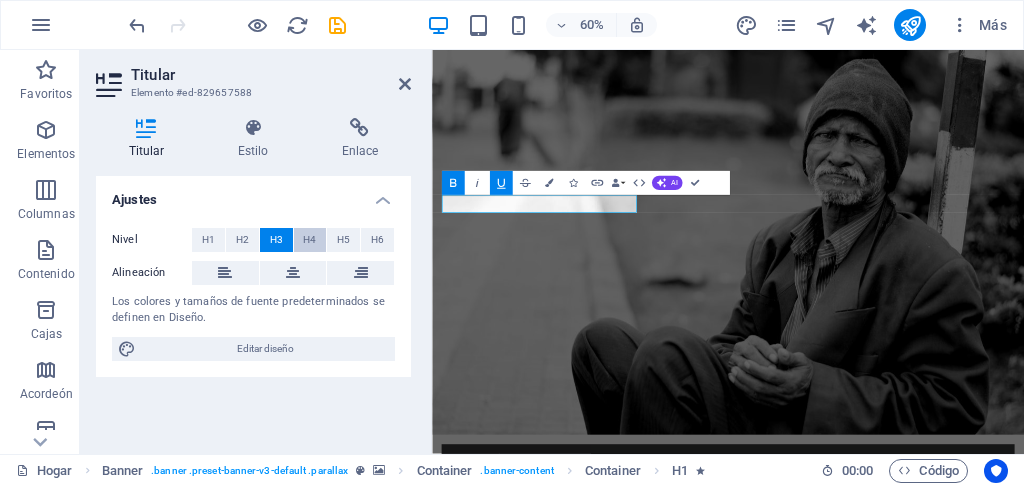 click on "H4" at bounding box center (310, 240) 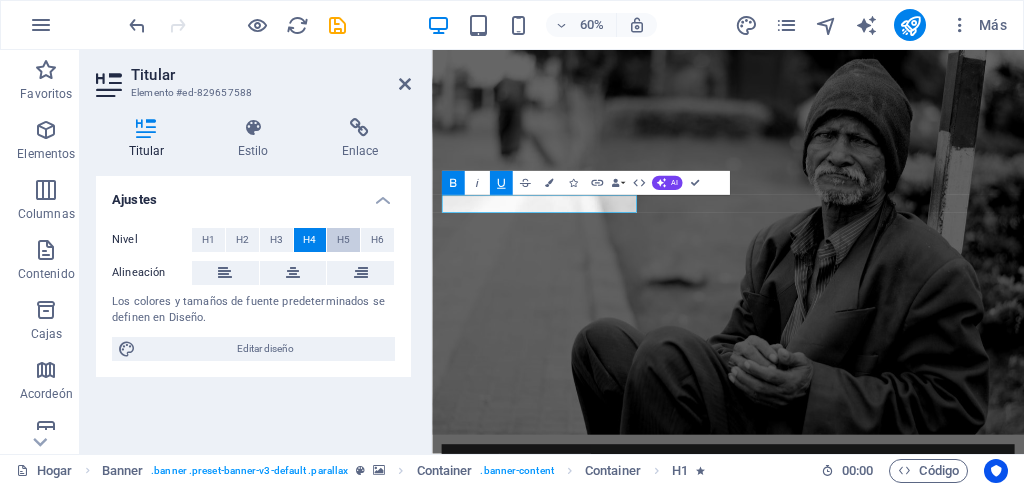 click on "H5" at bounding box center [343, 239] 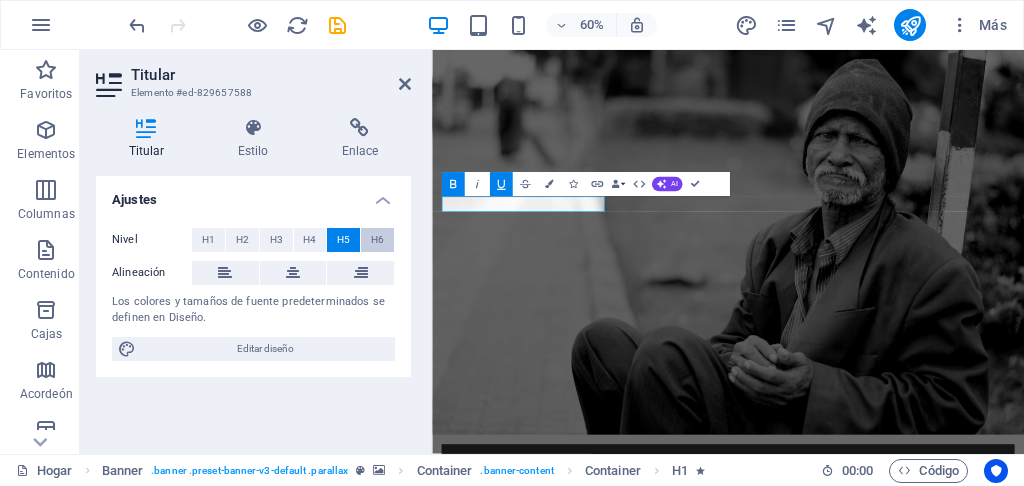 click on "H6" at bounding box center (377, 239) 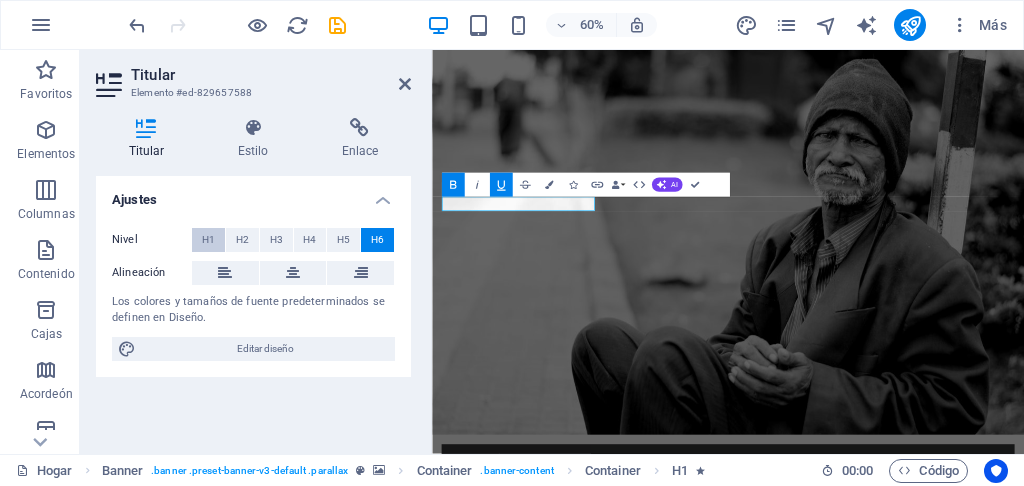 click on "H1" at bounding box center (208, 240) 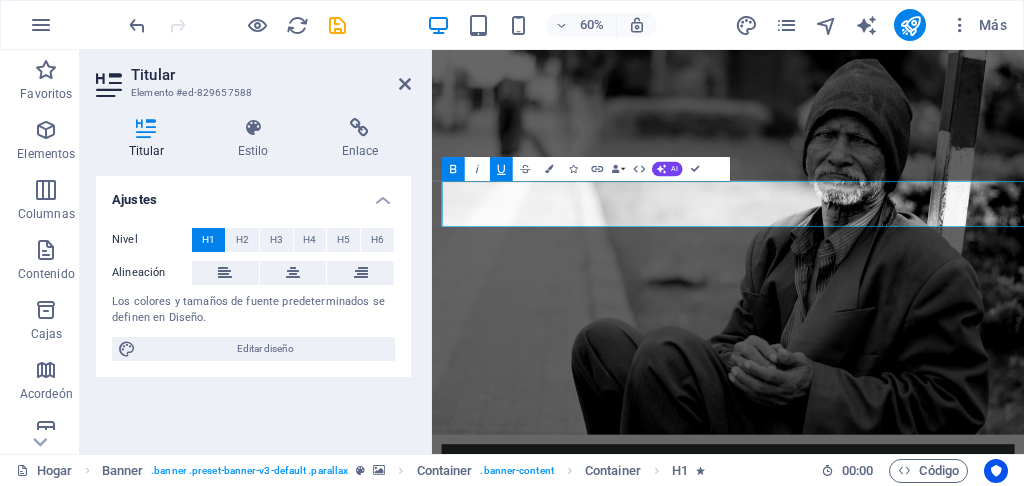 drag, startPoint x: 829, startPoint y: 300, endPoint x: 1417, endPoint y: 303, distance: 588.0076 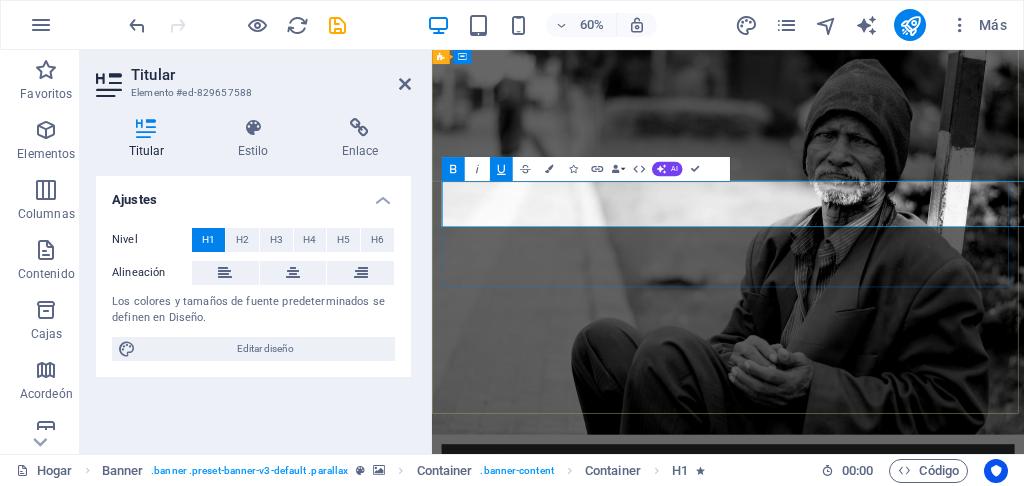 click on "red mujeres desarrollo justicia y paz" at bounding box center (809, 917) 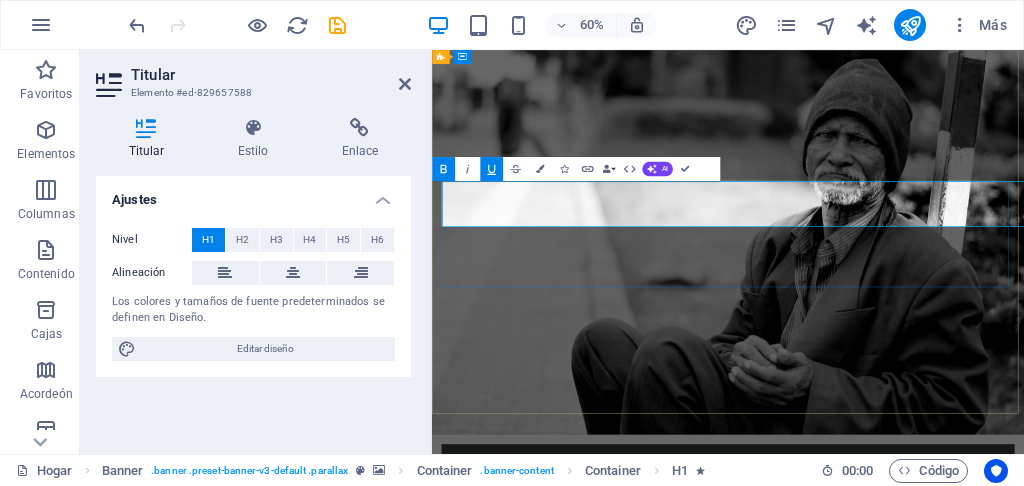 scroll, scrollTop: 0, scrollLeft: 178, axis: horizontal 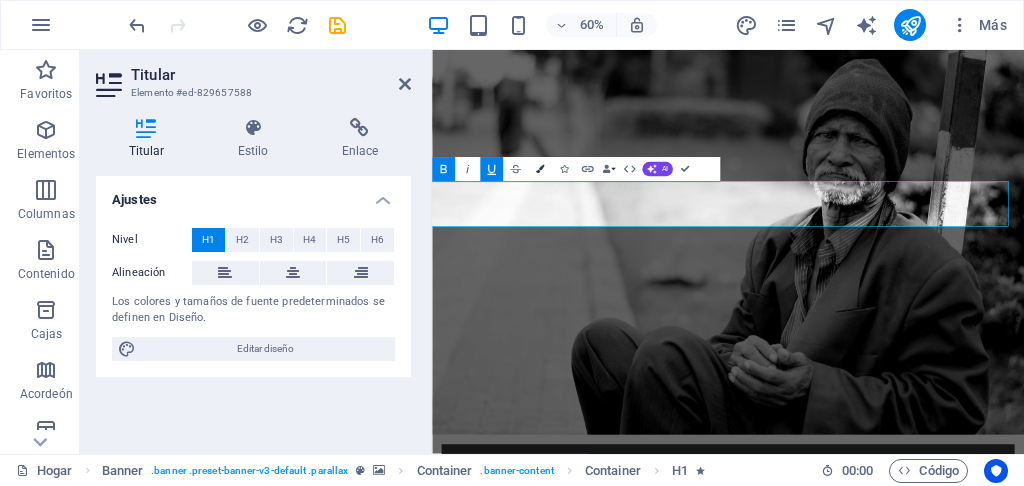 click at bounding box center (539, 169) 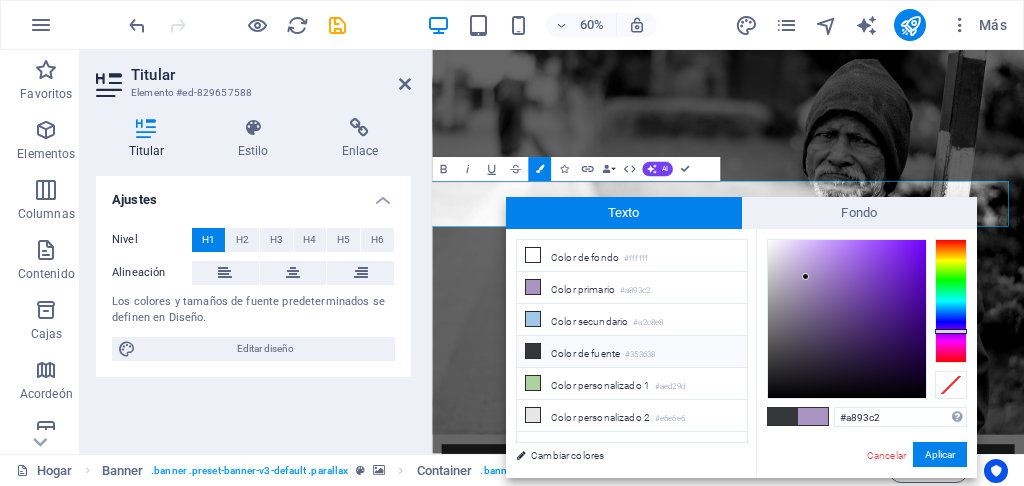 click on "Color de fuente" at bounding box center (585, 353) 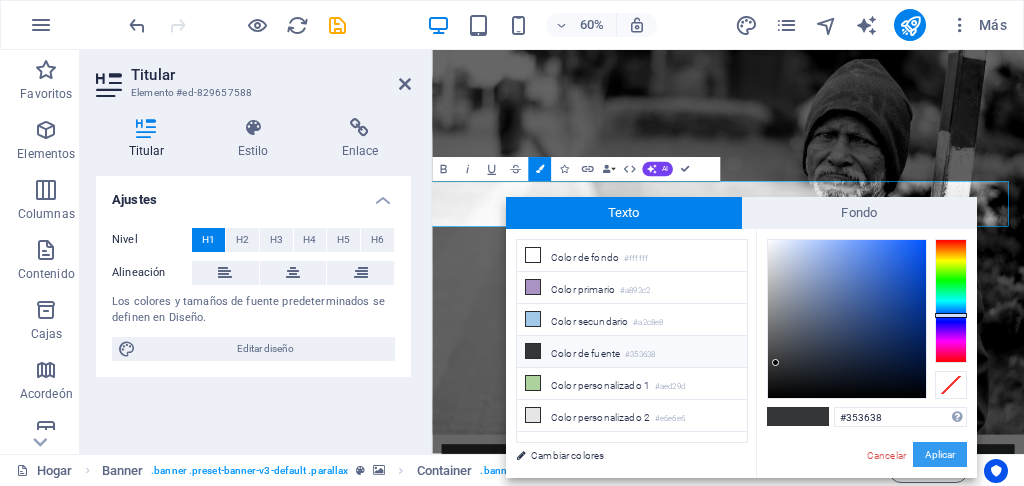 click on "Aplicar" at bounding box center [940, 454] 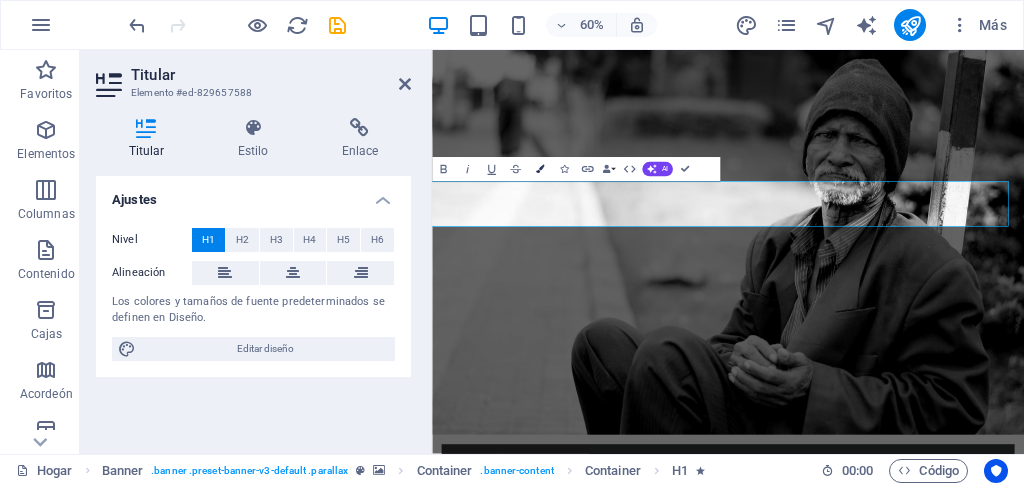 click on "Bandera" at bounding box center (539, 169) 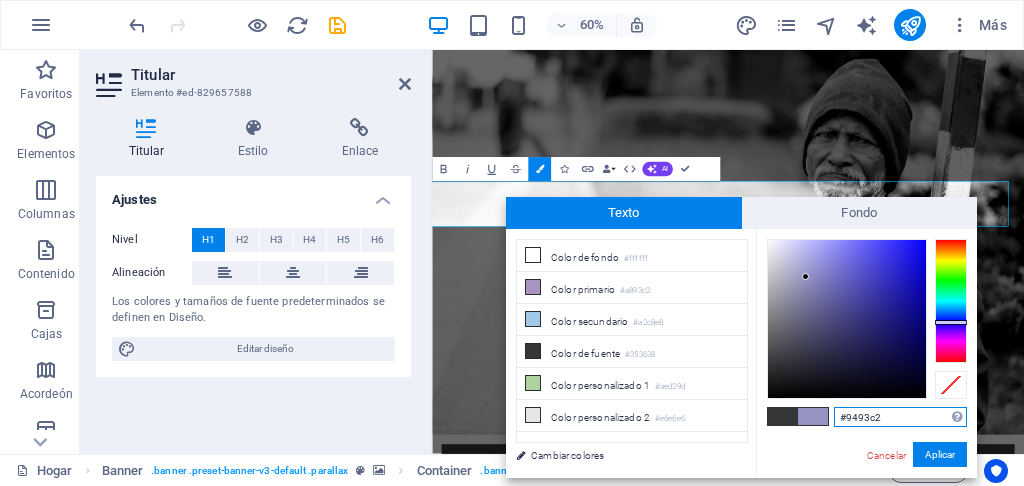click at bounding box center [951, 301] 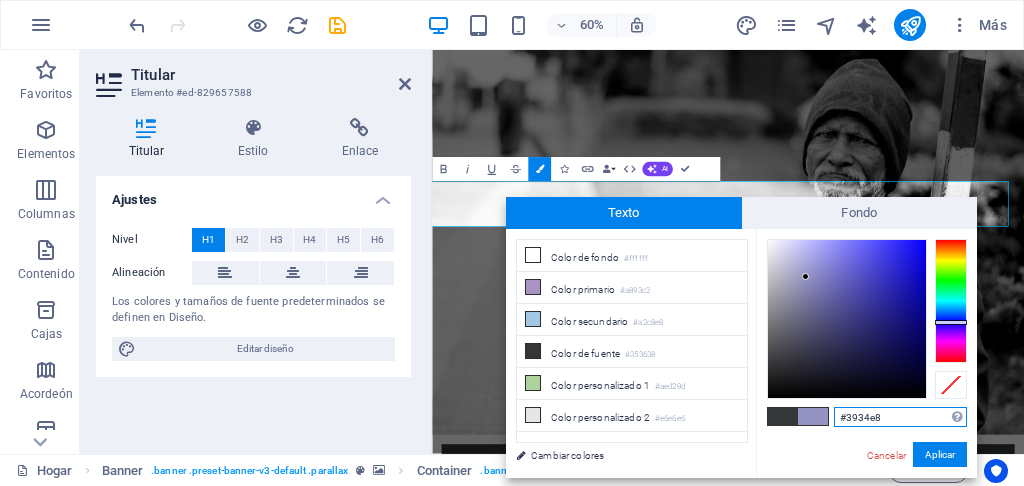 click at bounding box center [847, 319] 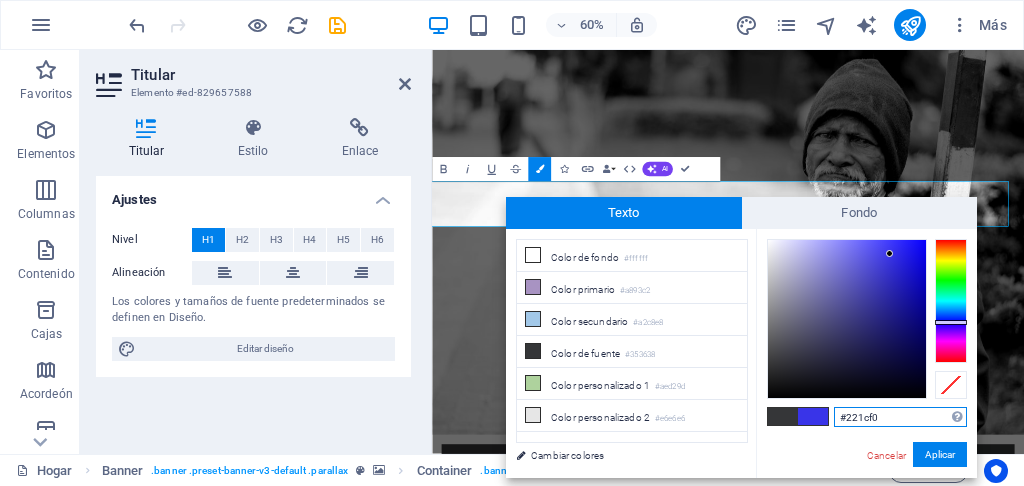click at bounding box center [847, 319] 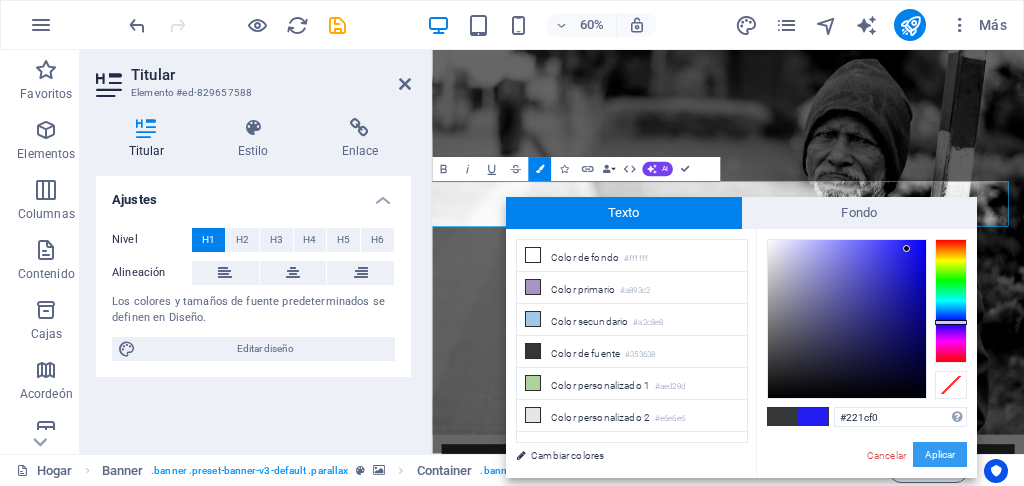 click on "Aplicar" at bounding box center [940, 454] 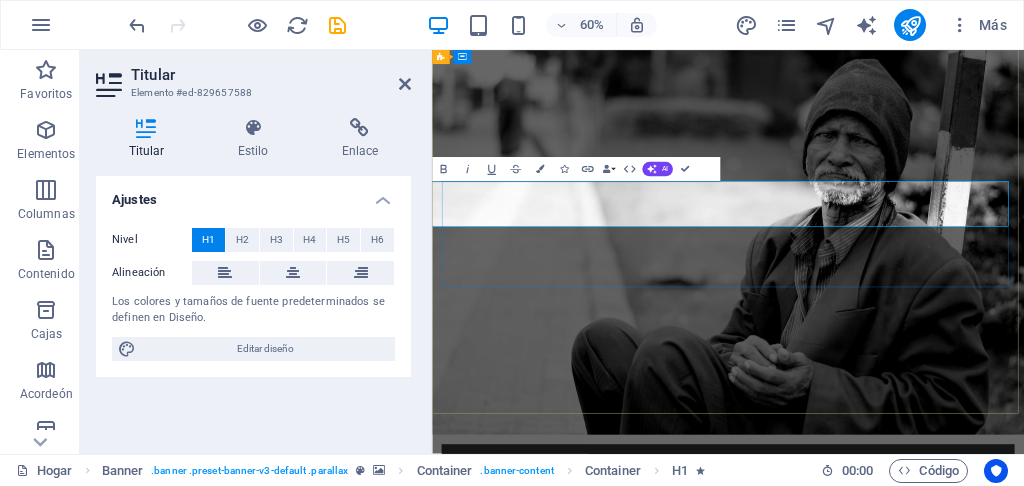 click on "​desarrollo" at bounding box center [984, 883] 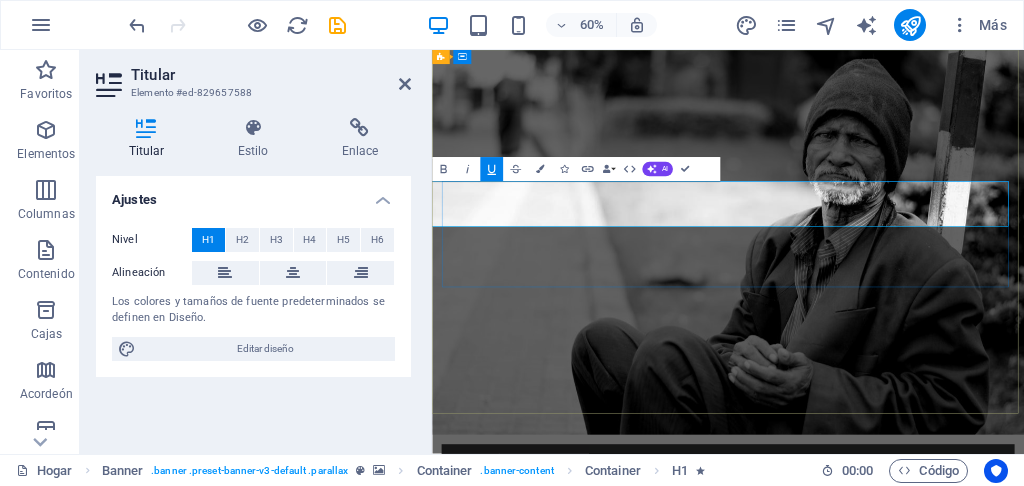 drag, startPoint x: 642, startPoint y: 305, endPoint x: 1390, endPoint y: 308, distance: 748.00604 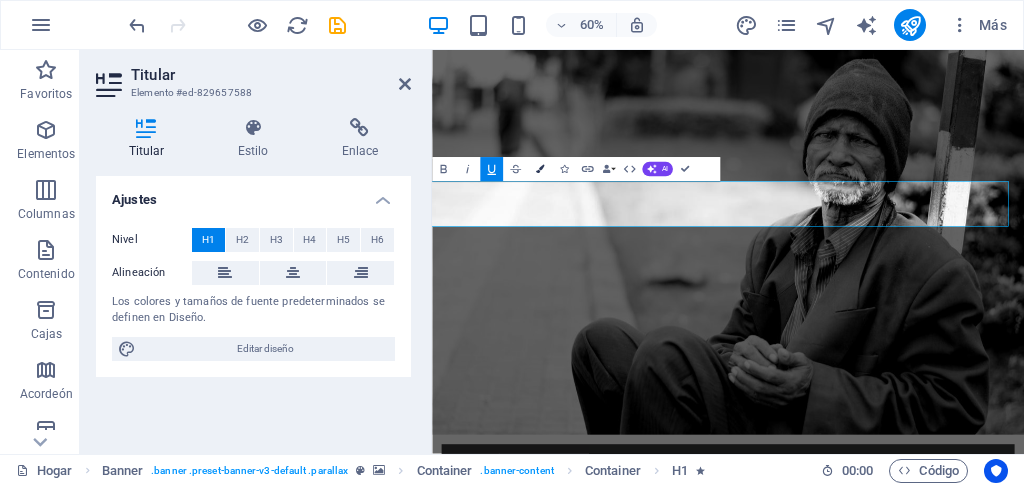 click at bounding box center [539, 169] 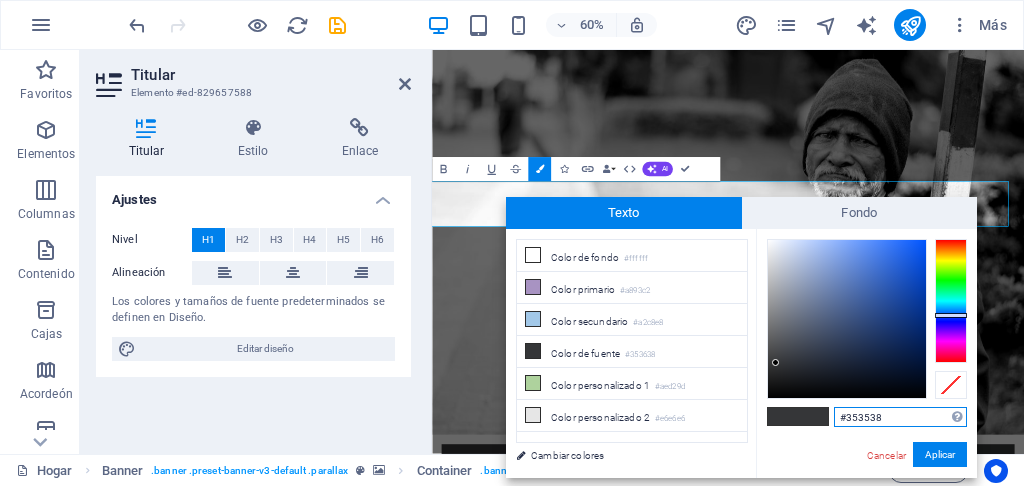 click at bounding box center (951, 301) 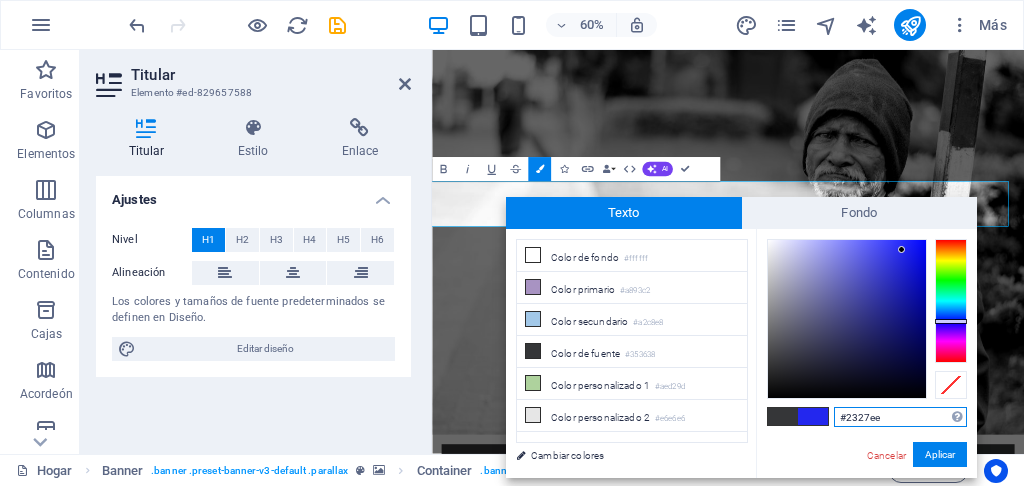 click at bounding box center (847, 319) 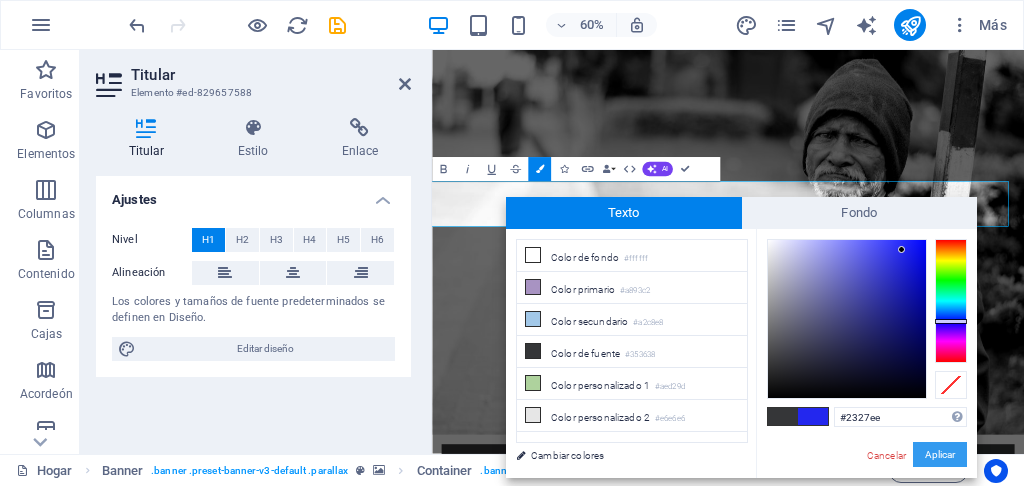 click on "Aplicar" at bounding box center [940, 454] 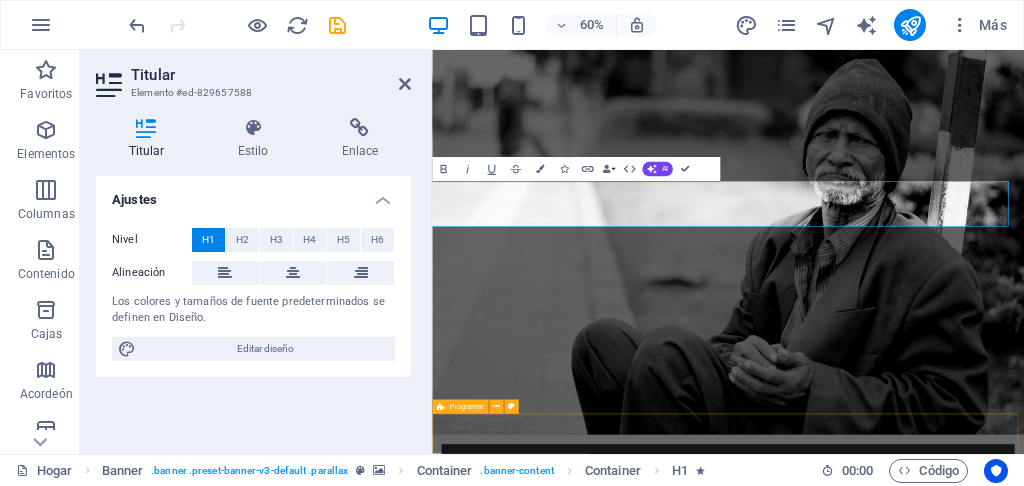 scroll, scrollTop: 0, scrollLeft: 168, axis: horizontal 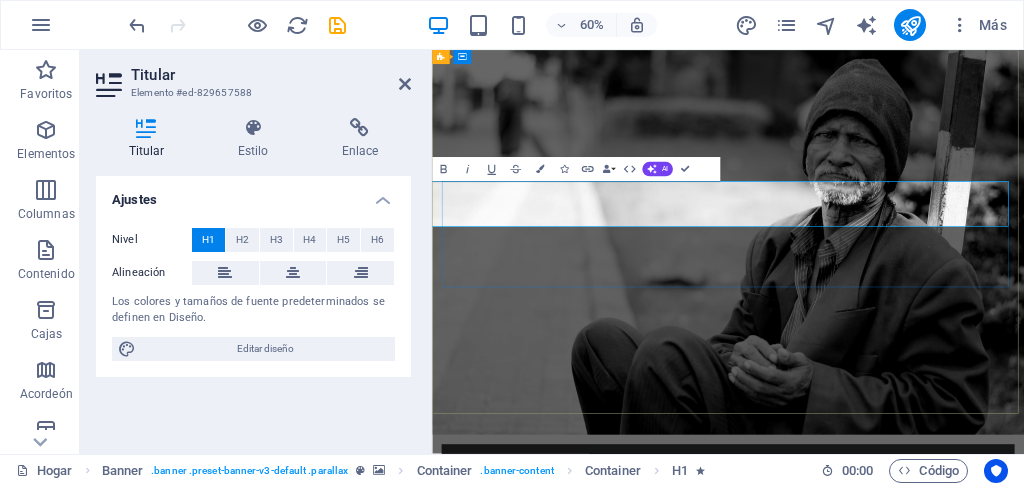 click on "desarrollo" at bounding box center [984, 883] 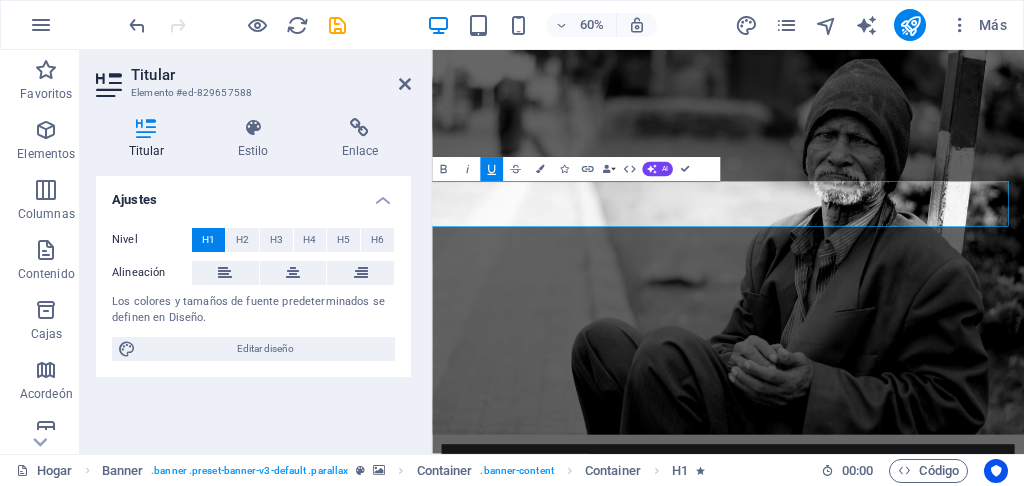 drag, startPoint x: 638, startPoint y: 312, endPoint x: 381, endPoint y: 320, distance: 257.12448 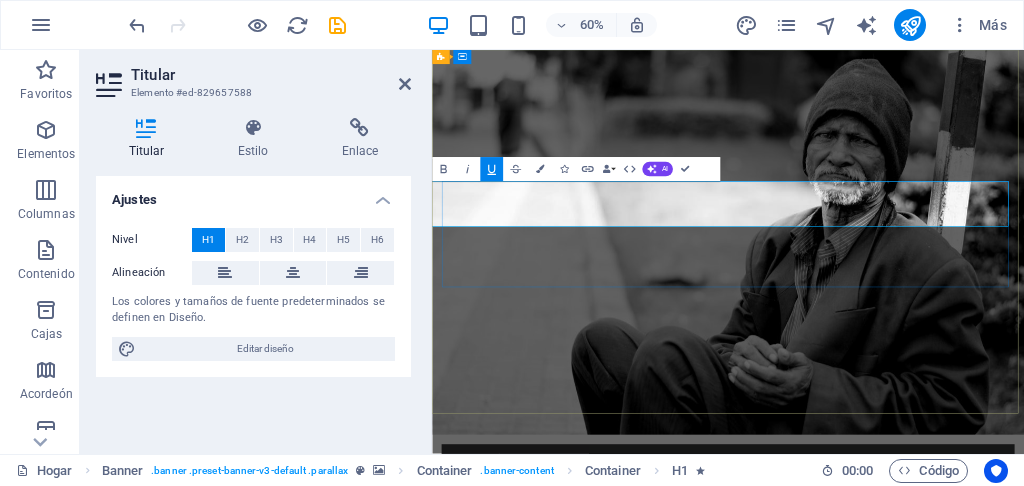 click on "red mujeres" at bounding box center [628, 883] 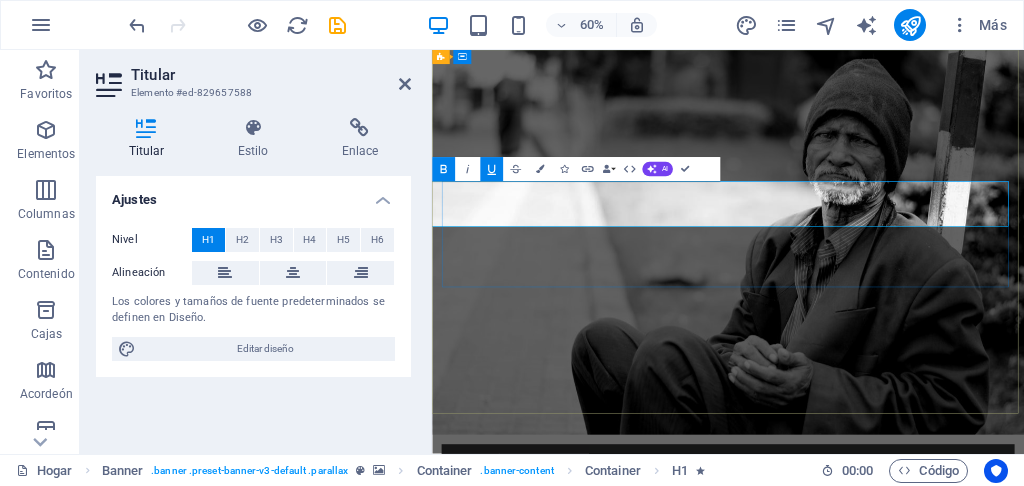 click on "red mujeres" at bounding box center [628, 883] 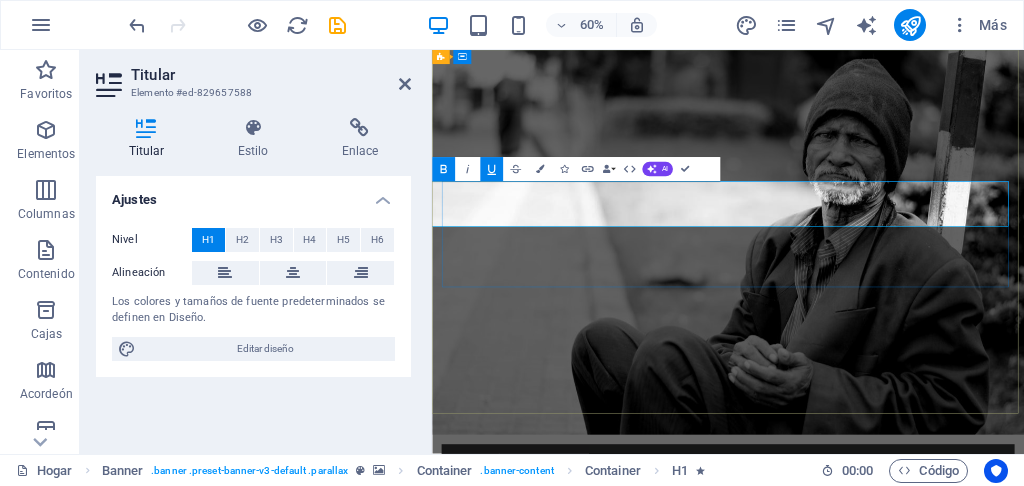 scroll, scrollTop: 0, scrollLeft: 0, axis: both 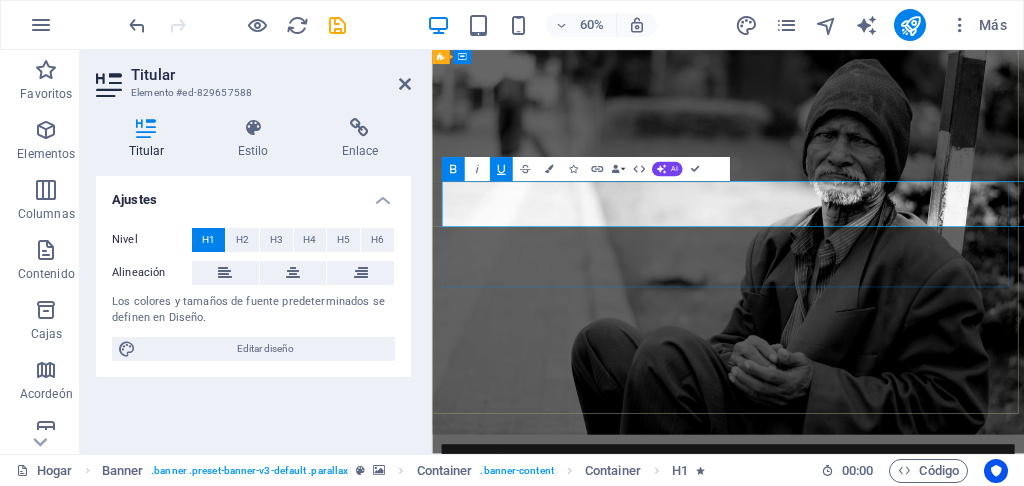 drag, startPoint x: 450, startPoint y: 309, endPoint x: 811, endPoint y: 312, distance: 361.01245 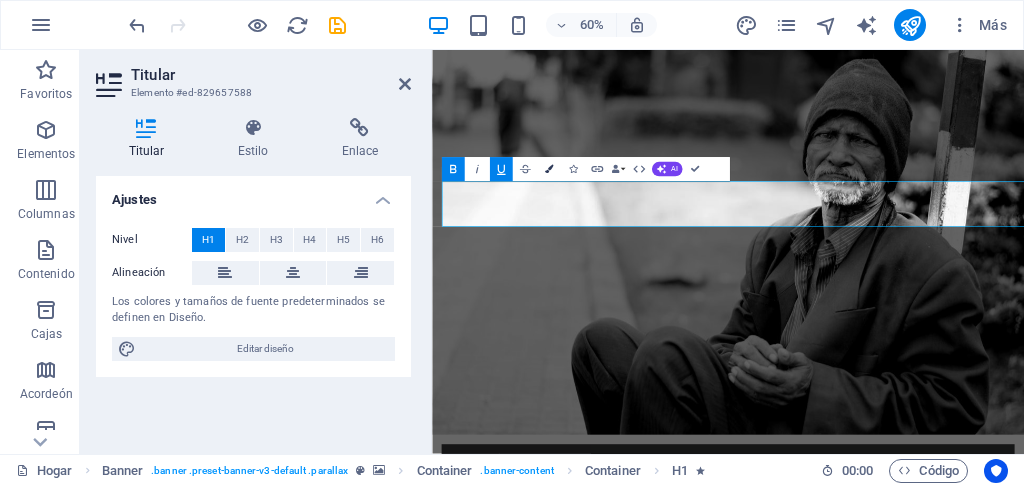 click at bounding box center (549, 169) 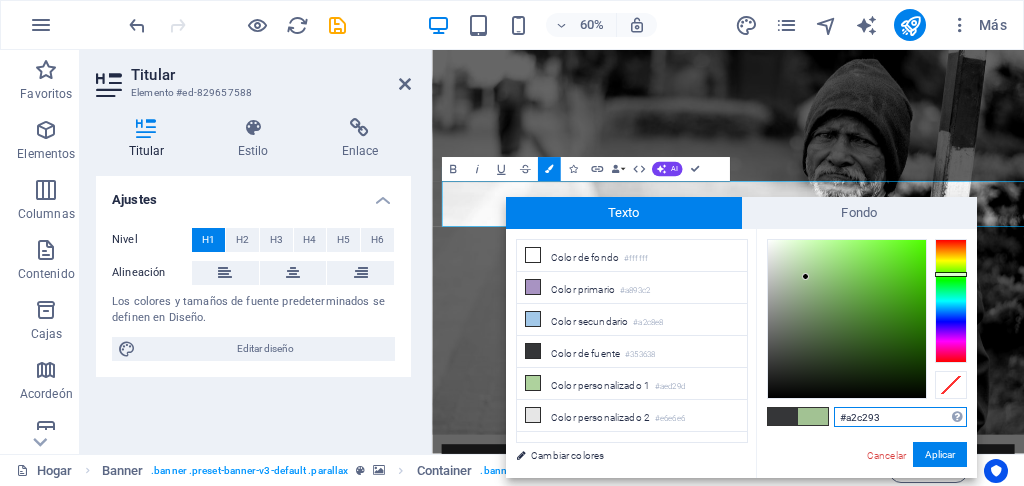 click at bounding box center (951, 301) 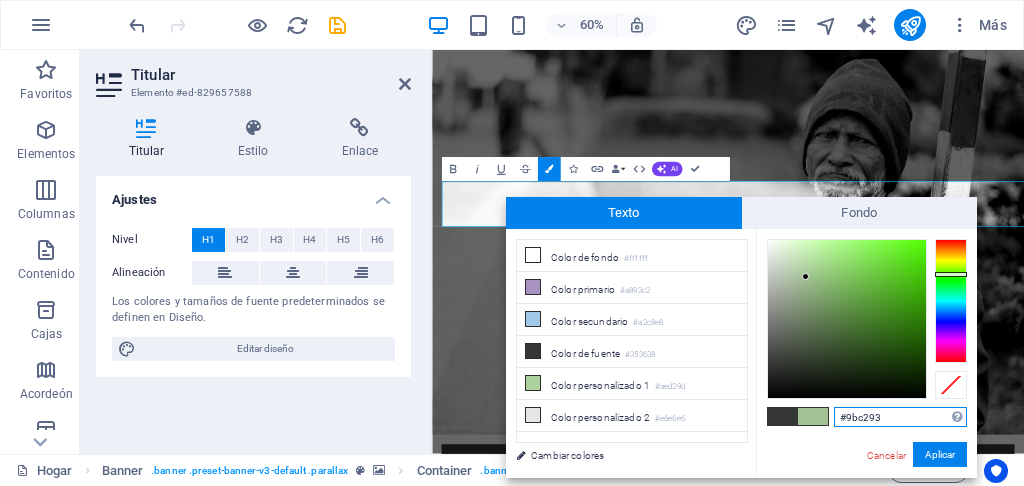click at bounding box center (951, 301) 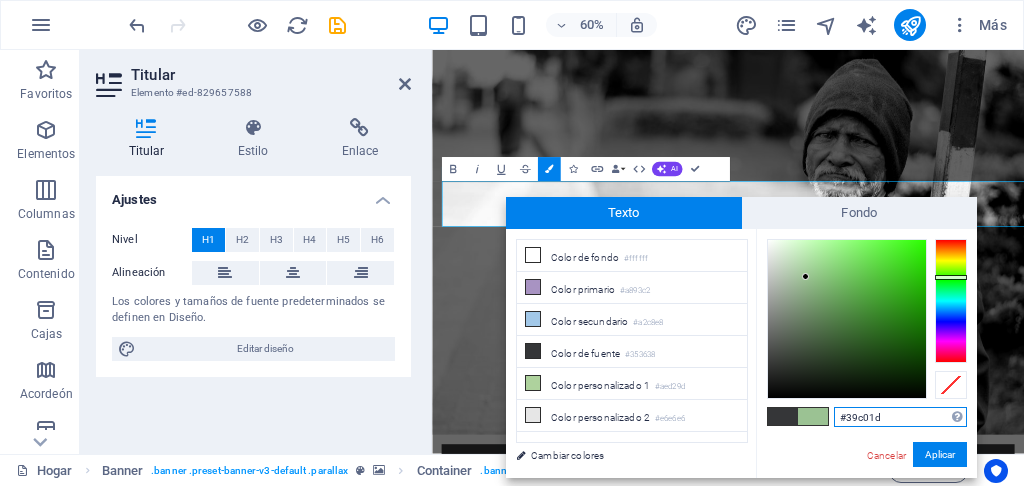click at bounding box center [847, 319] 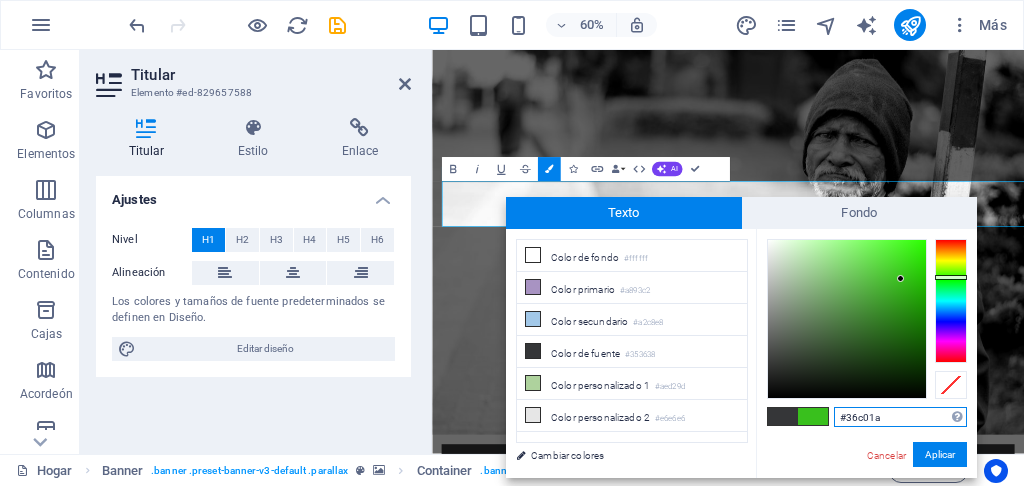 click at bounding box center [847, 319] 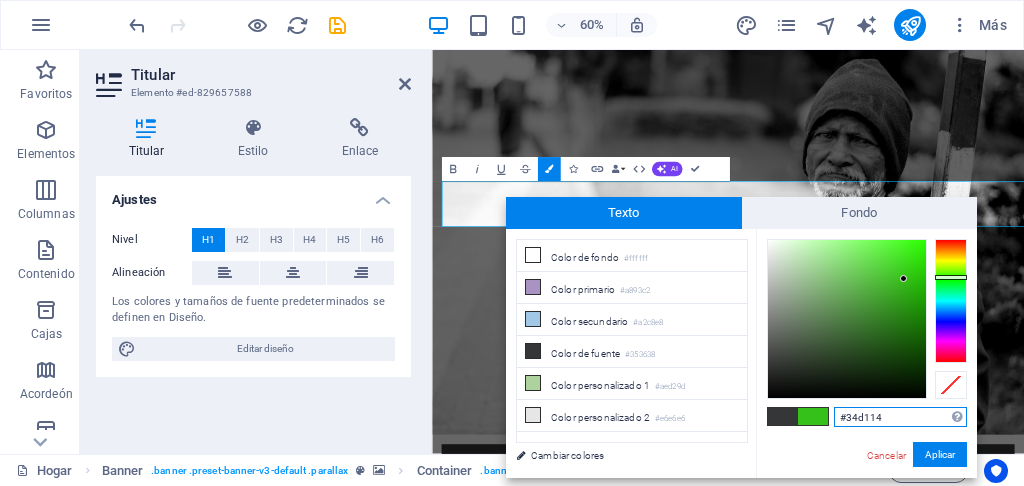 click at bounding box center [847, 319] 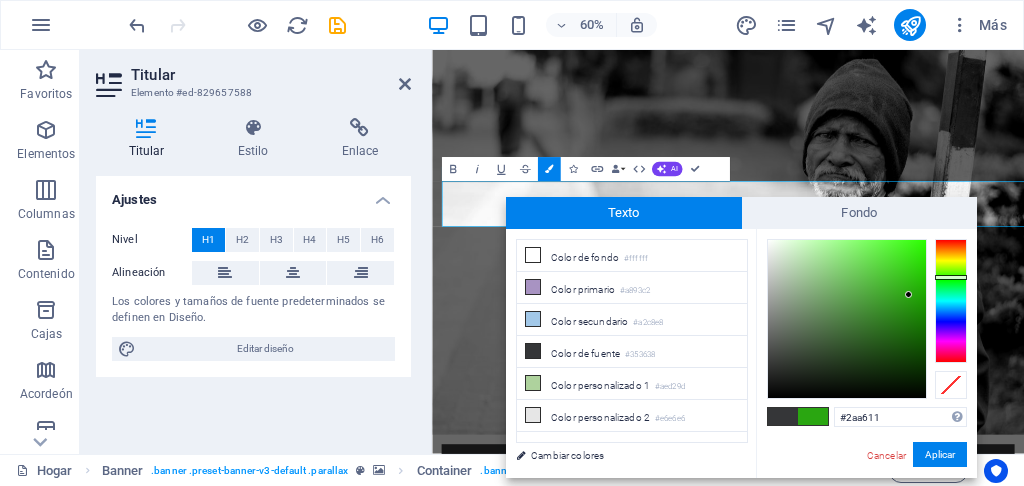click at bounding box center [908, 294] 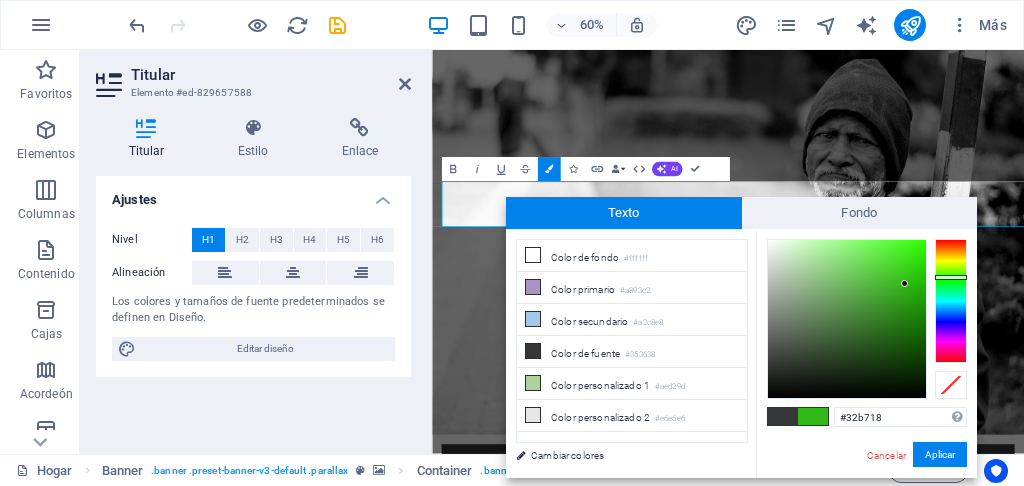 click at bounding box center (847, 319) 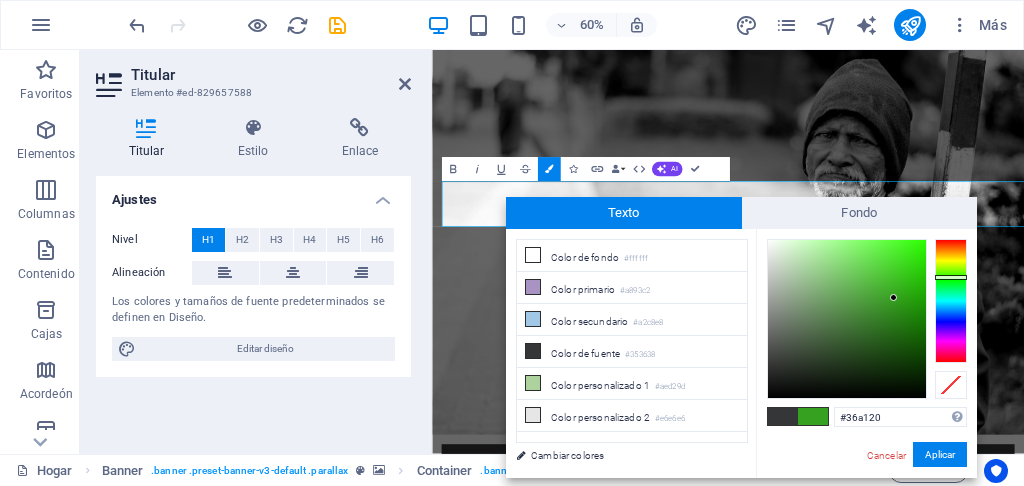 click at bounding box center [847, 319] 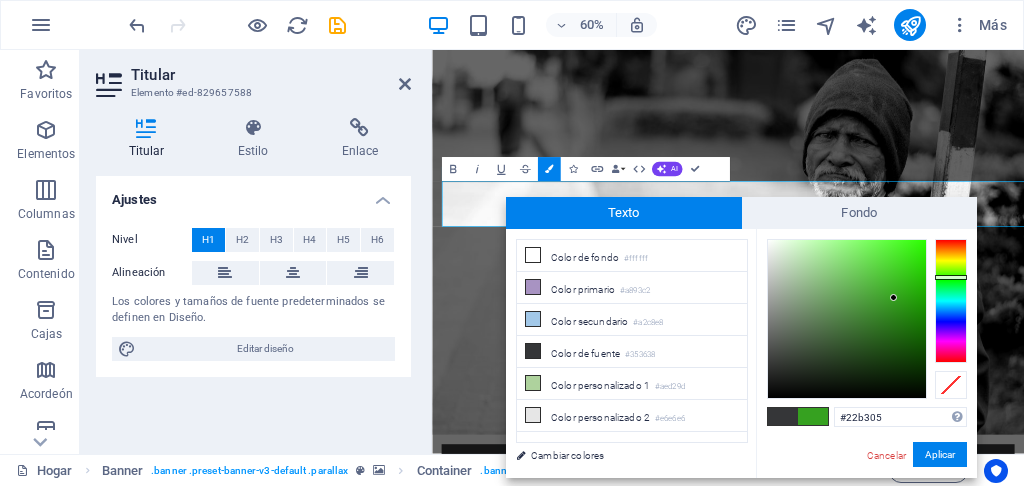 click at bounding box center [847, 319] 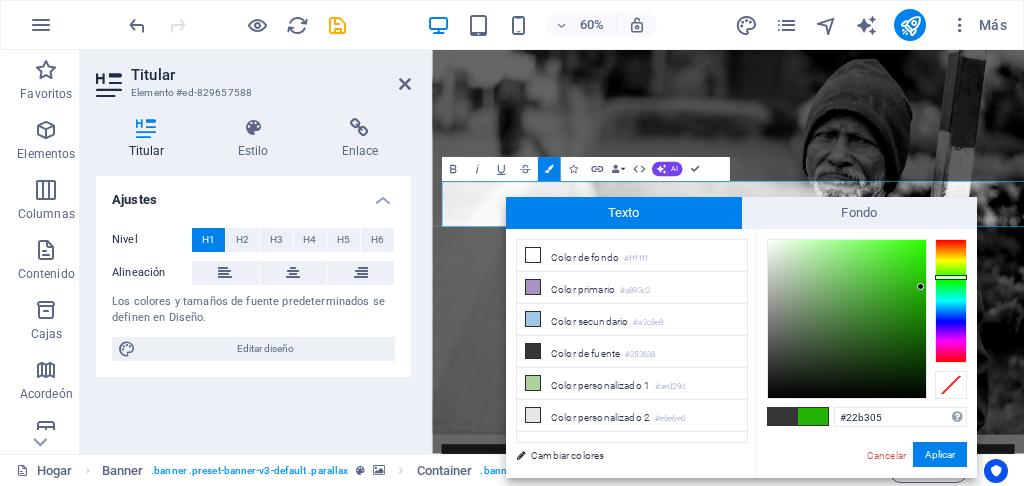 type on "#30af17" 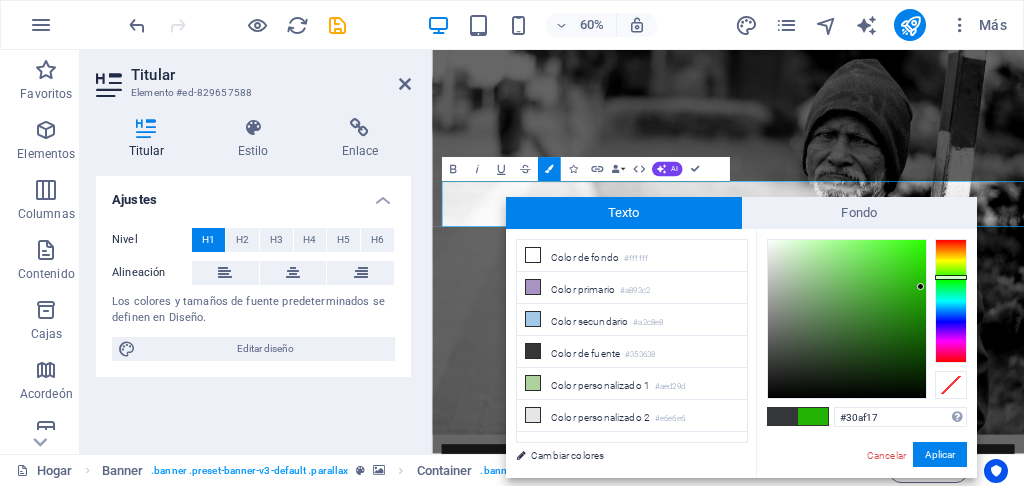 click at bounding box center [847, 319] 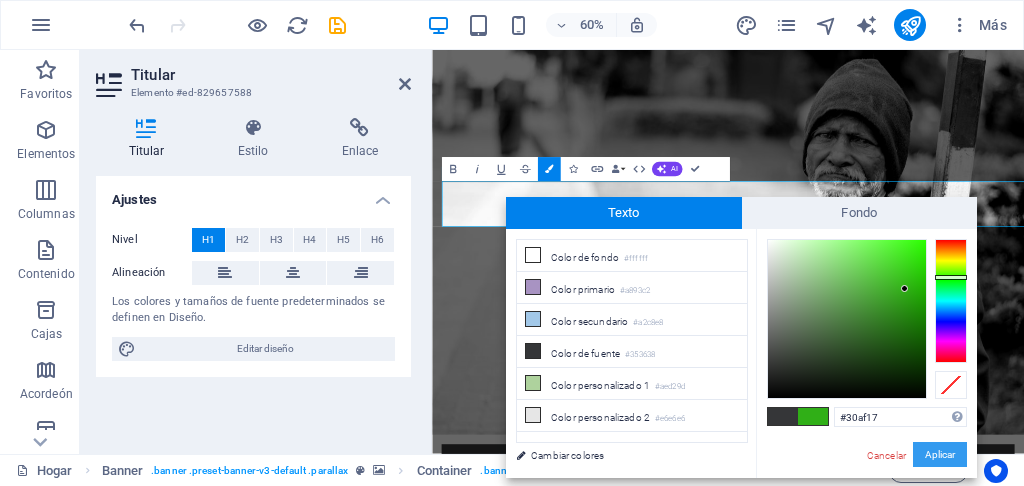 click on "Aplicar" at bounding box center [940, 454] 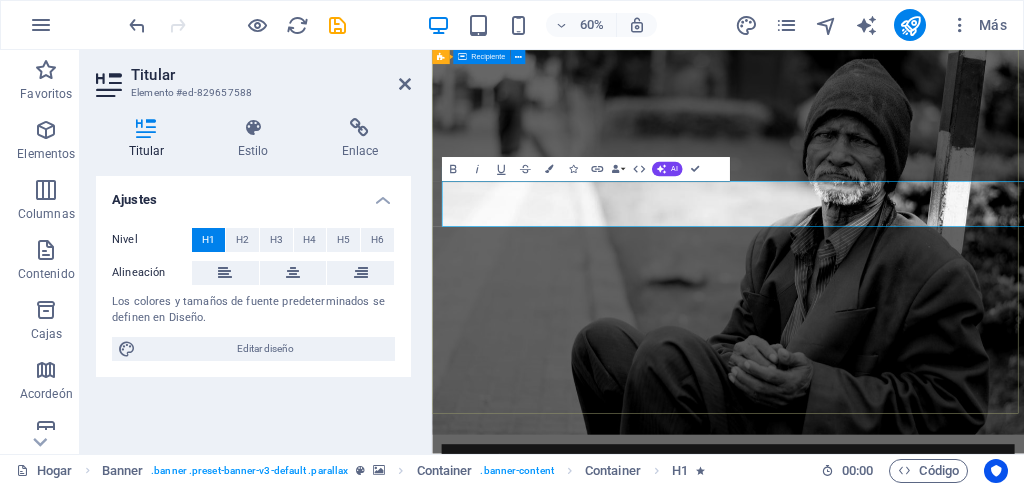 click on "Hogar Sobre nosotros Qué hacemos Proyectos Voluntarios Donar mujeres   rojas  ​ desarrollo justicia y  paz ¡Construyamos juntos un mundo mejor! Más información" at bounding box center (925, 945) 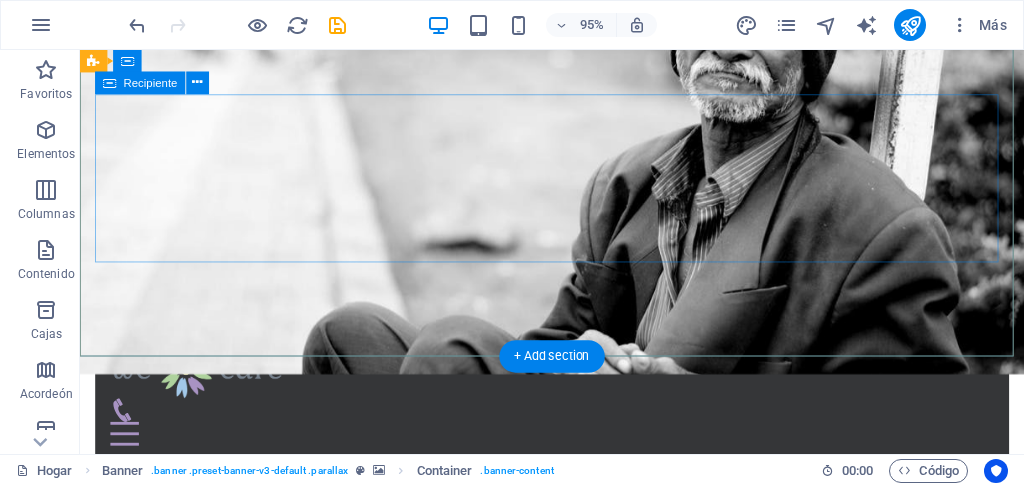 scroll, scrollTop: 0, scrollLeft: 0, axis: both 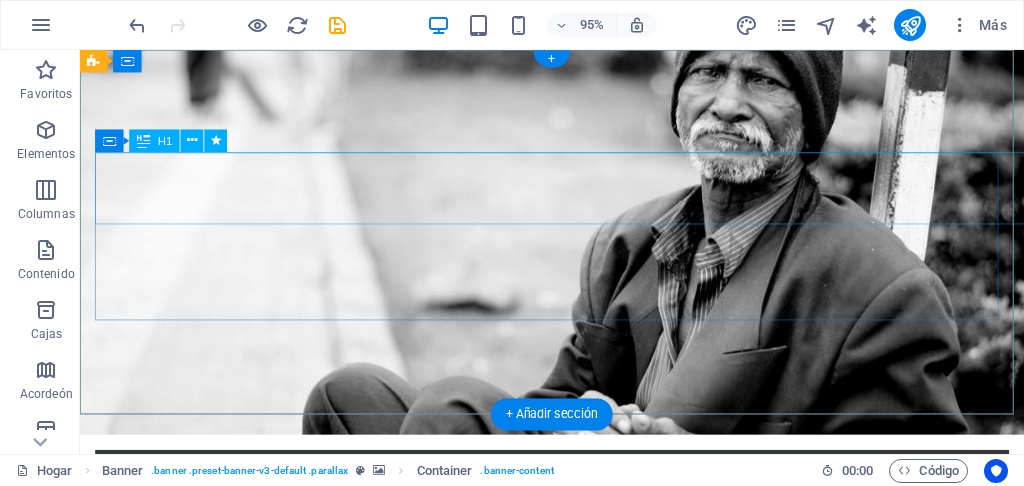 click on "mujeres    rojas   desarrollo  justicia y  paz" at bounding box center (577, 681) 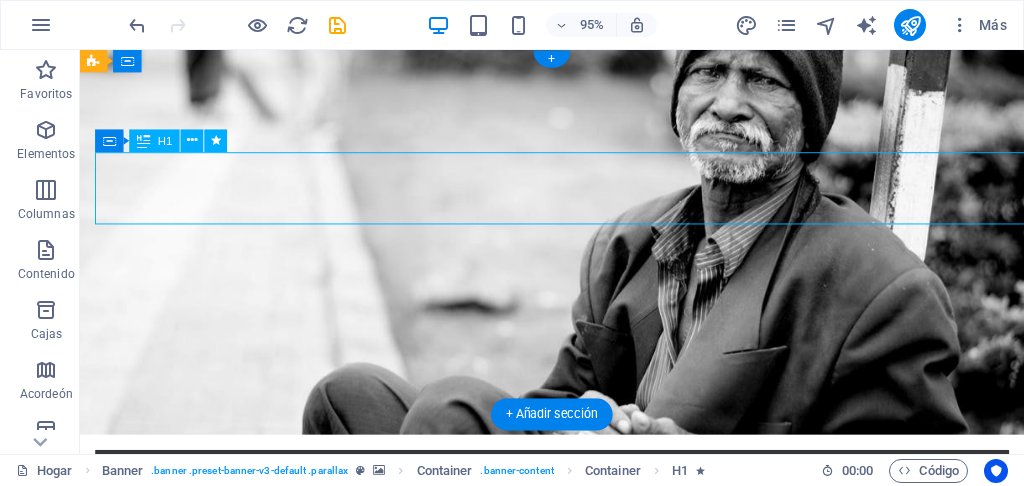 click on "mujeres    rojas   desarrollo  justicia y  paz" at bounding box center (577, 681) 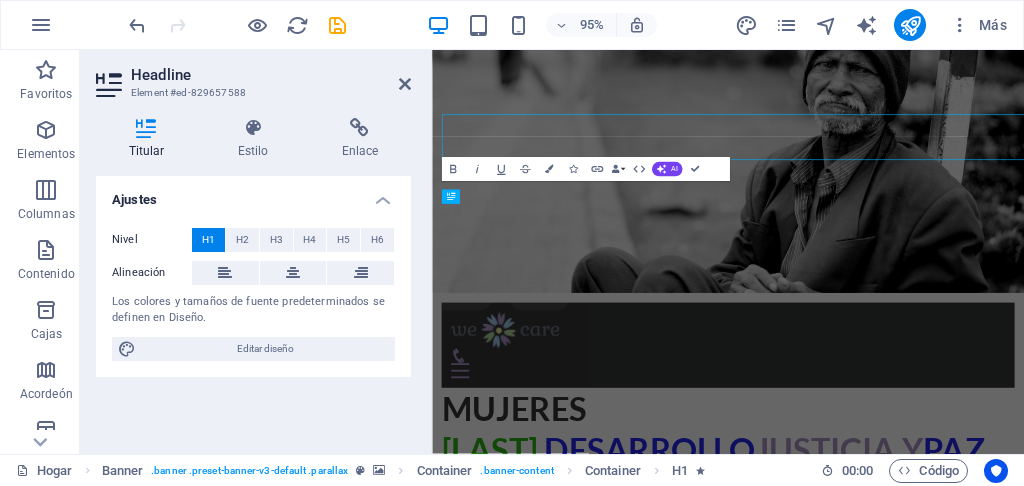 click on "Ajustes" at bounding box center (253, 194) 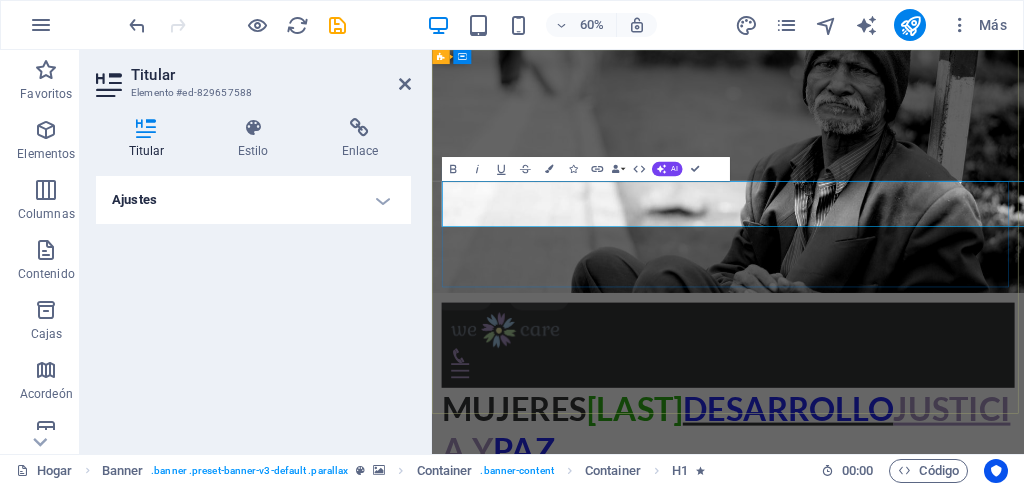 click on "mujeres" at bounding box center [569, 647] 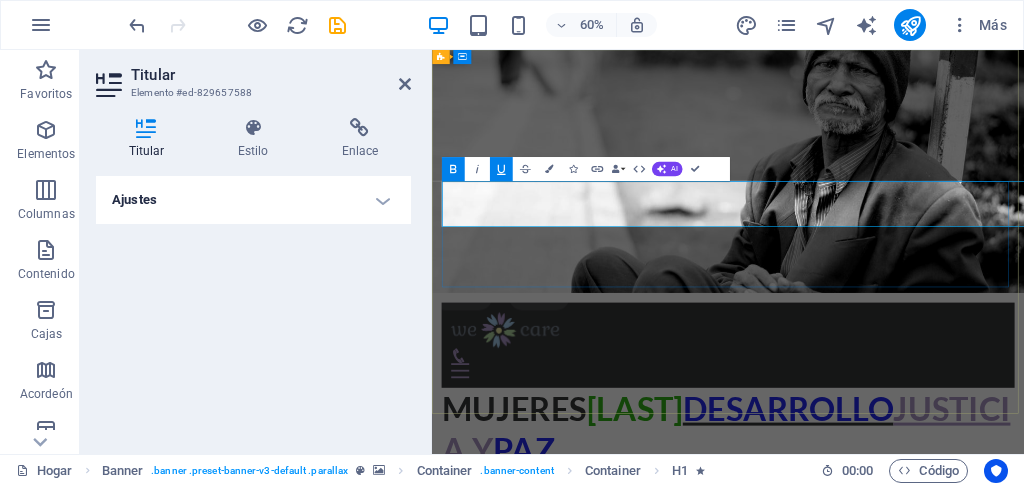 click on "rojas" at bounding box center [770, 647] 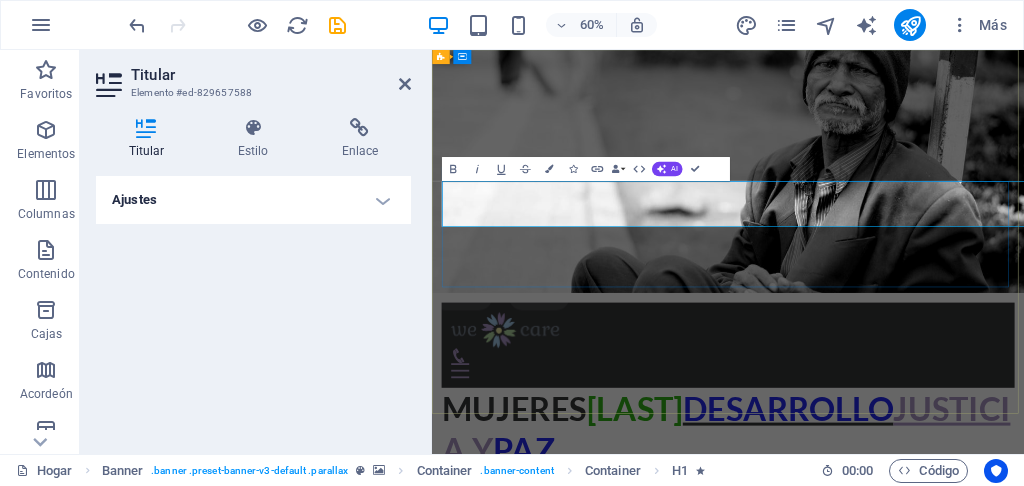 click on "rojas" at bounding box center (770, 647) 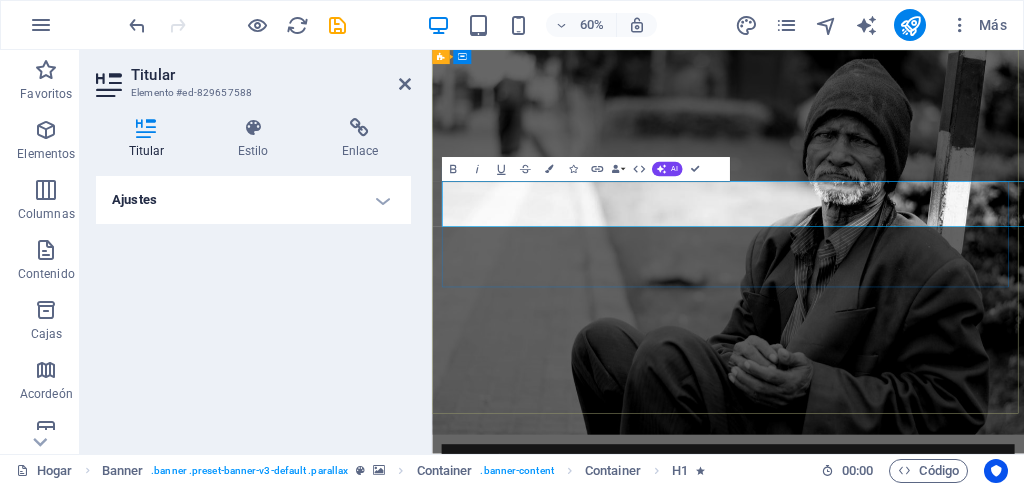 type 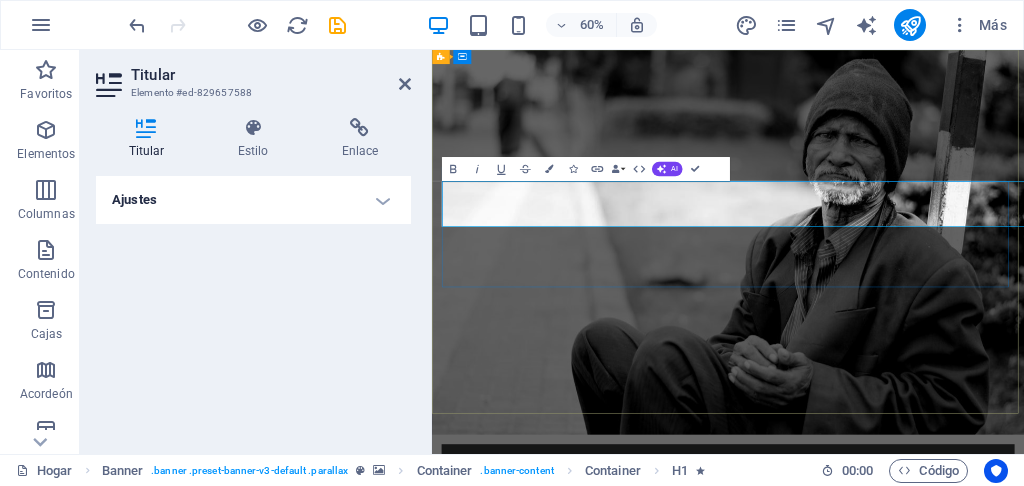 drag, startPoint x: 812, startPoint y: 302, endPoint x: 457, endPoint y: 303, distance: 355.0014 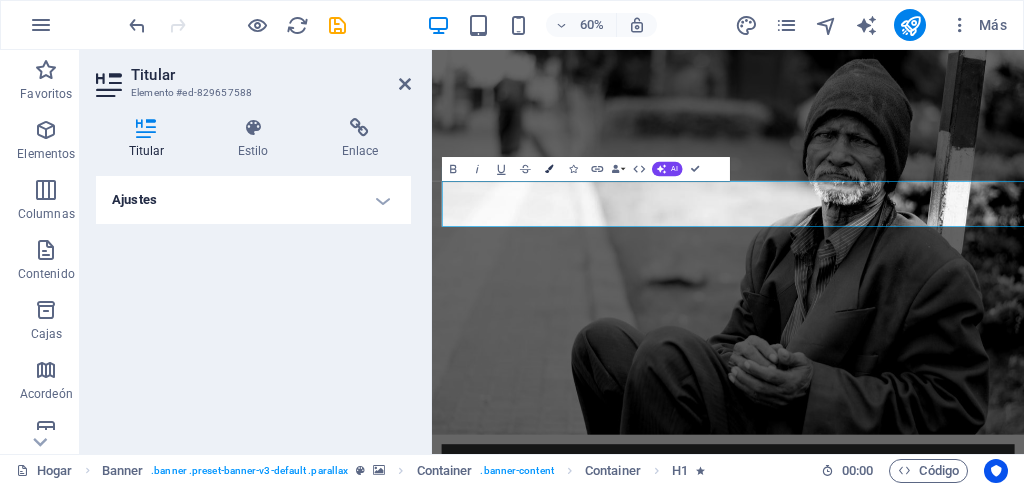 click at bounding box center (549, 169) 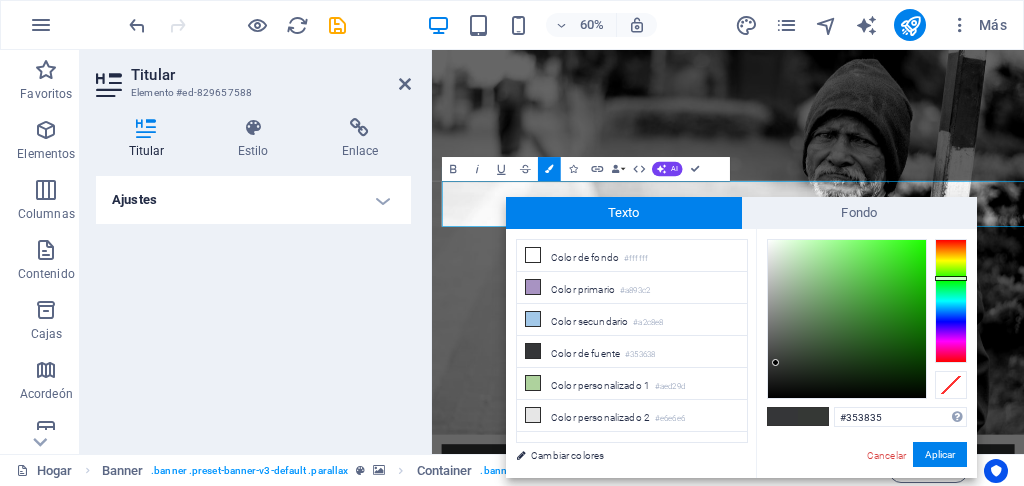 click at bounding box center [951, 301] 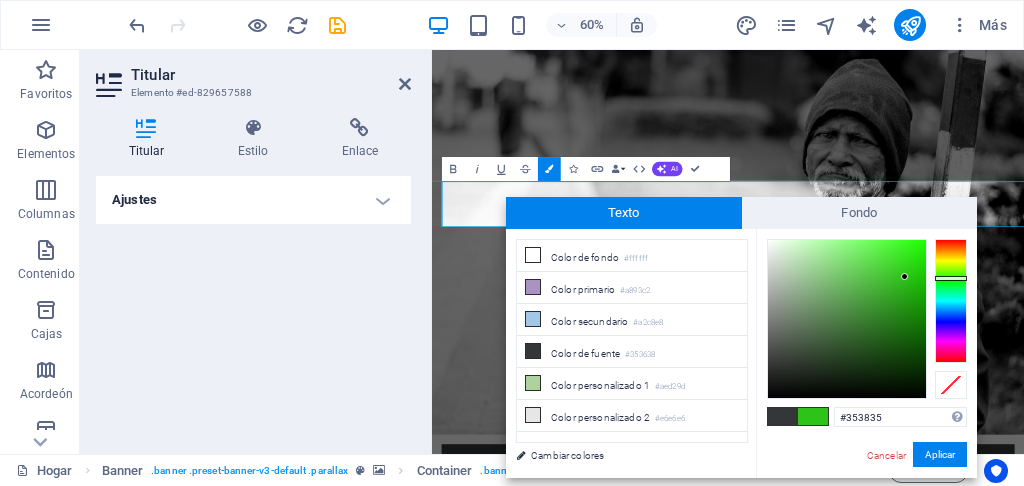 type on "#2dc319" 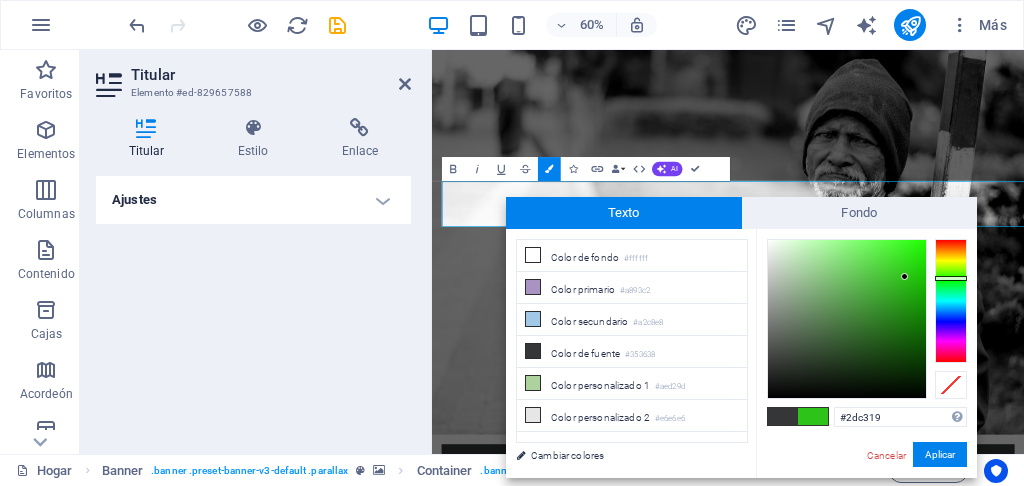 click at bounding box center (847, 319) 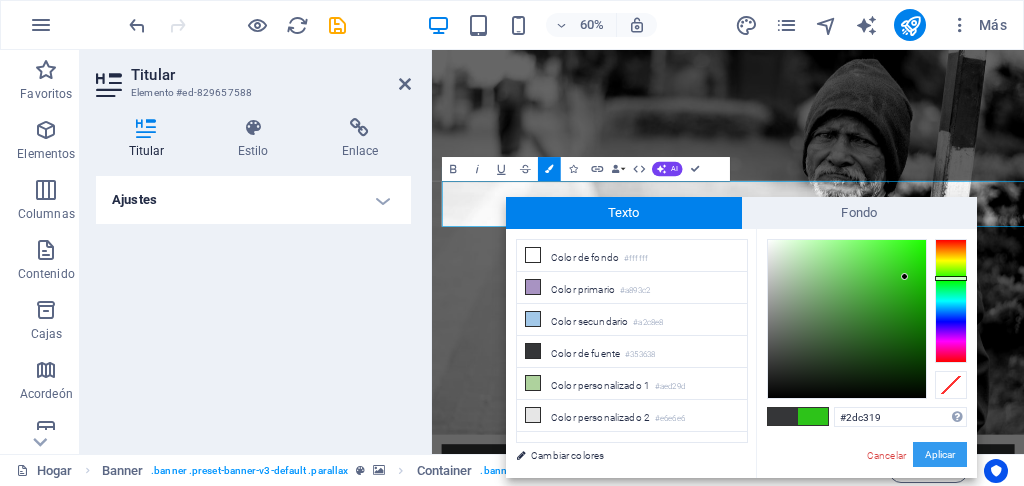 click on "Aplicar" at bounding box center (940, 454) 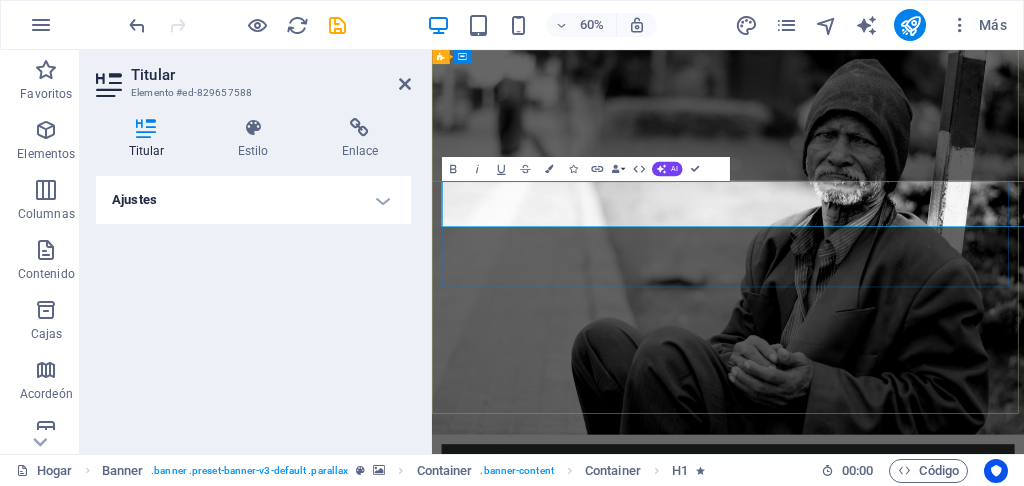 click on "desarrollo" at bounding box center [623, 951] 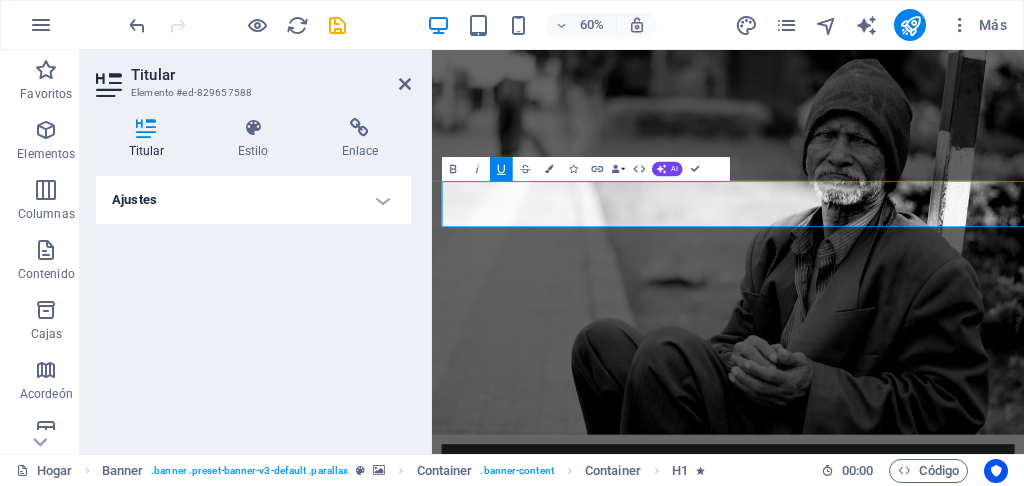 click on "Titular Elemento #ed-829657588" at bounding box center (253, 76) 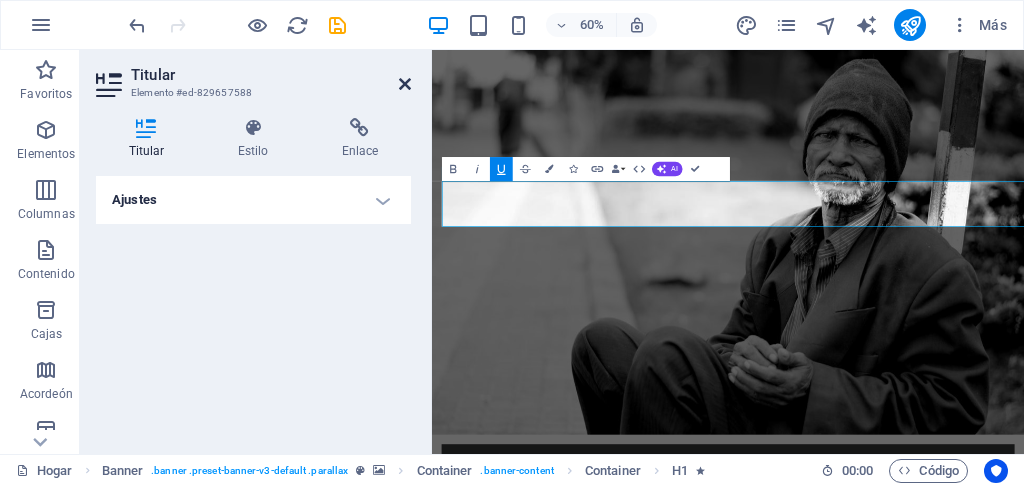 click at bounding box center [405, 84] 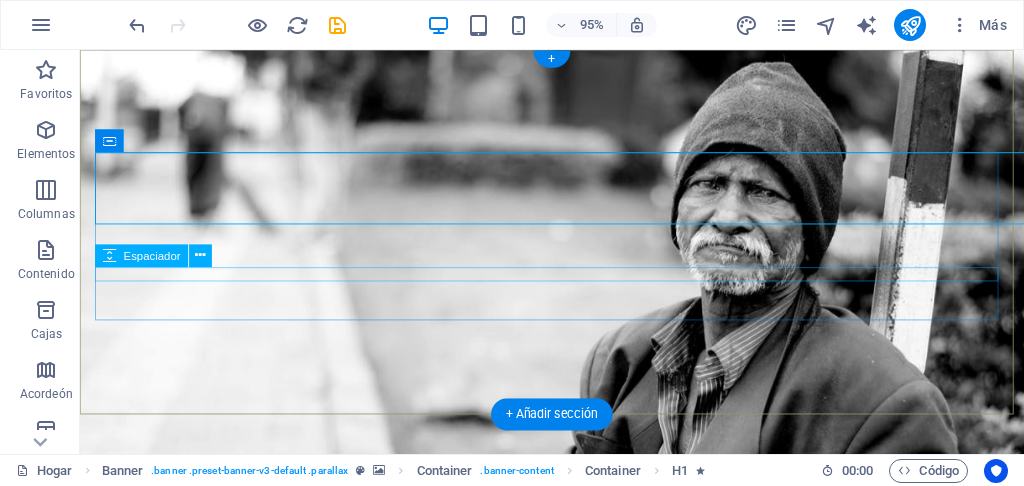click at bounding box center [577, 1045] 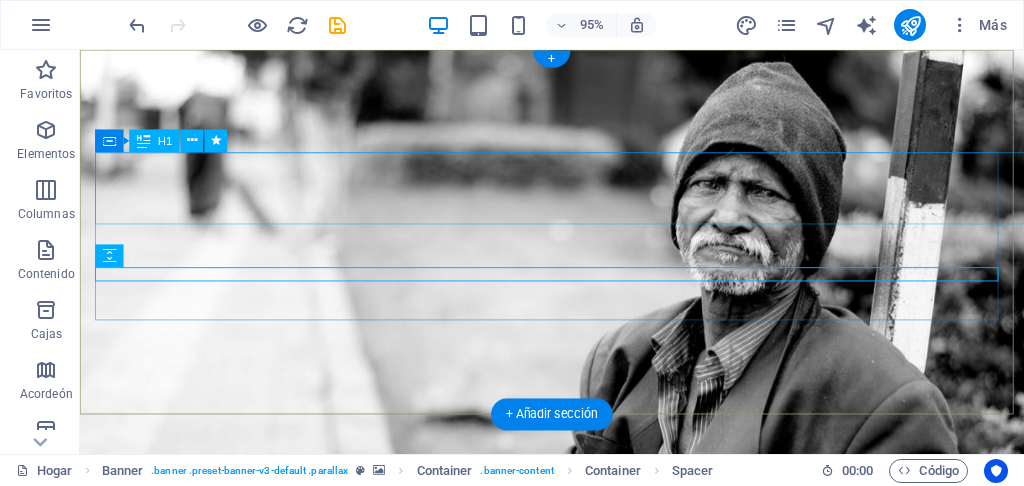 click on "red mujeres  desarrollo    justicia y   paz" at bounding box center (577, 917) 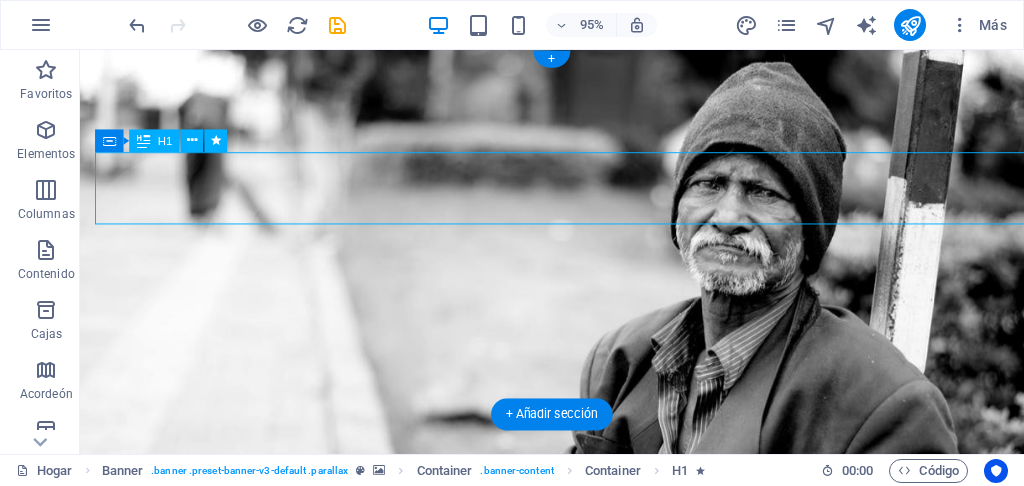 click on "red mujeres  desarrollo    justicia y   paz" at bounding box center [577, 917] 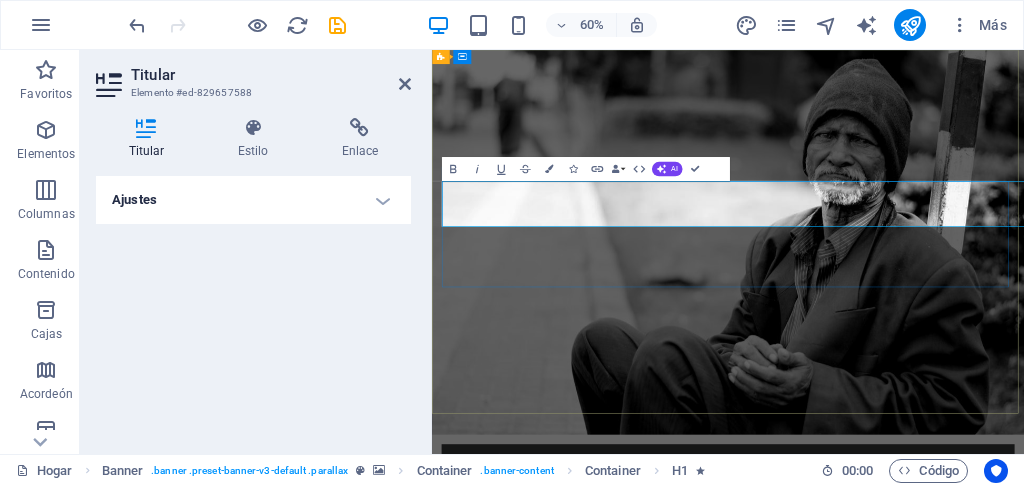 click on "red mujeres" at bounding box center (628, 883) 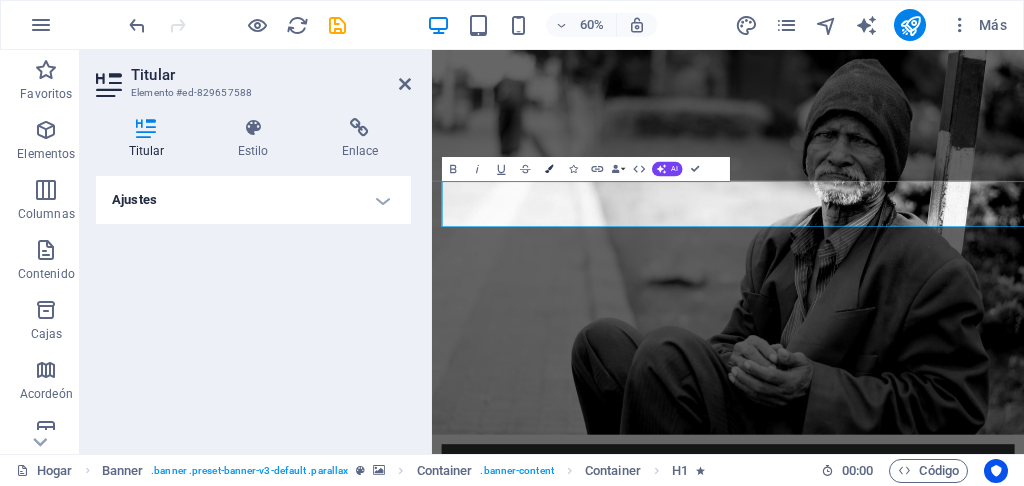 click at bounding box center [549, 169] 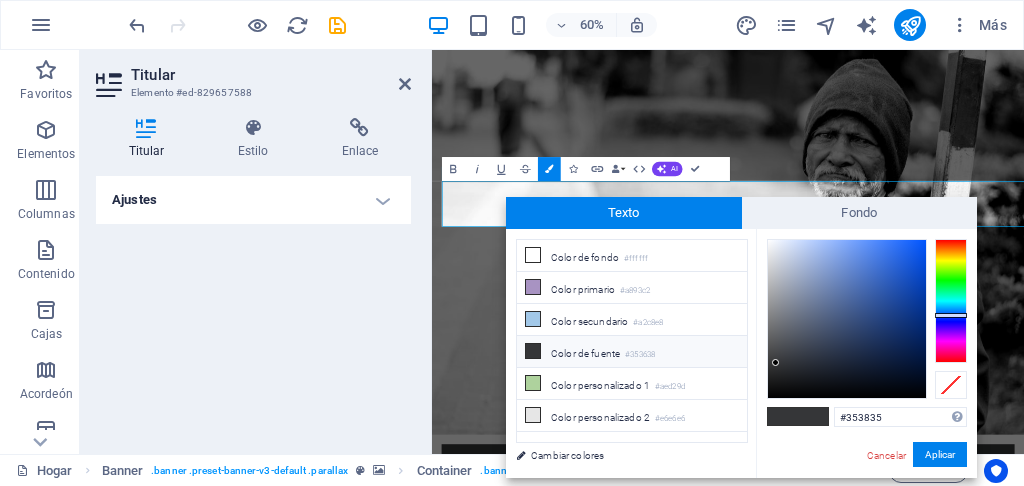 click at bounding box center [951, 301] 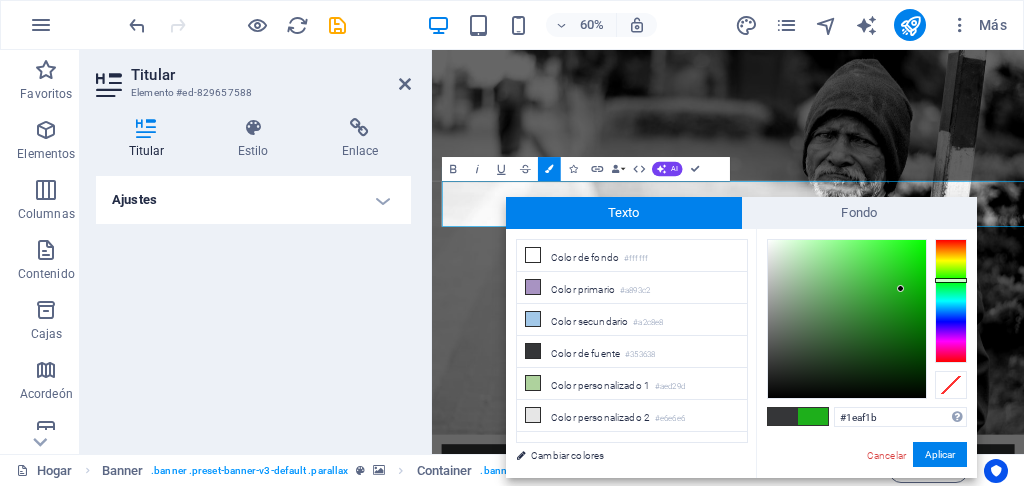 click at bounding box center [847, 319] 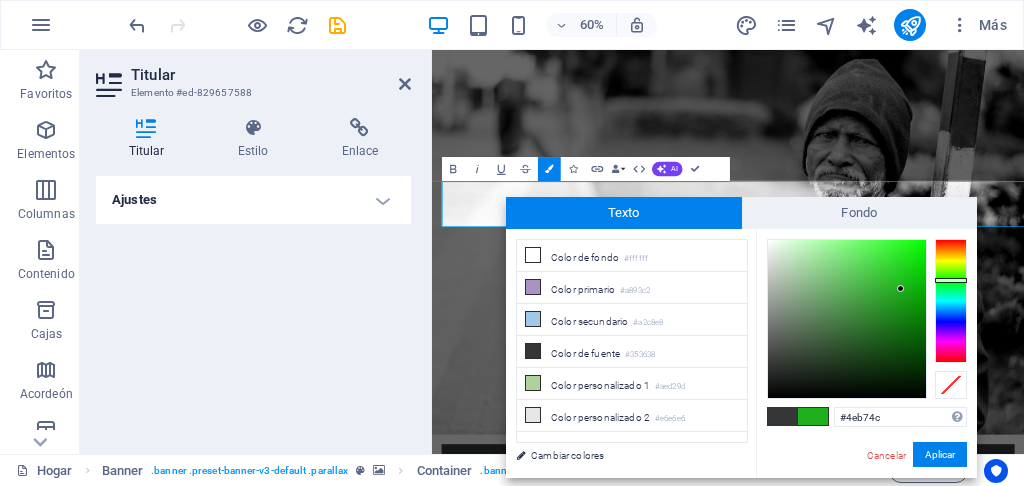 click at bounding box center [847, 319] 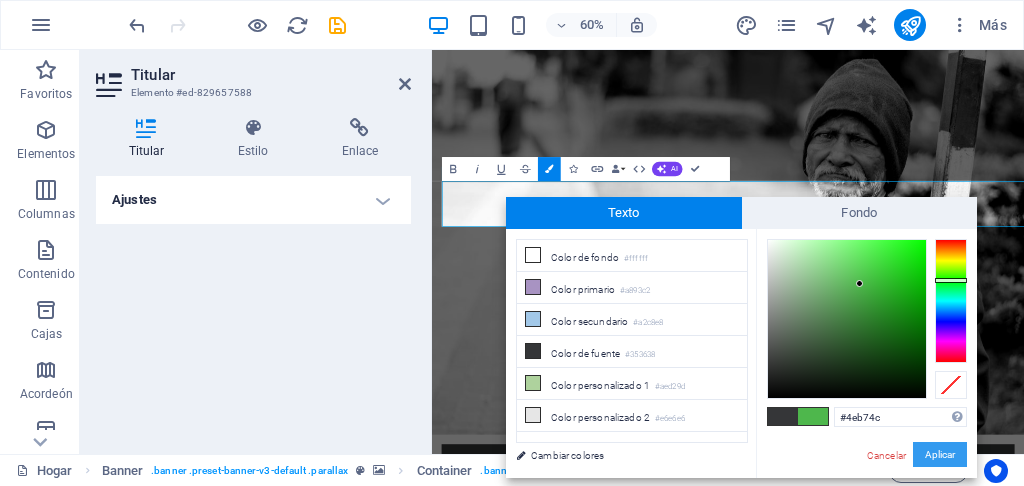 click on "Aplicar" at bounding box center [940, 454] 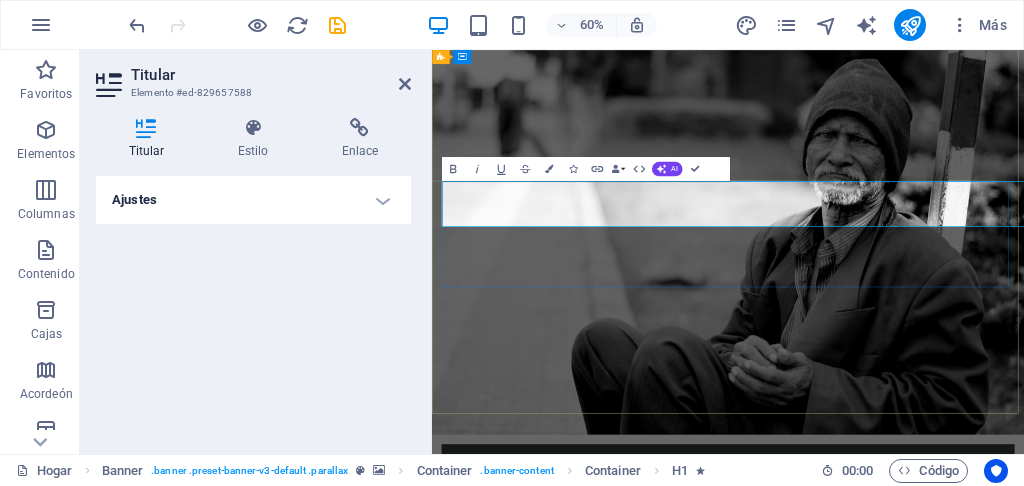 click on "red mujeres​" at bounding box center [628, 883] 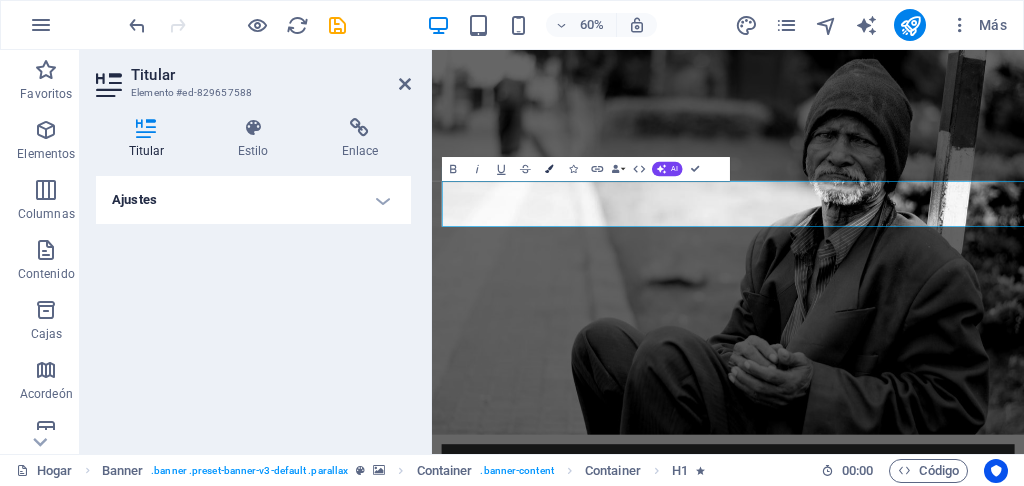 click on "Bandera" at bounding box center (549, 169) 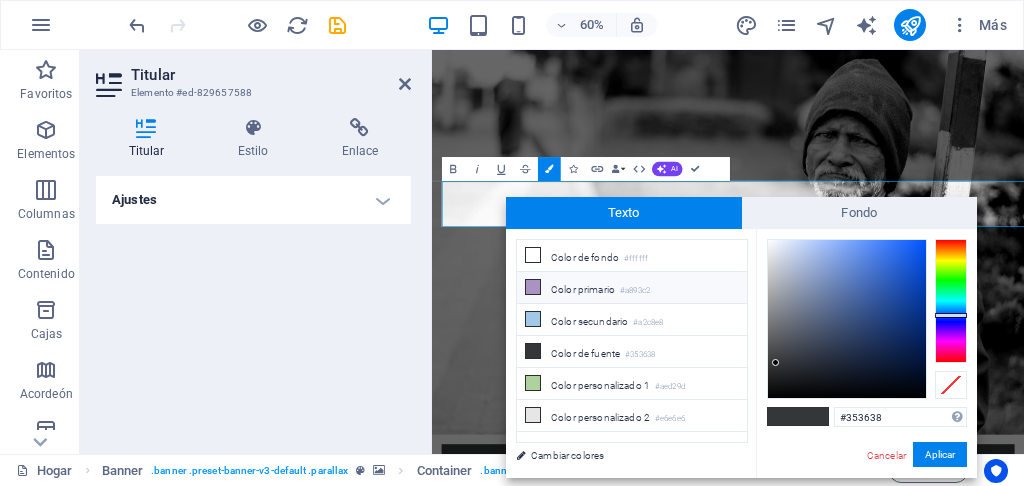 click on "Color primario" at bounding box center (583, 289) 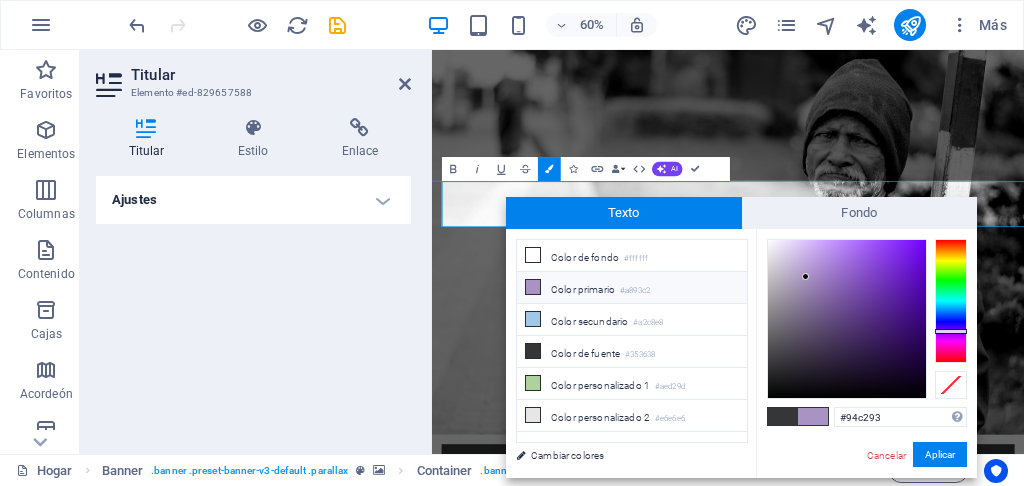 click at bounding box center (951, 301) 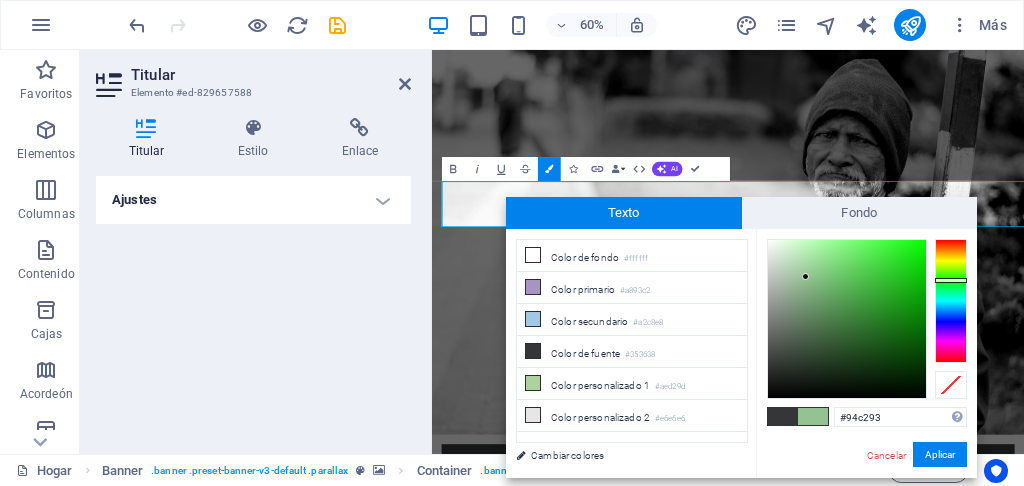 type on "#25cb22" 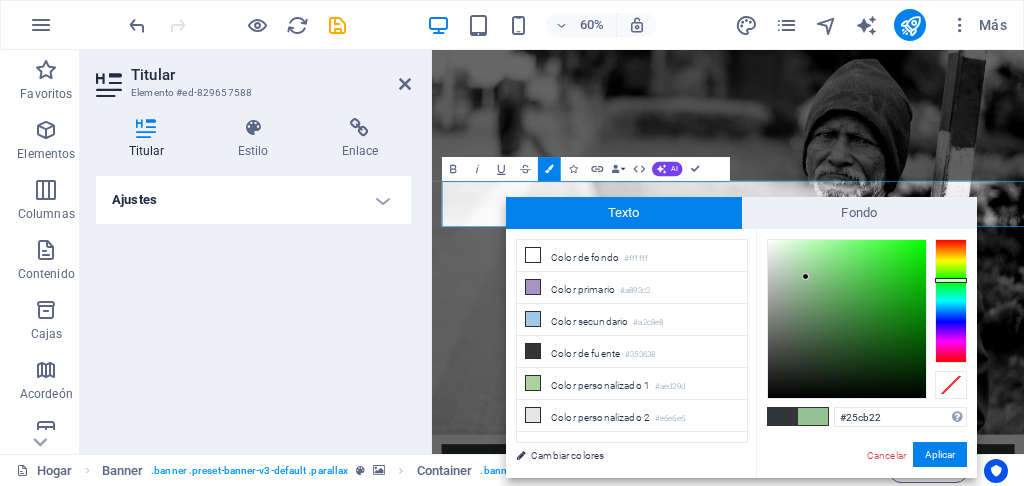 click at bounding box center (847, 319) 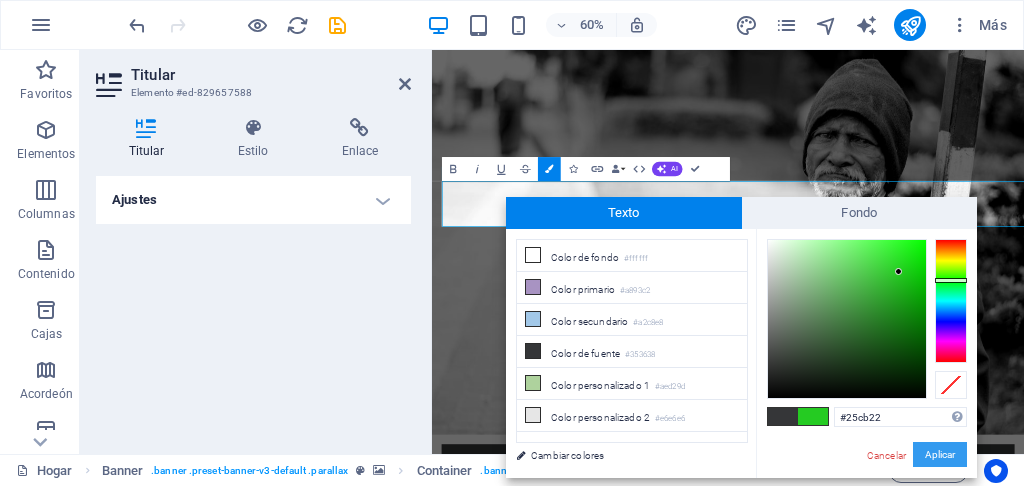 click on "Aplicar" at bounding box center (940, 454) 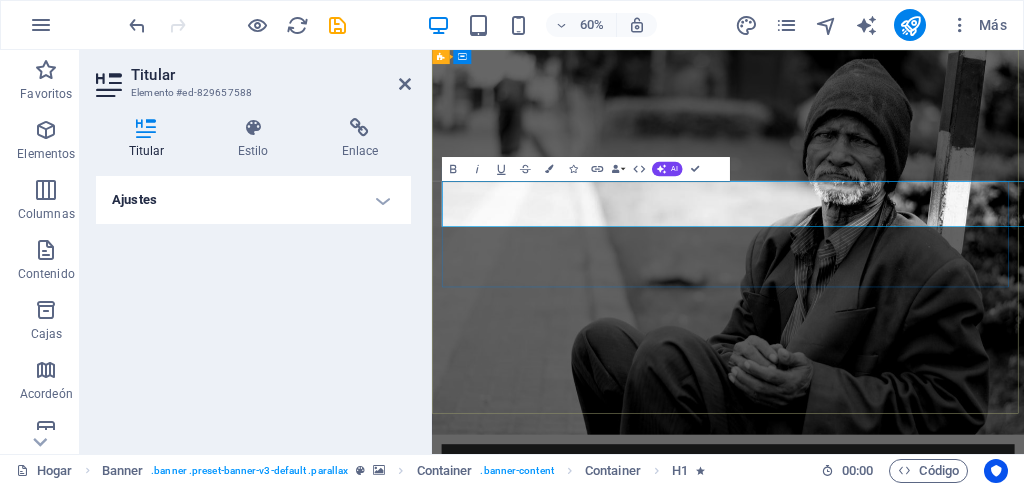 click on "desarrollo" at bounding box center (984, 883) 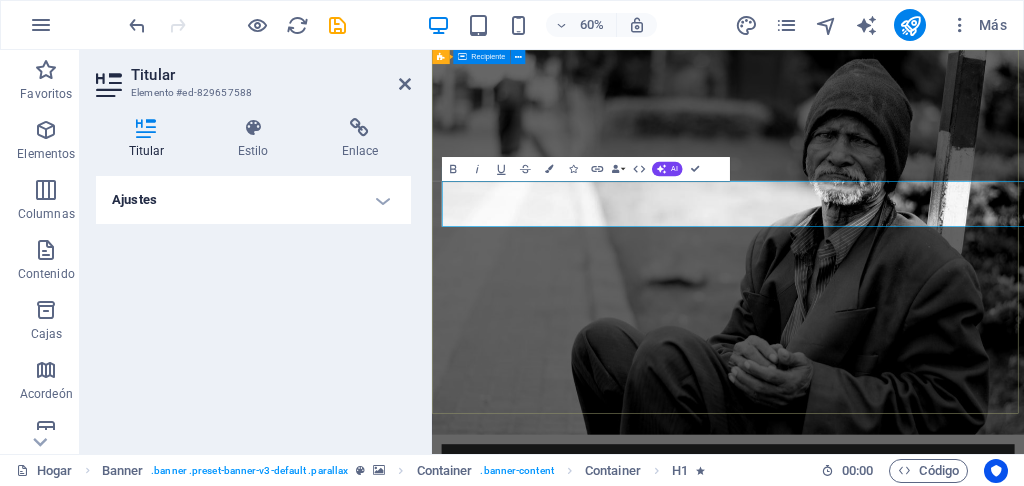 click on "Hogar Sobre nosotros Qué hacemos Proyectos Voluntarios Donar ​​ ​​ red mujeres​  ​ desarrollo     justicia y    paz       ¡Construyamos juntos un mundo mejor! Más información" at bounding box center (925, 945) 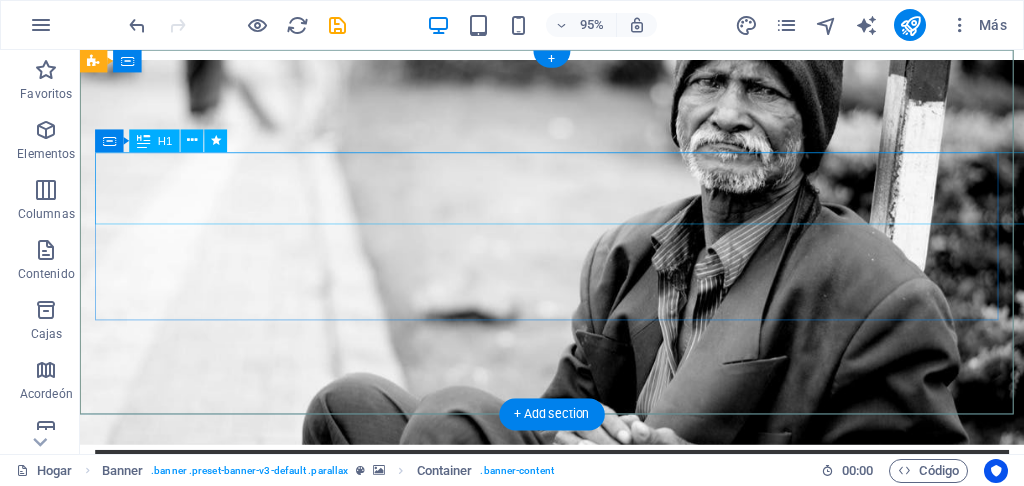 scroll, scrollTop: 66, scrollLeft: 0, axis: vertical 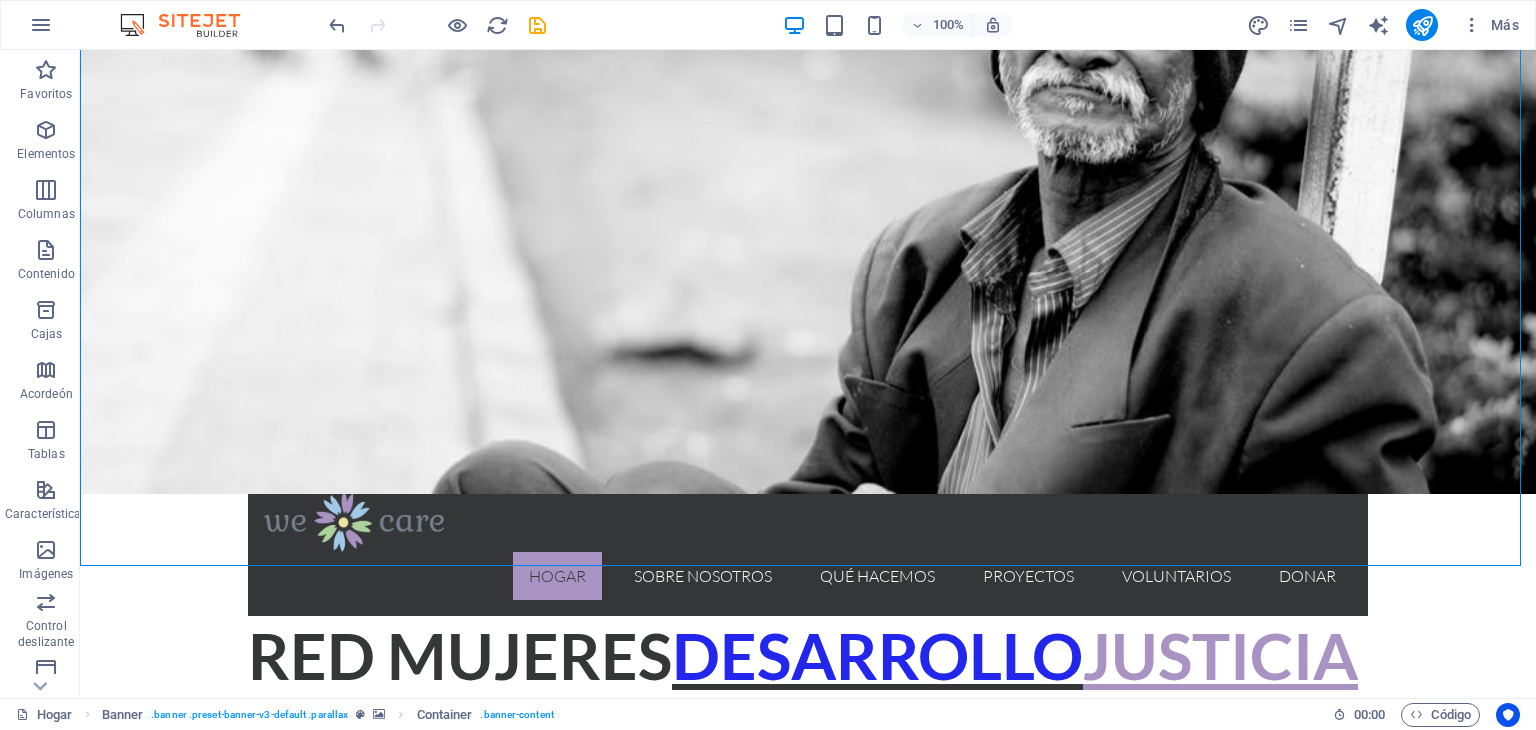 drag, startPoint x: 366, startPoint y: 63, endPoint x: 643, endPoint y: 314, distance: 373.80475 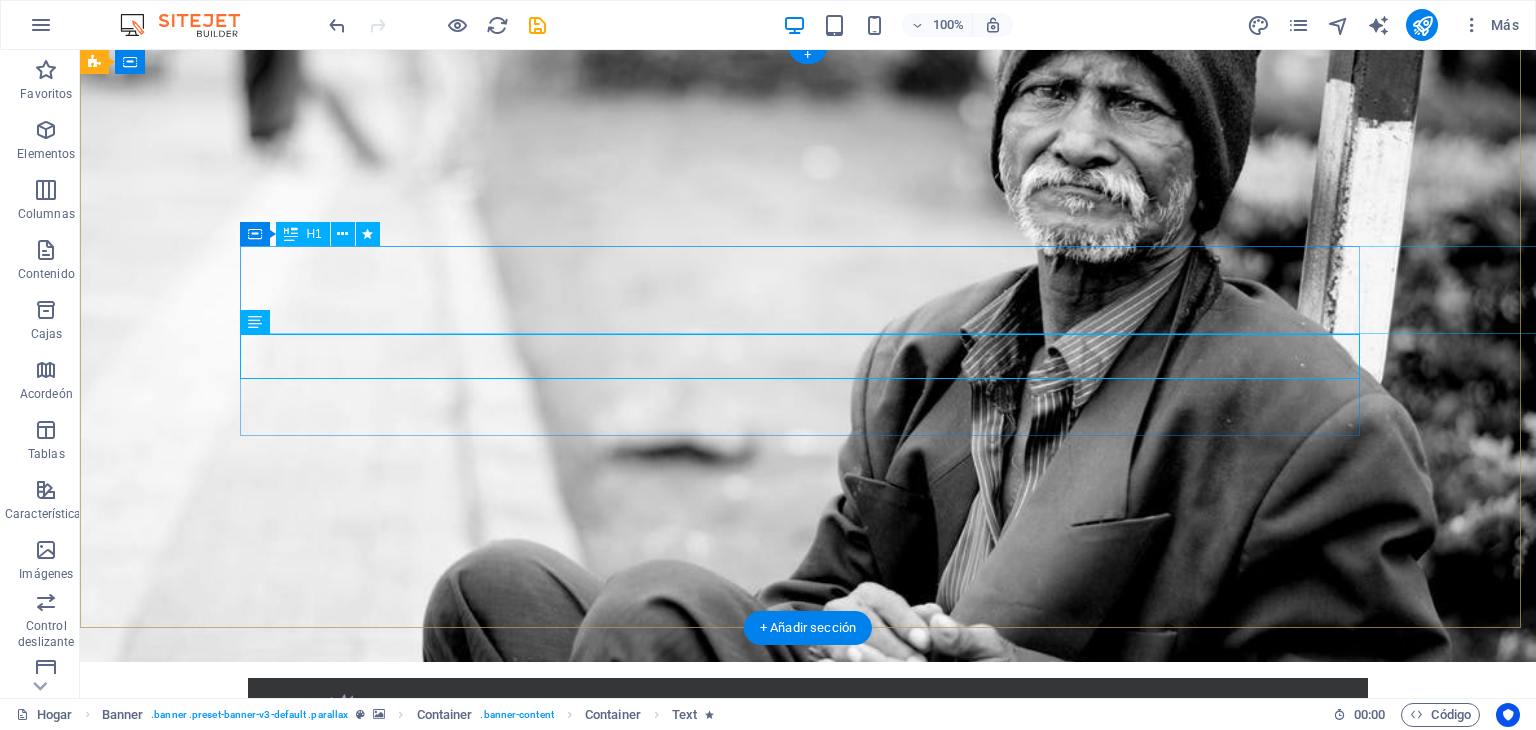scroll, scrollTop: 0, scrollLeft: 0, axis: both 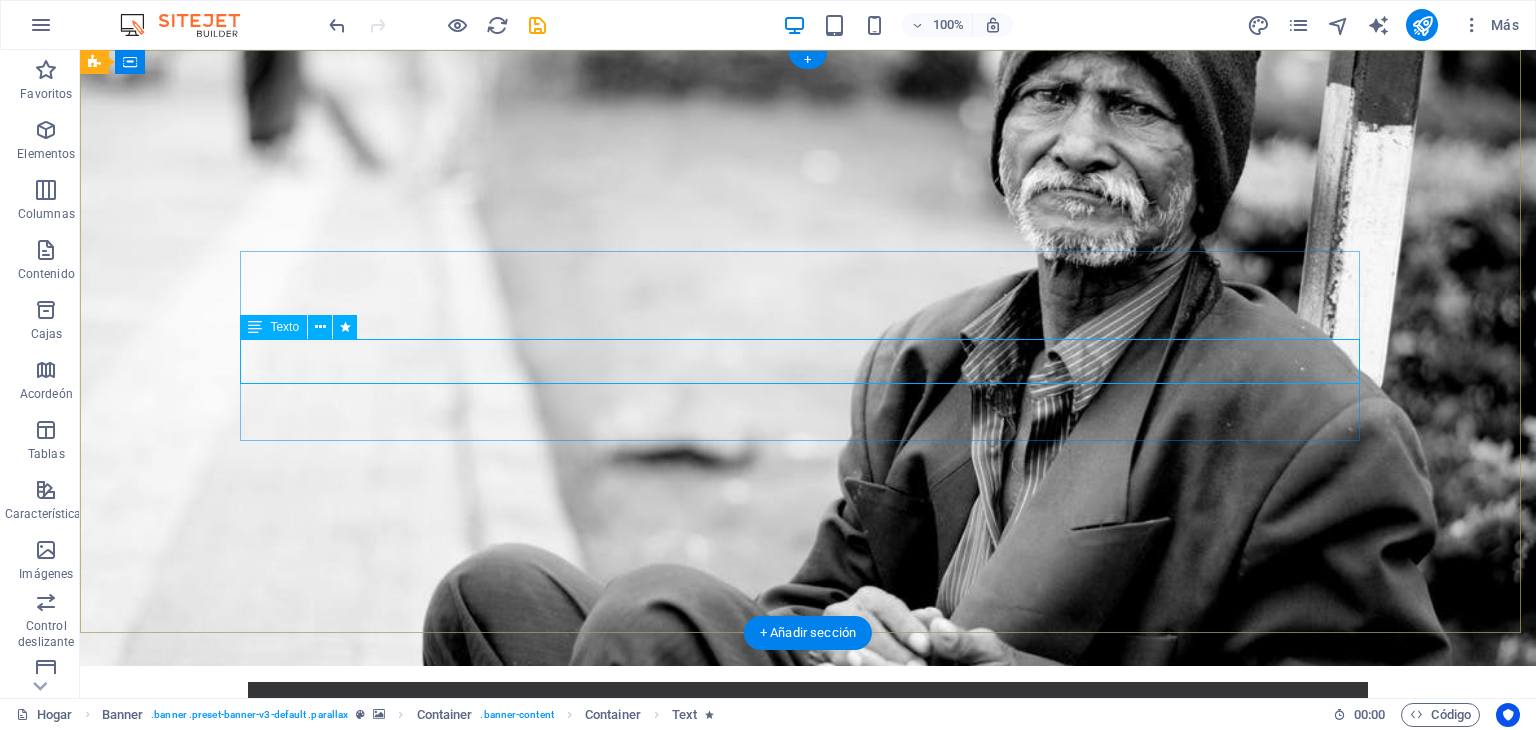 click on "red mujeres  desarrollo      justicia y     paz" at bounding box center [808, 902] 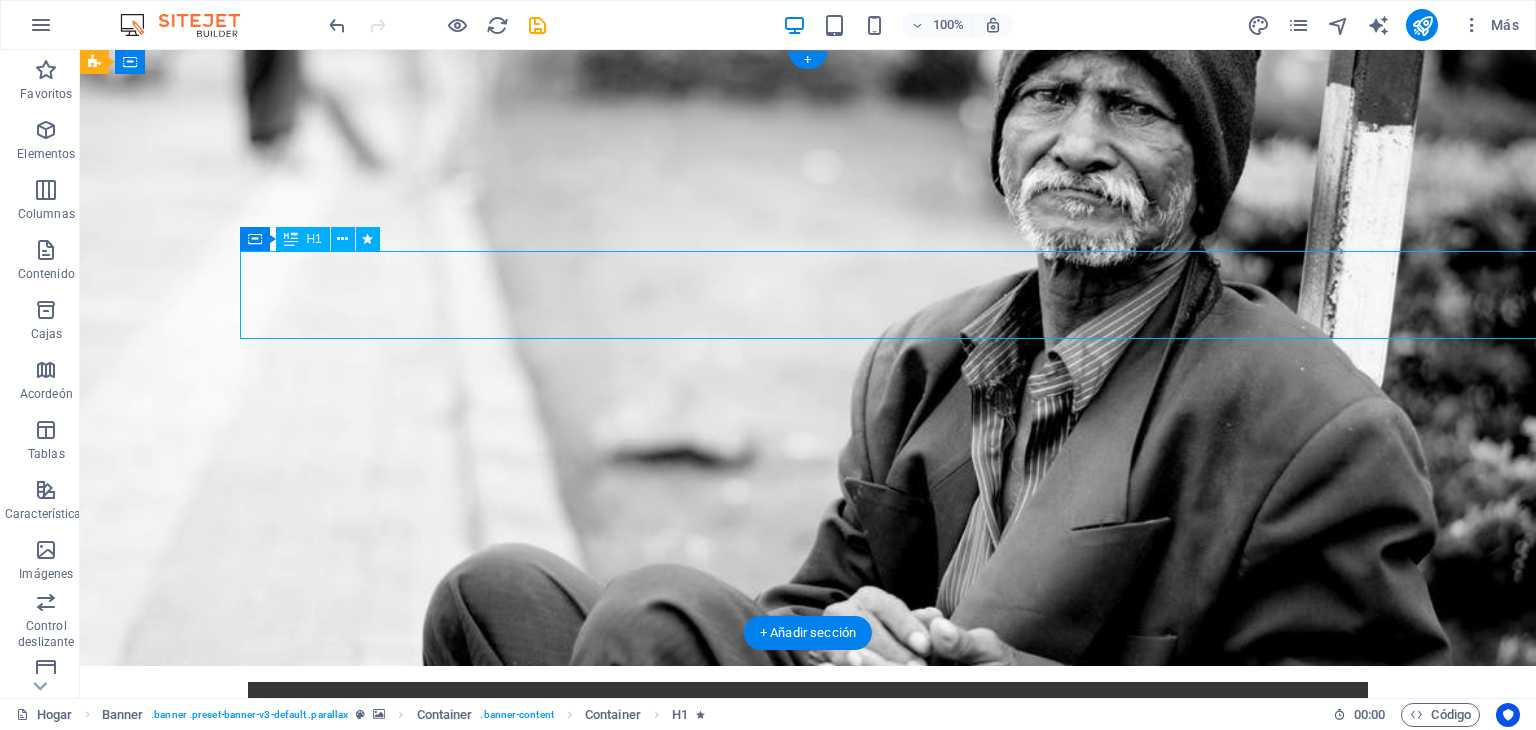 click on "red mujeres  desarrollo      justicia y     paz" at bounding box center (808, 902) 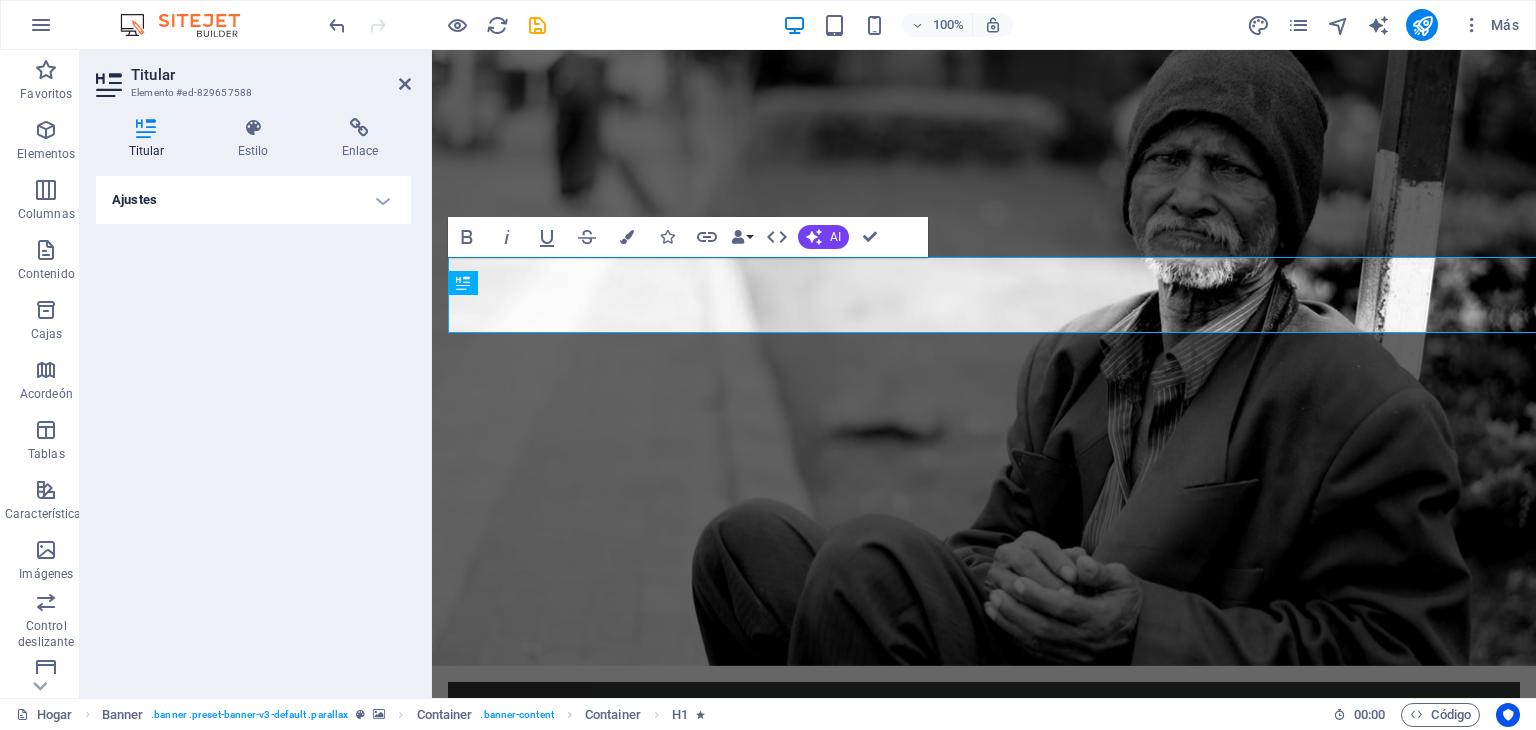 click on "Titular Estilo Enlace Ajustes Nivel H1 H2 H3 H4 H5 H6 Alineación Los colores y tamaños de fuente predeterminados se definen en Diseño. Editar diseño Bandera Elemento Disposición Cómo se expande este elemento dentro del diseño (Flexbox). Tamaño Por defecto auto píxeles % 1/1 1/2 1/3 1/4 1/5 1/6 1/7 1/8 1/9 1/10 Crecer Encoger Orden Disposición del contenedor Visible Visible Opacidad 100 % Rebosar Espaciado Margen Por defecto auto píxeles % movimiento rápido del ojo Volkswagen vh Costumbre Costumbre auto píxeles % movimiento rápido del ojo Volkswagen vh auto píxeles % movimiento rápido del ojo Volkswagen vh auto píxeles % movimiento rápido del ojo Volkswagen vh auto píxeles % movimiento rápido del ojo Volkswagen vh Relleno Por defecto píxeles movimiento rápido del ojo % vh Volkswagen Costumbre Costumbre píxeles movimiento rápido del ojo % vh Volkswagen píxeles movimiento rápido del ojo % vh Volkswagen píxeles movimiento rápido del ojo % vh Volkswagen píxeles % vh Volkswagen Borde 1" at bounding box center (253, 400) 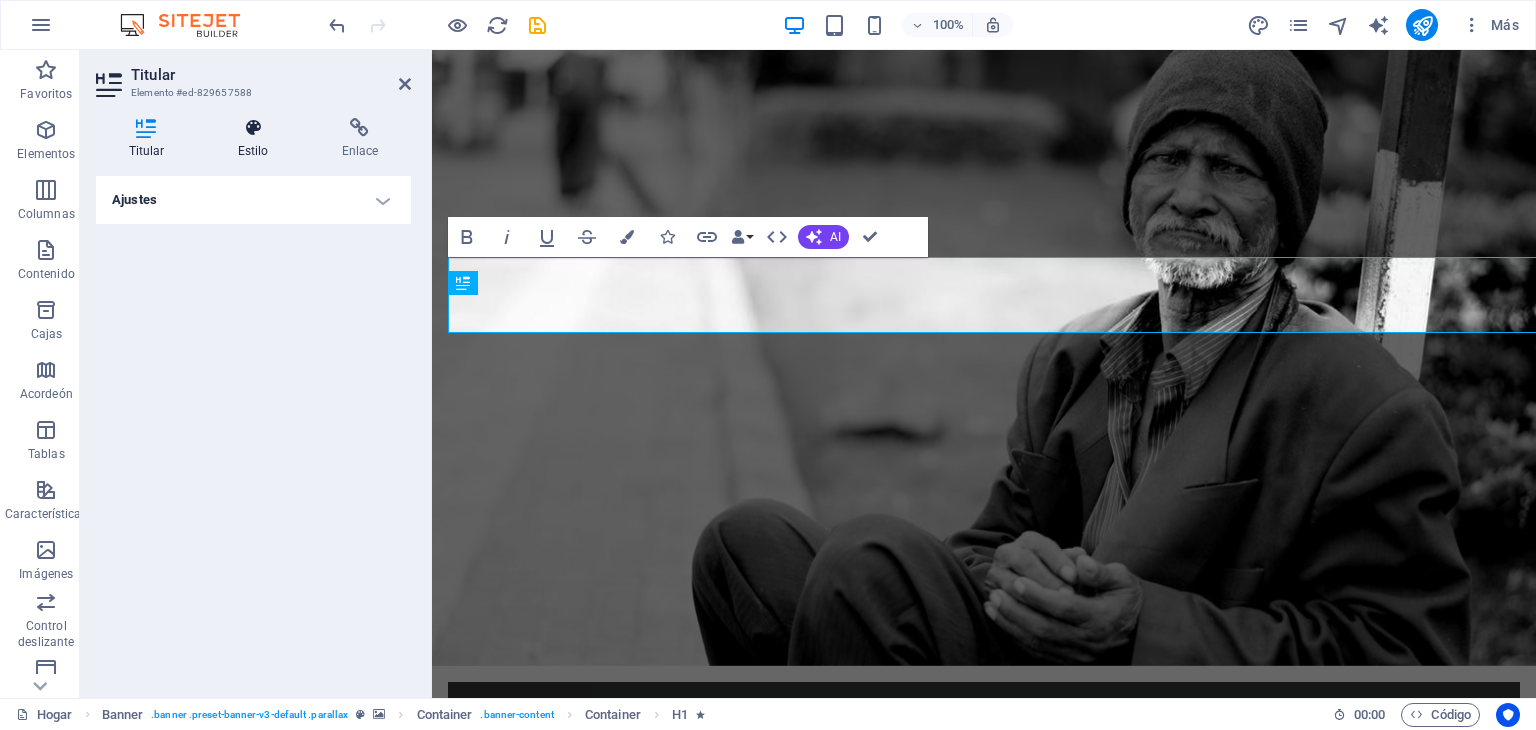click at bounding box center [253, 128] 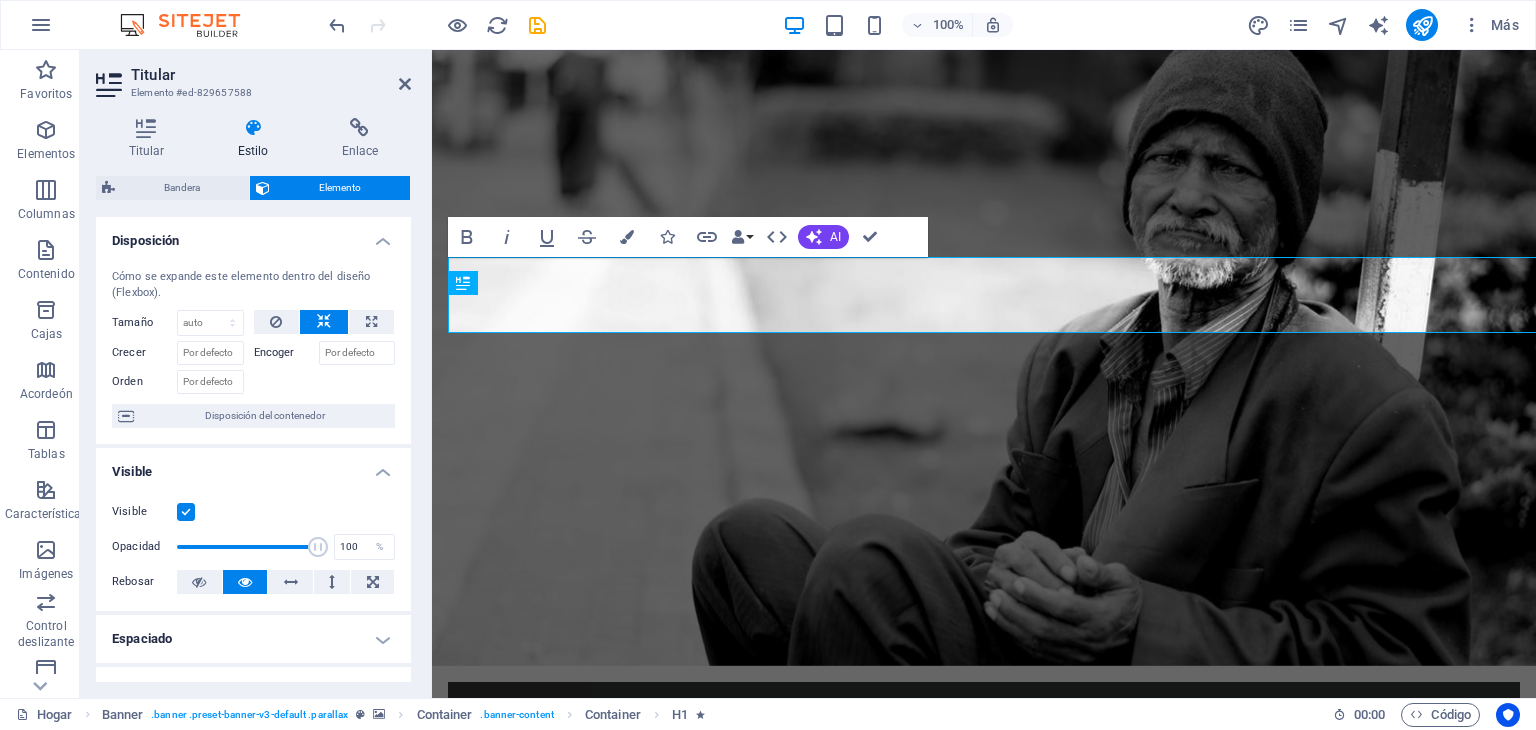 click on "Disposición" at bounding box center (253, 235) 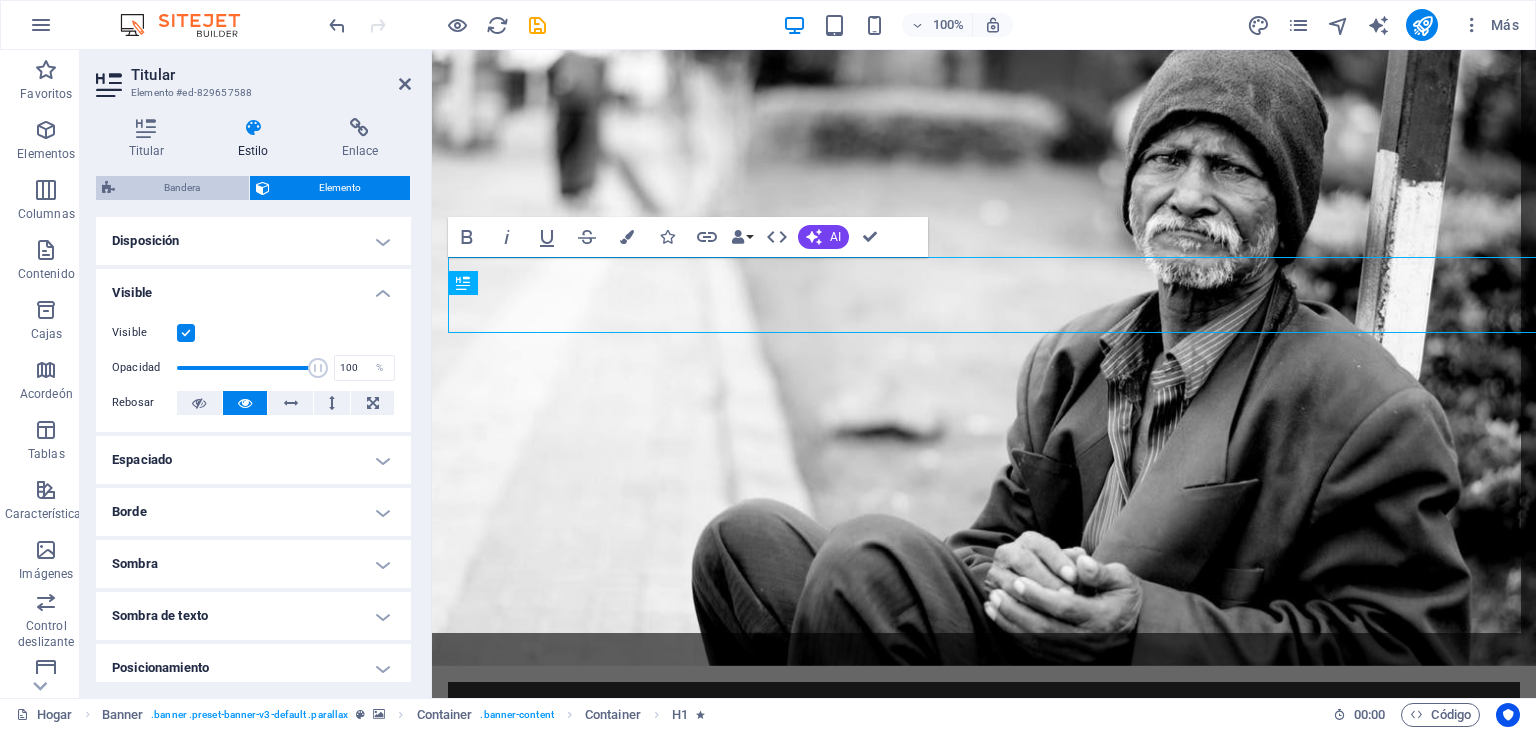 click on "Bandera" at bounding box center [182, 188] 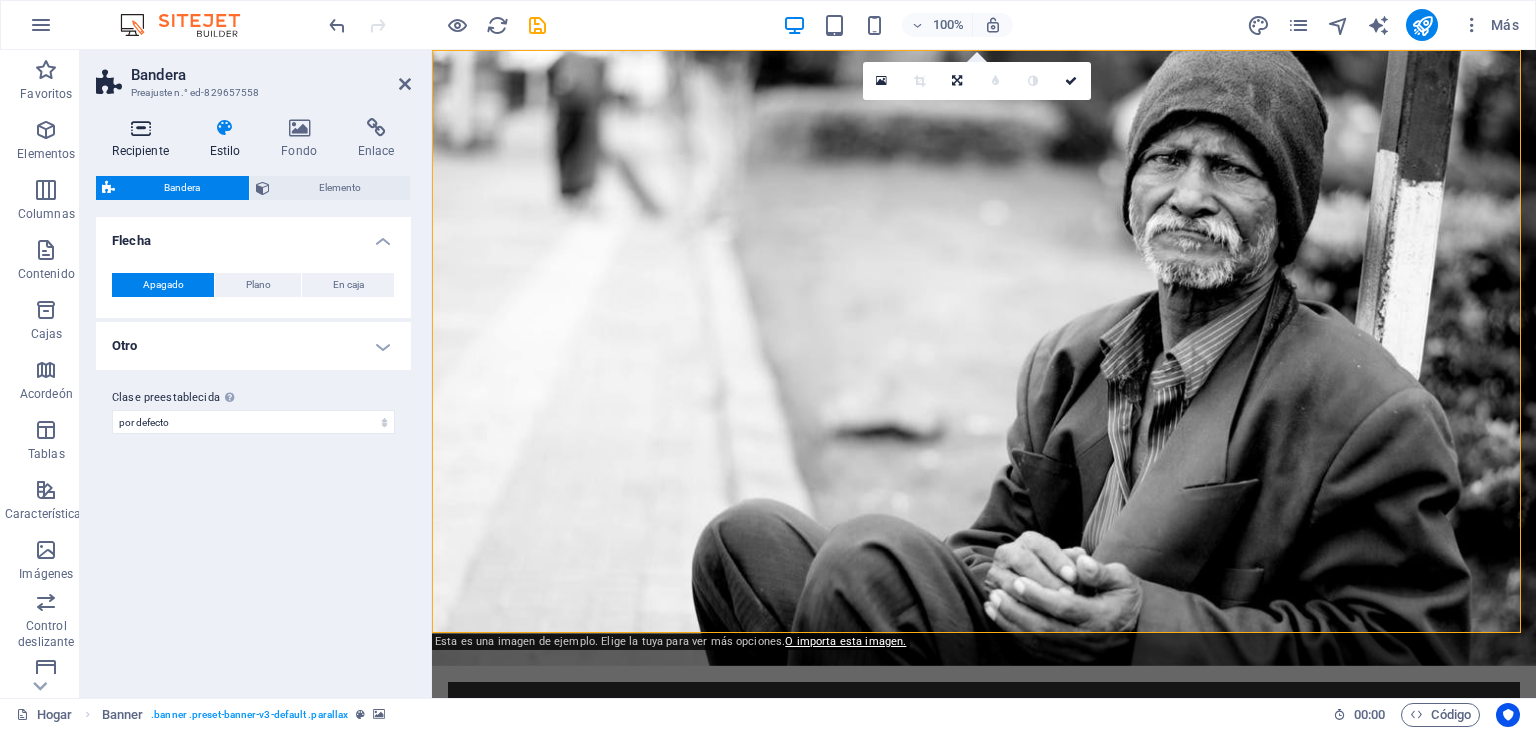click on "Recipiente" at bounding box center (144, 139) 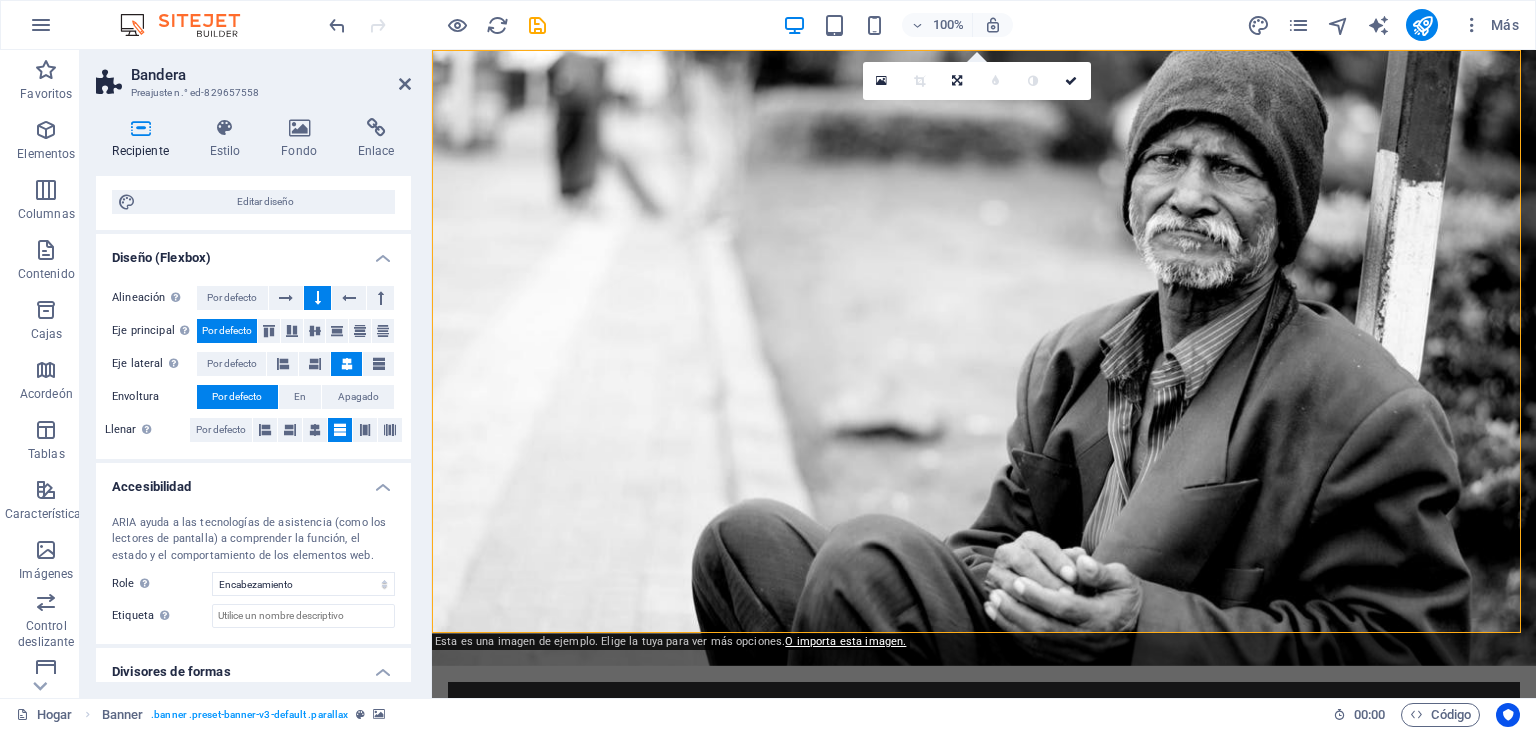 scroll, scrollTop: 325, scrollLeft: 0, axis: vertical 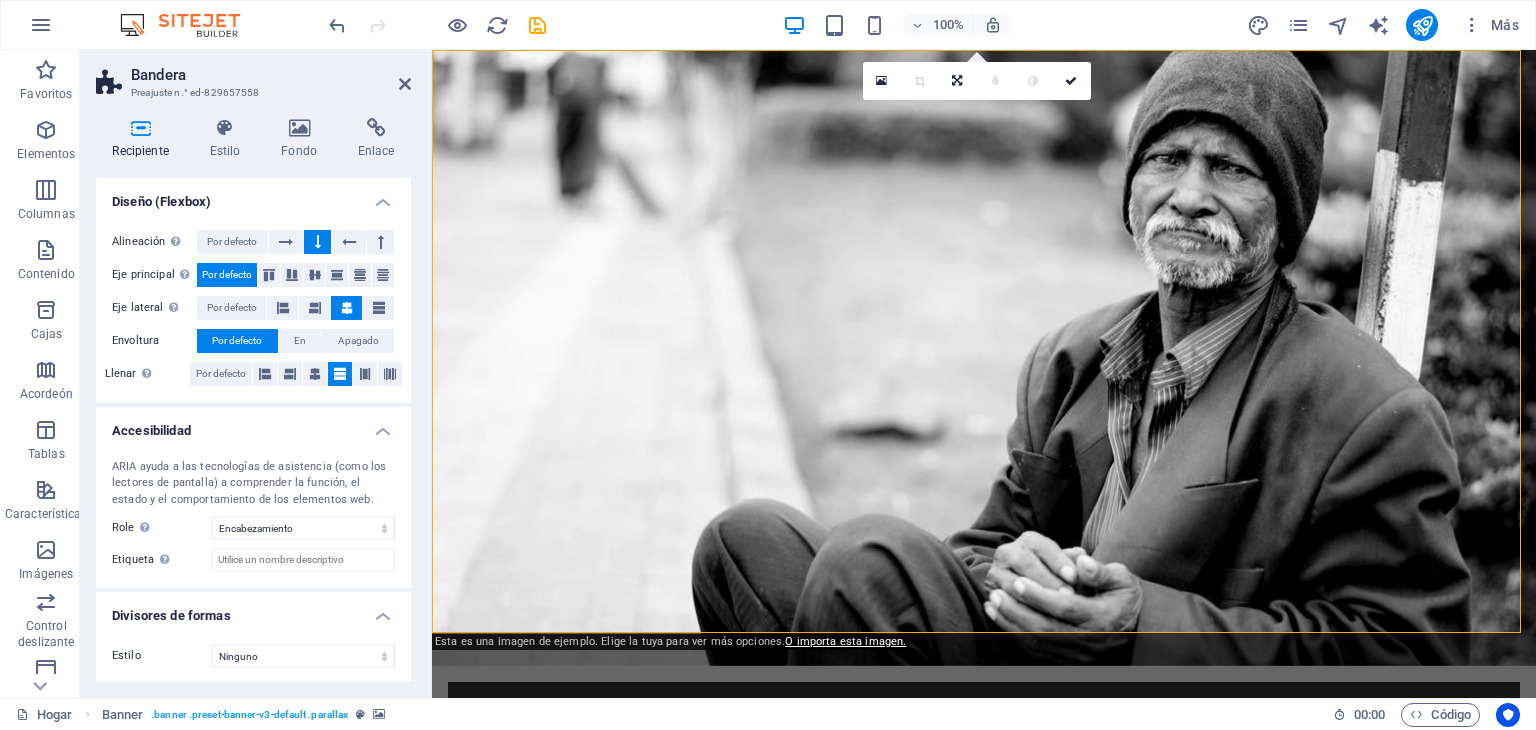 click on "Bandera Preajuste n.° ed-829657558
Recipiente Estilo Fondo Enlace Tamaño Altura Por defecto píxeles movimiento rápido del ojo % vh Volkswagen Altura mínima 90 Ninguno píxeles movimiento rápido del ojo % vh Volkswagen Ancho Por defecto píxeles movimiento rápido del ojo % ellos vh Volkswagen Ancho mínimo Ninguno píxeles movimiento rápido del ojo % vh Volkswagen Ancho del contenido Por defecto Ancho personalizado Ancho Por defecto píxeles movimiento rápido del ojo % ellos vh Volkswagen Ancho mínimo Ninguno píxeles movimiento rápido del ojo % vh Volkswagen Relleno predeterminado Espaciado personalizado El ancho y el relleno del contenido predeterminados se pueden cambiar en Diseño. Editar diseño Diseño (Flexbox) Alineación Determina la dirección de flexión. Por defecto Eje principal Determinar cómo deben comportarse los elementos a lo largo del eje principal dentro de este contenedor (justificar el contenido). Por defecto Eje lateral Por defecto Envoltura Por defecto En %" at bounding box center (256, 374) 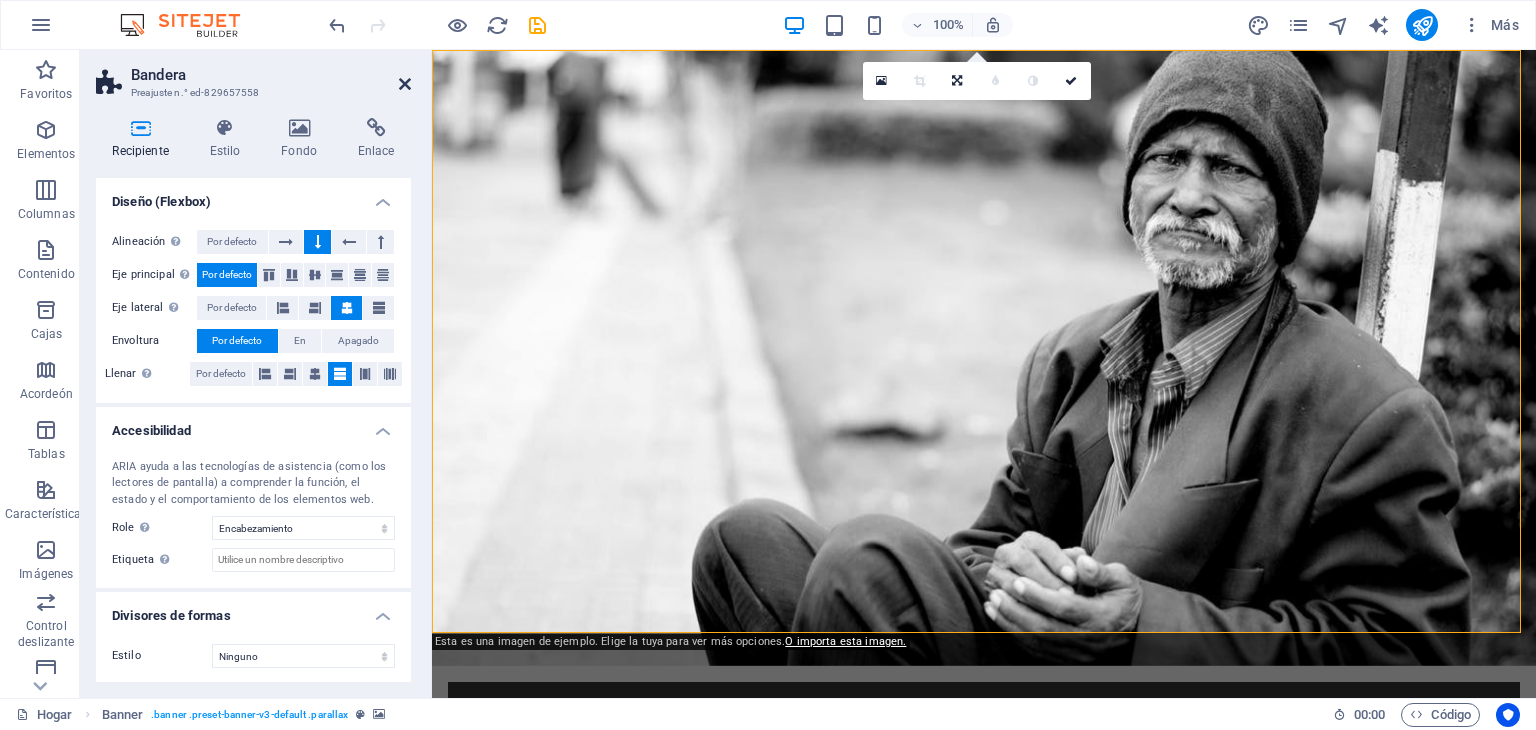 click at bounding box center (405, 84) 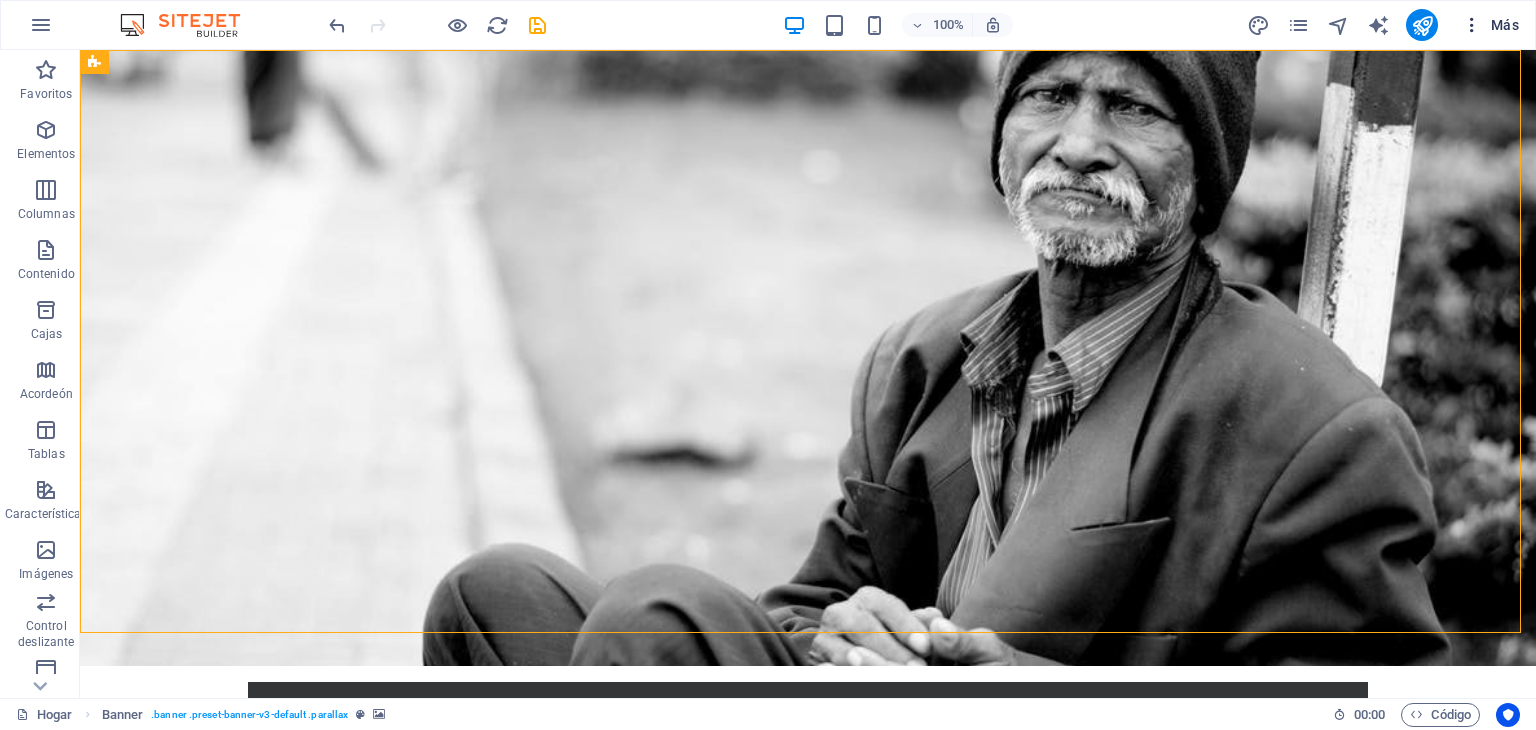 click on "Más" at bounding box center [1505, 25] 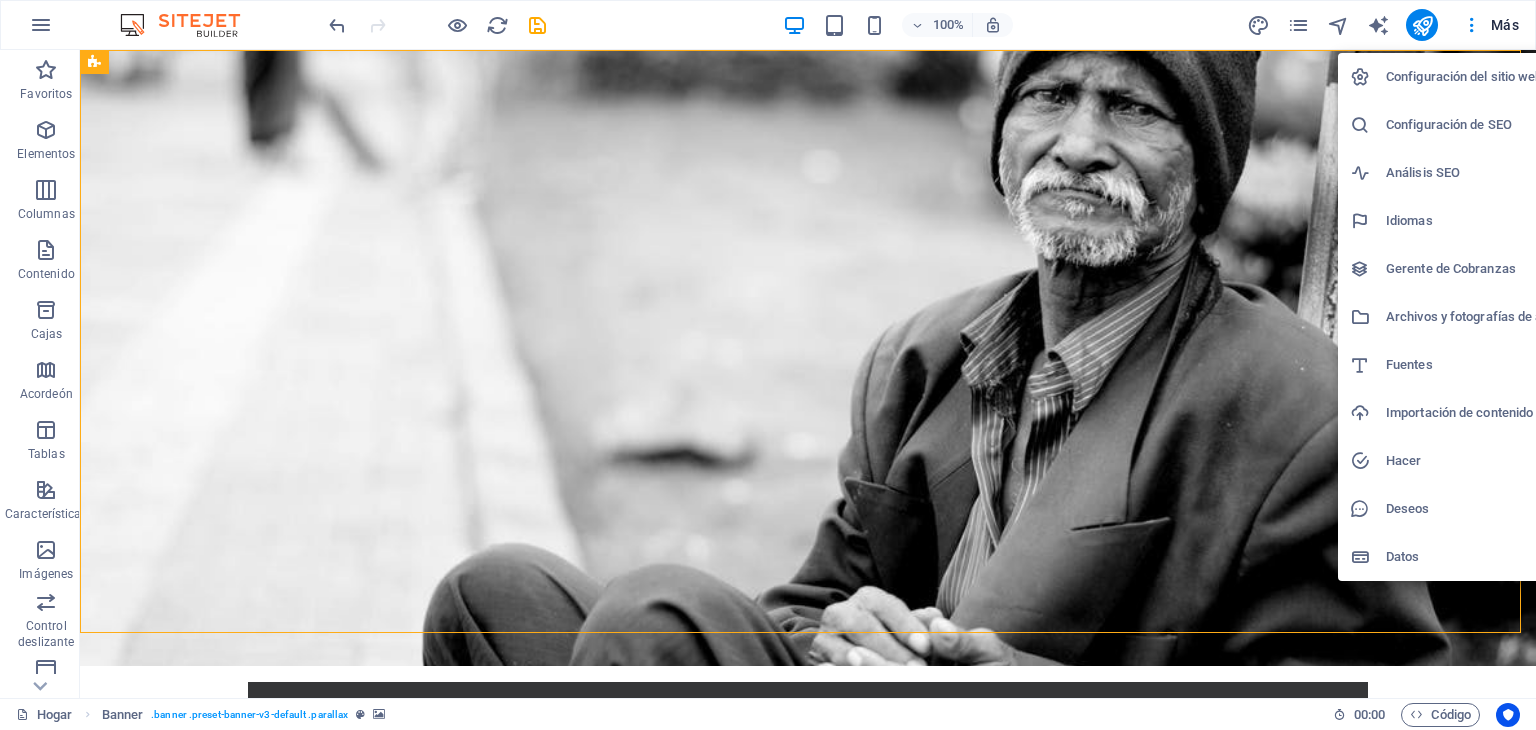 click at bounding box center [768, 365] 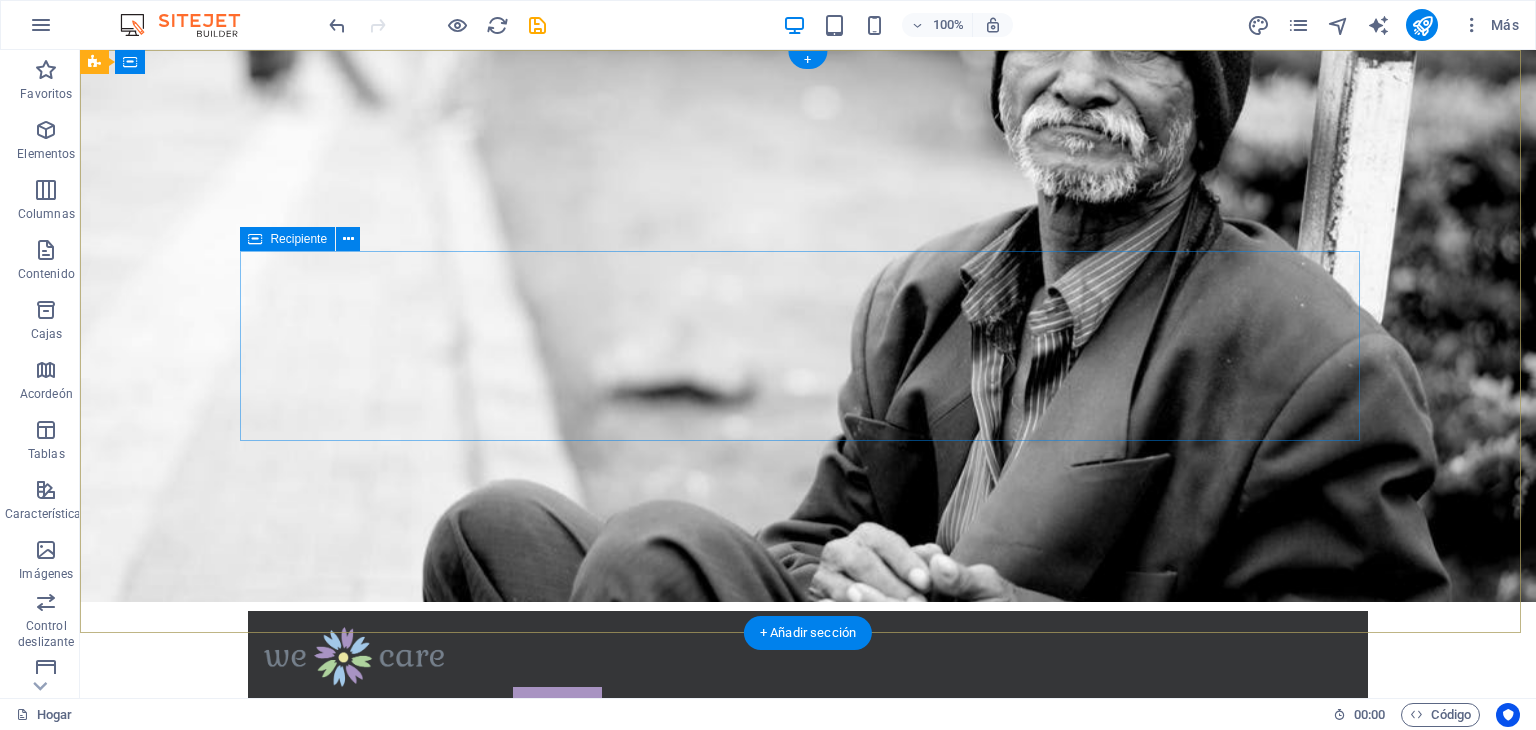 scroll, scrollTop: 0, scrollLeft: 0, axis: both 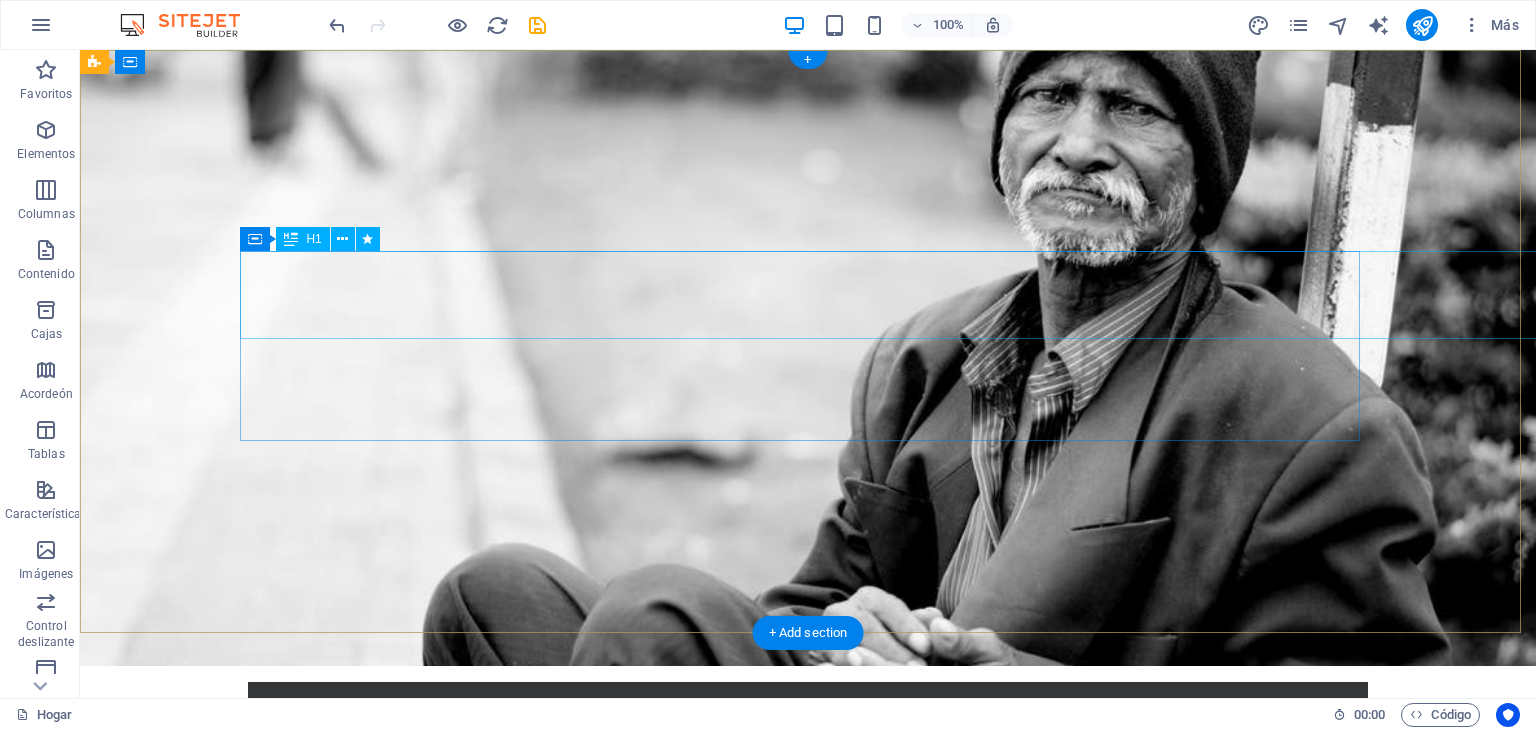 click on "red mujeres  desarrollo       justicia y      paz" at bounding box center (808, 902) 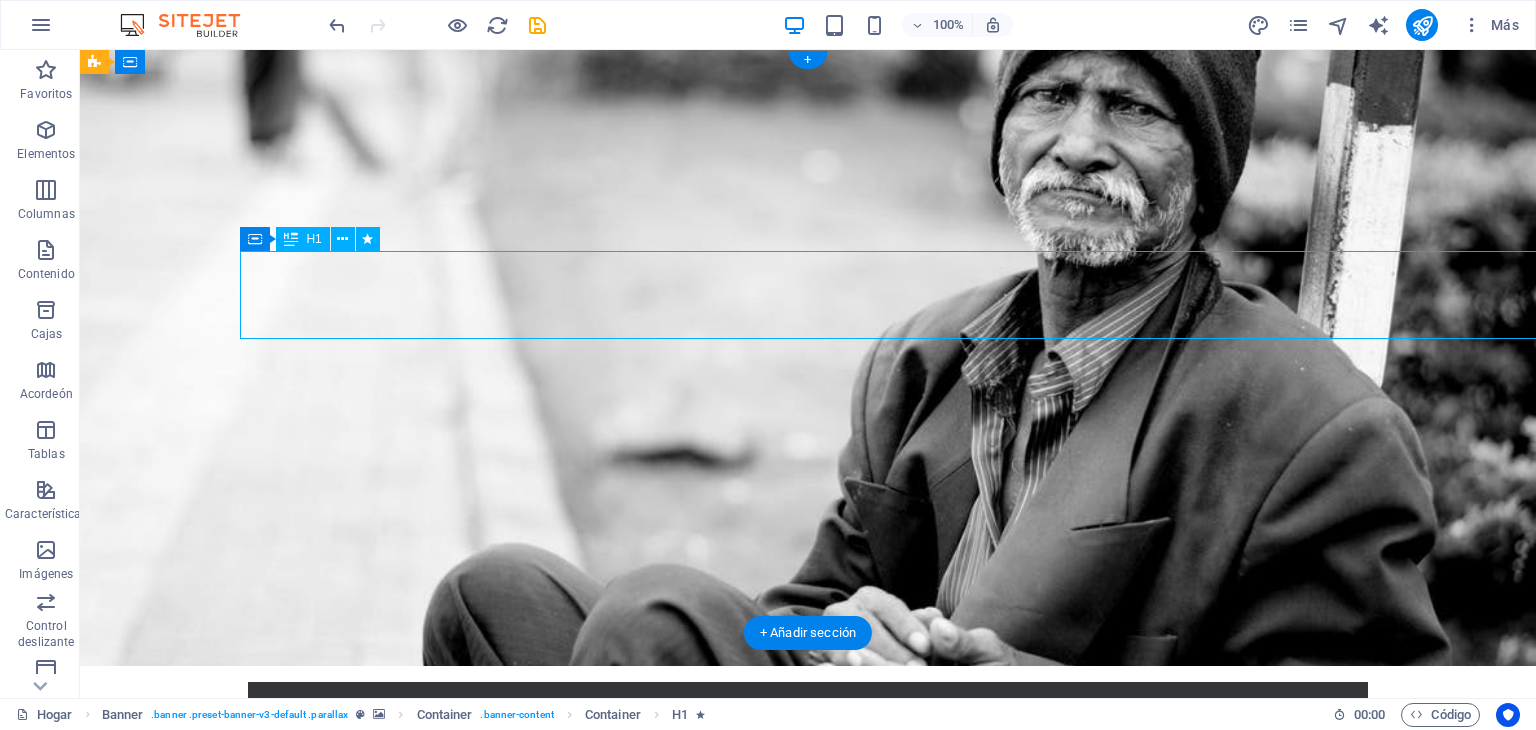 click on "red mujeres  desarrollo       justicia y      paz" at bounding box center [808, 902] 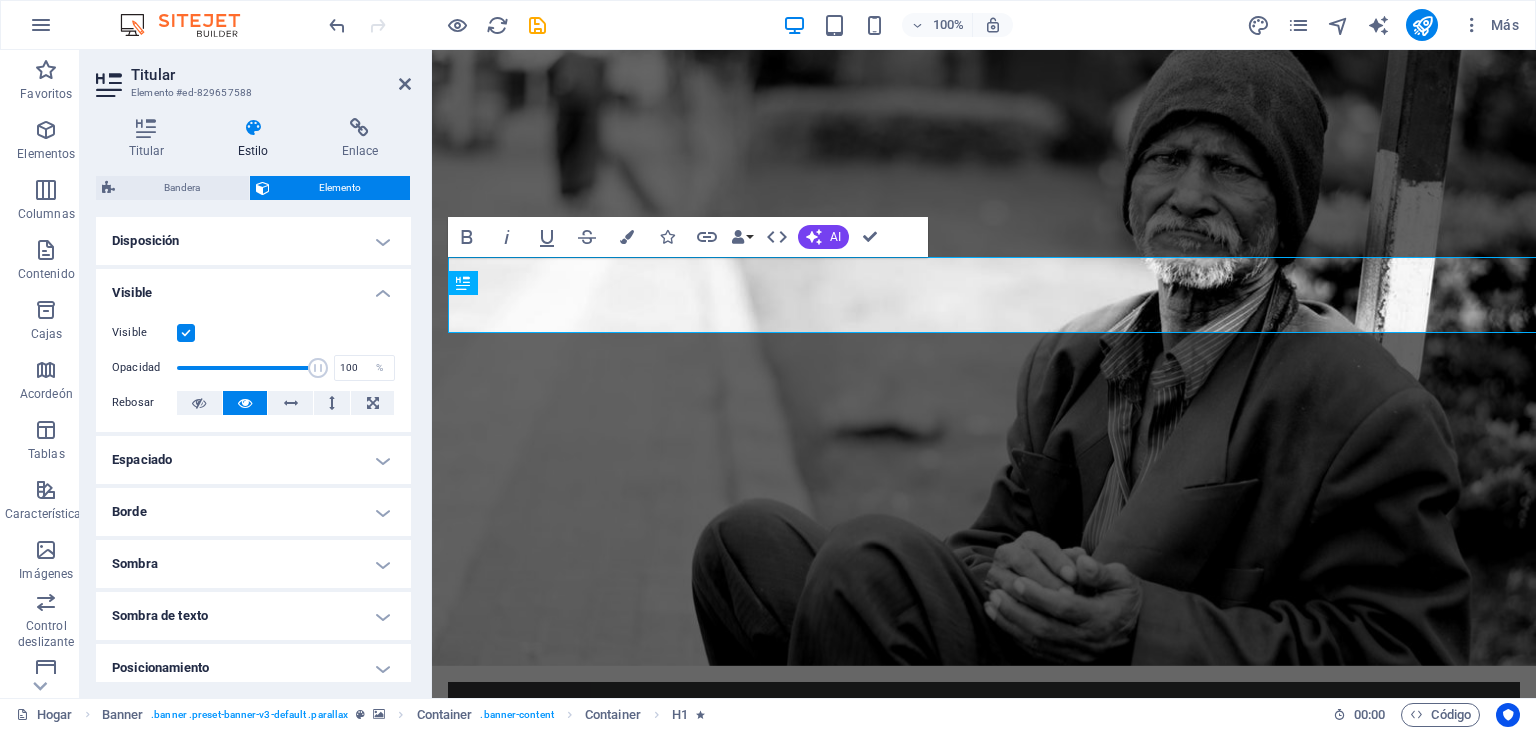 click on "Disposición" at bounding box center (253, 241) 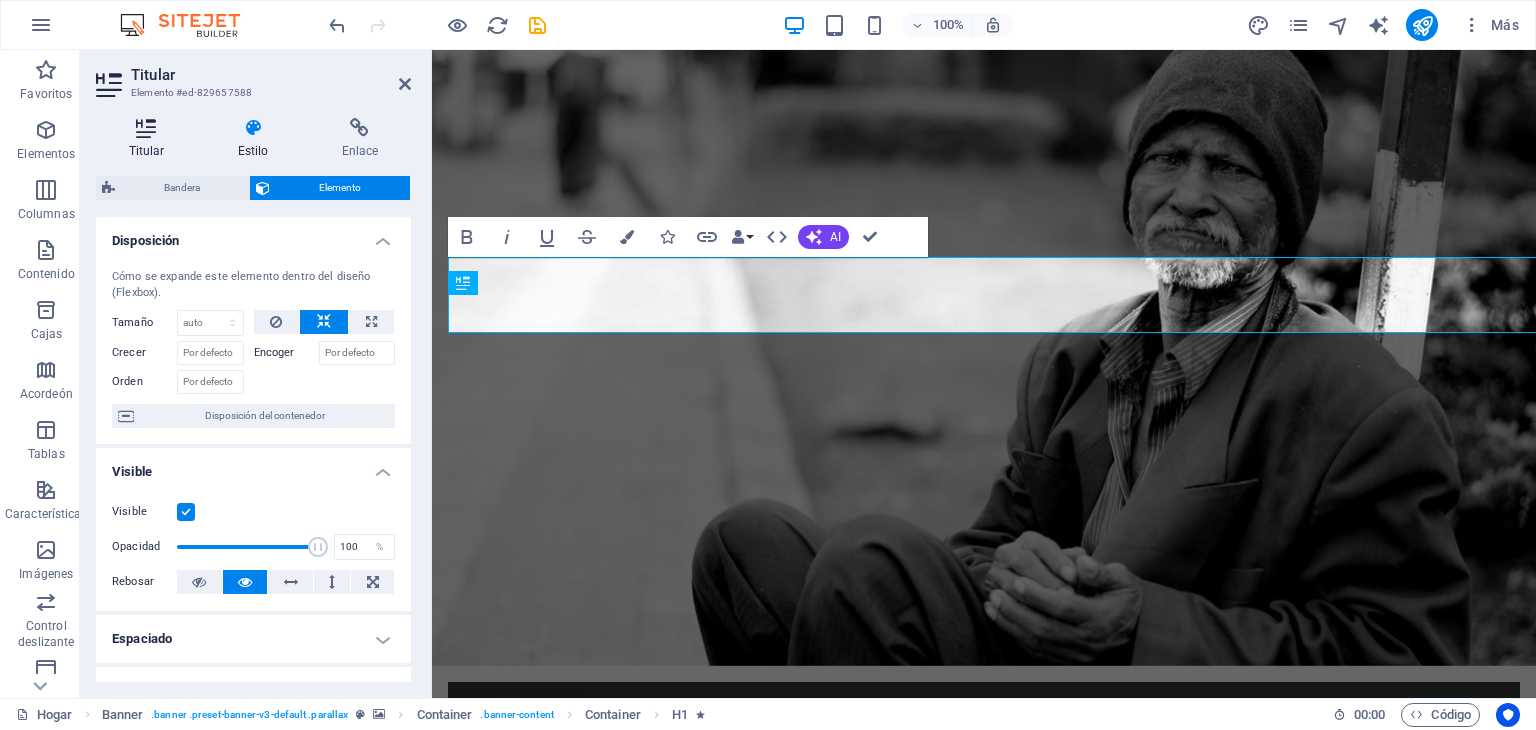 click at bounding box center (146, 128) 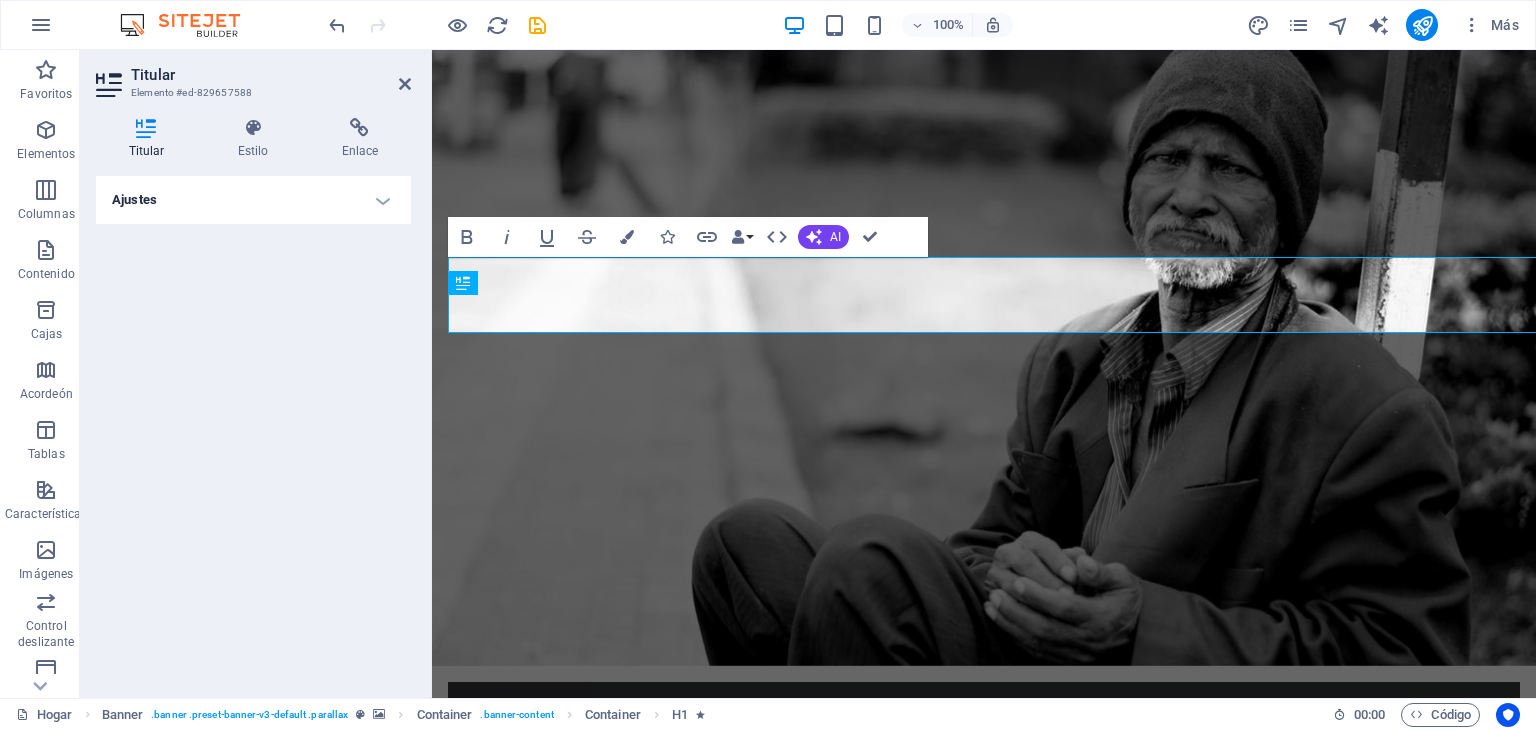 click on "Ajustes" at bounding box center [253, 200] 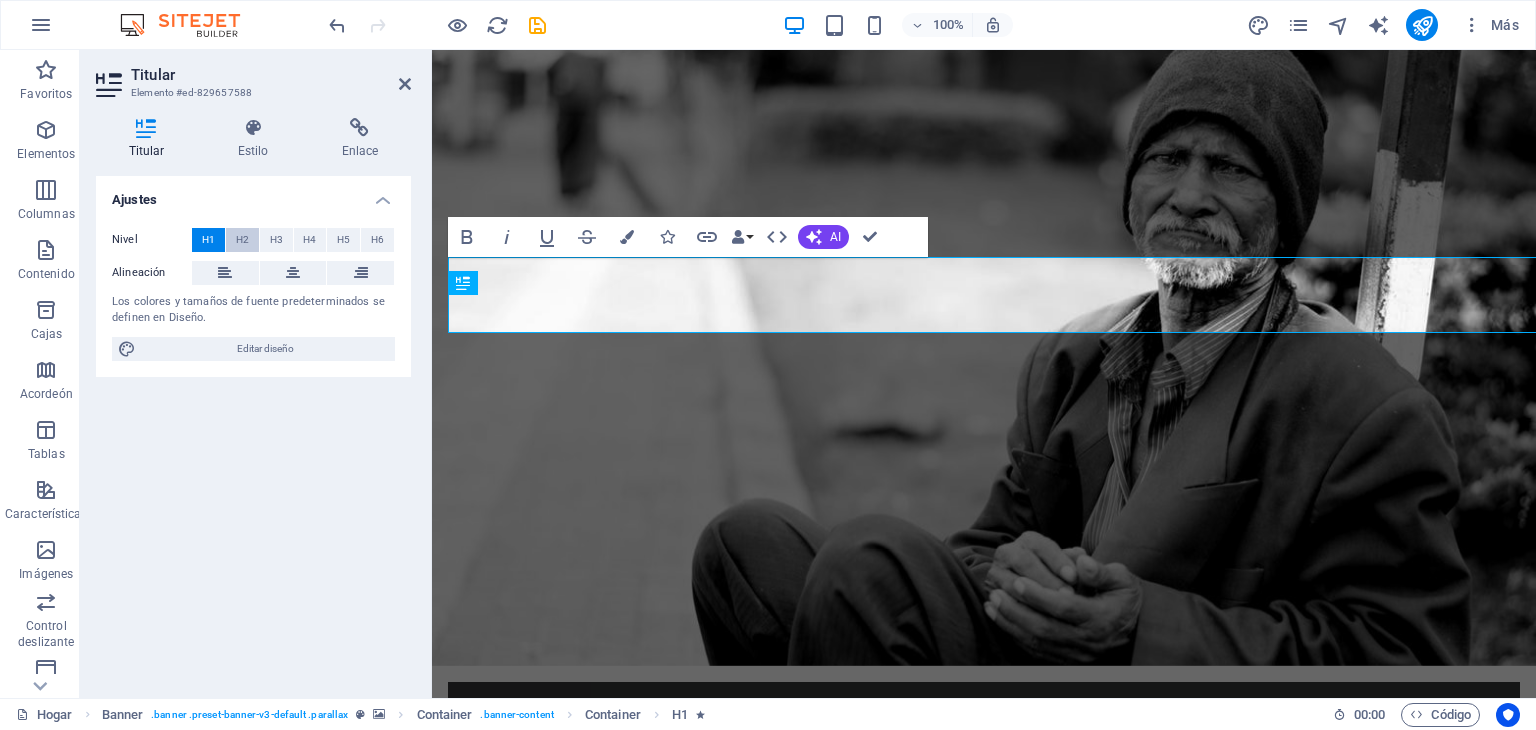 click on "H2" at bounding box center [242, 239] 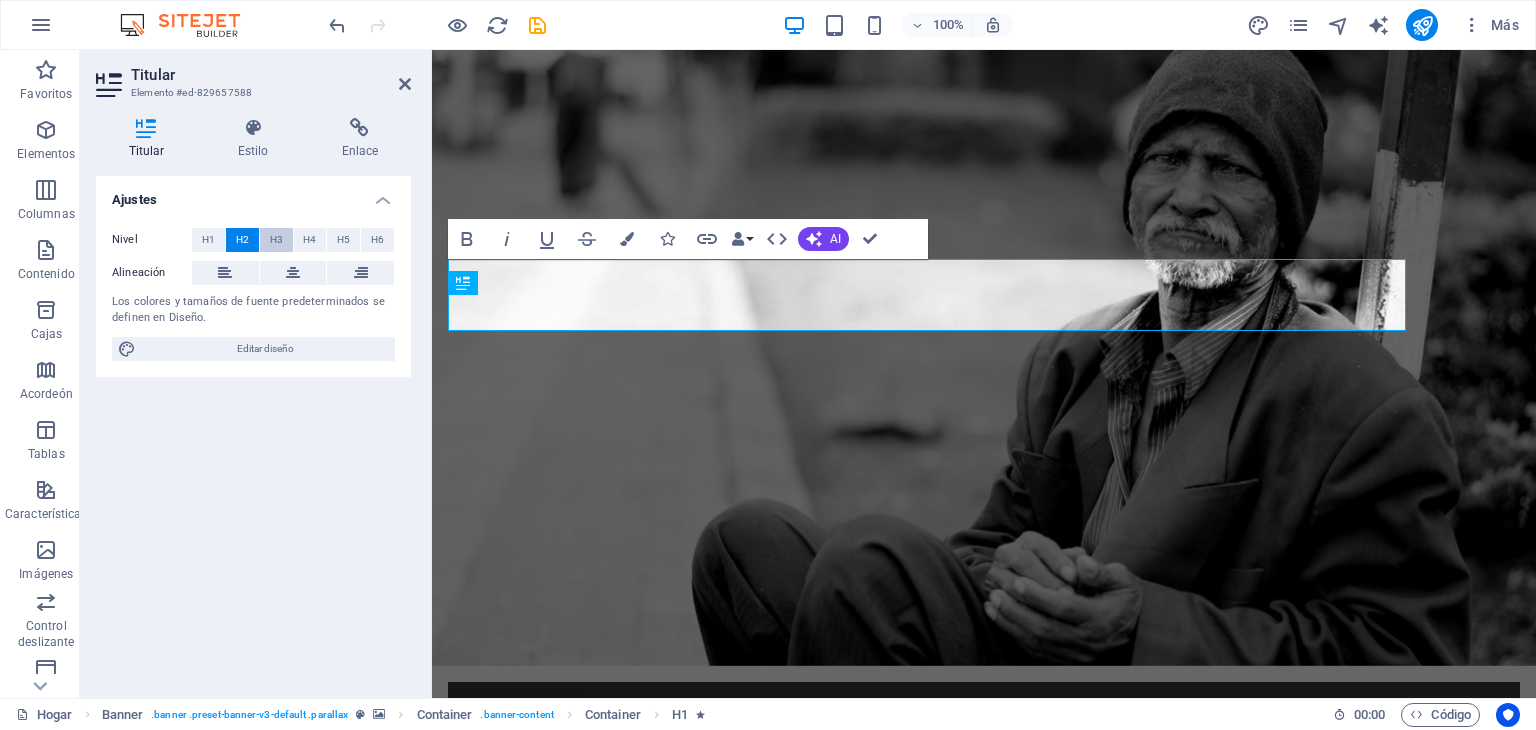 click on "H3" at bounding box center (276, 239) 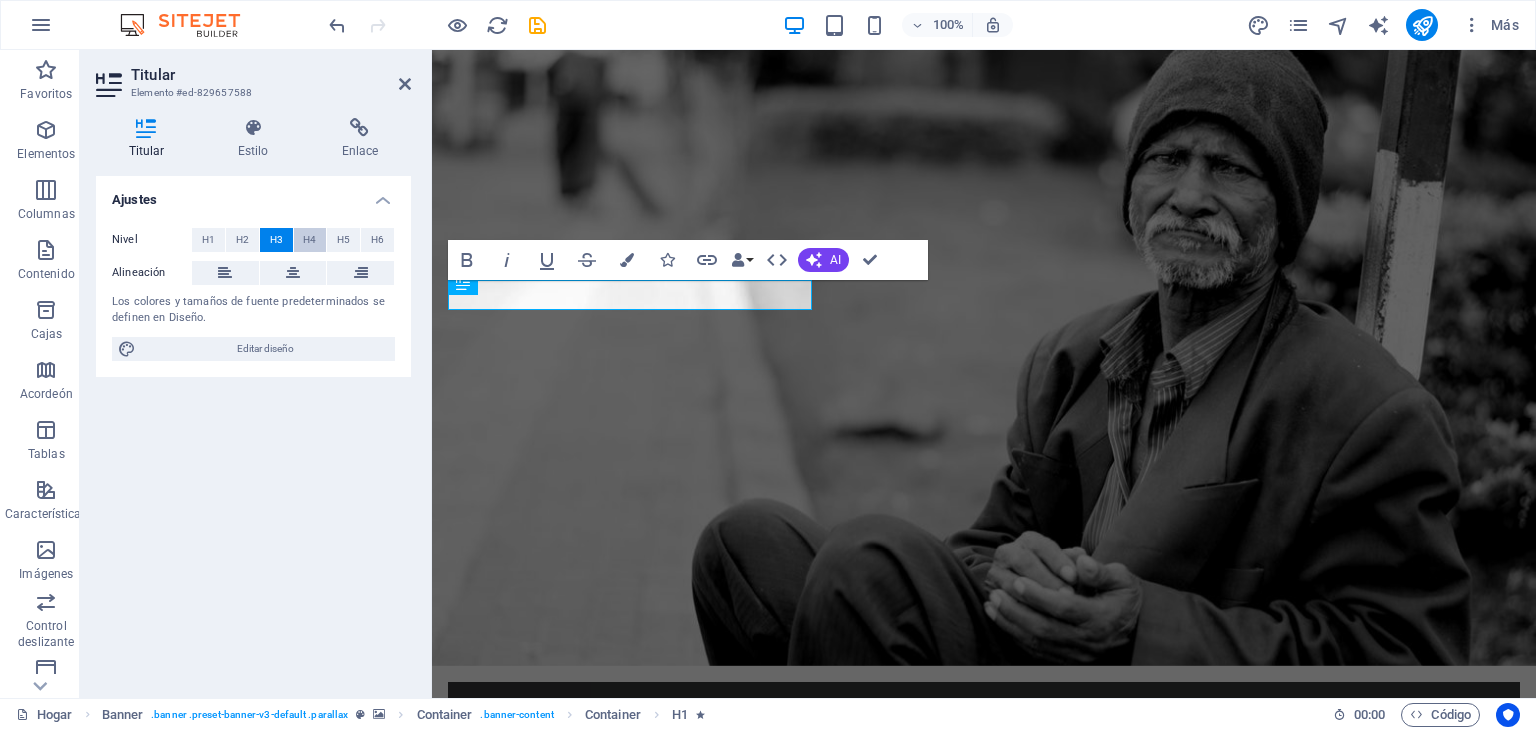 click on "H4" at bounding box center [309, 239] 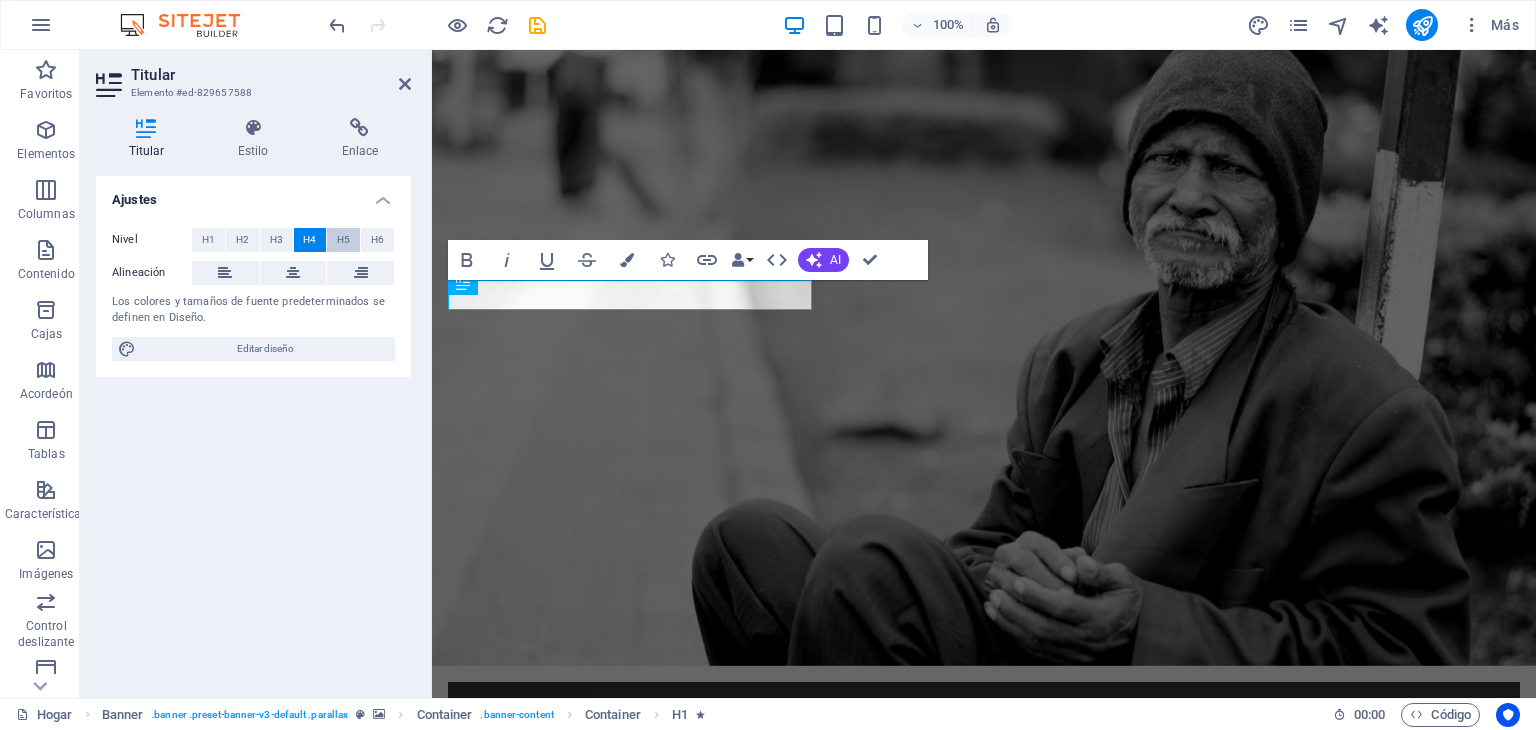 click on "H5" at bounding box center (343, 240) 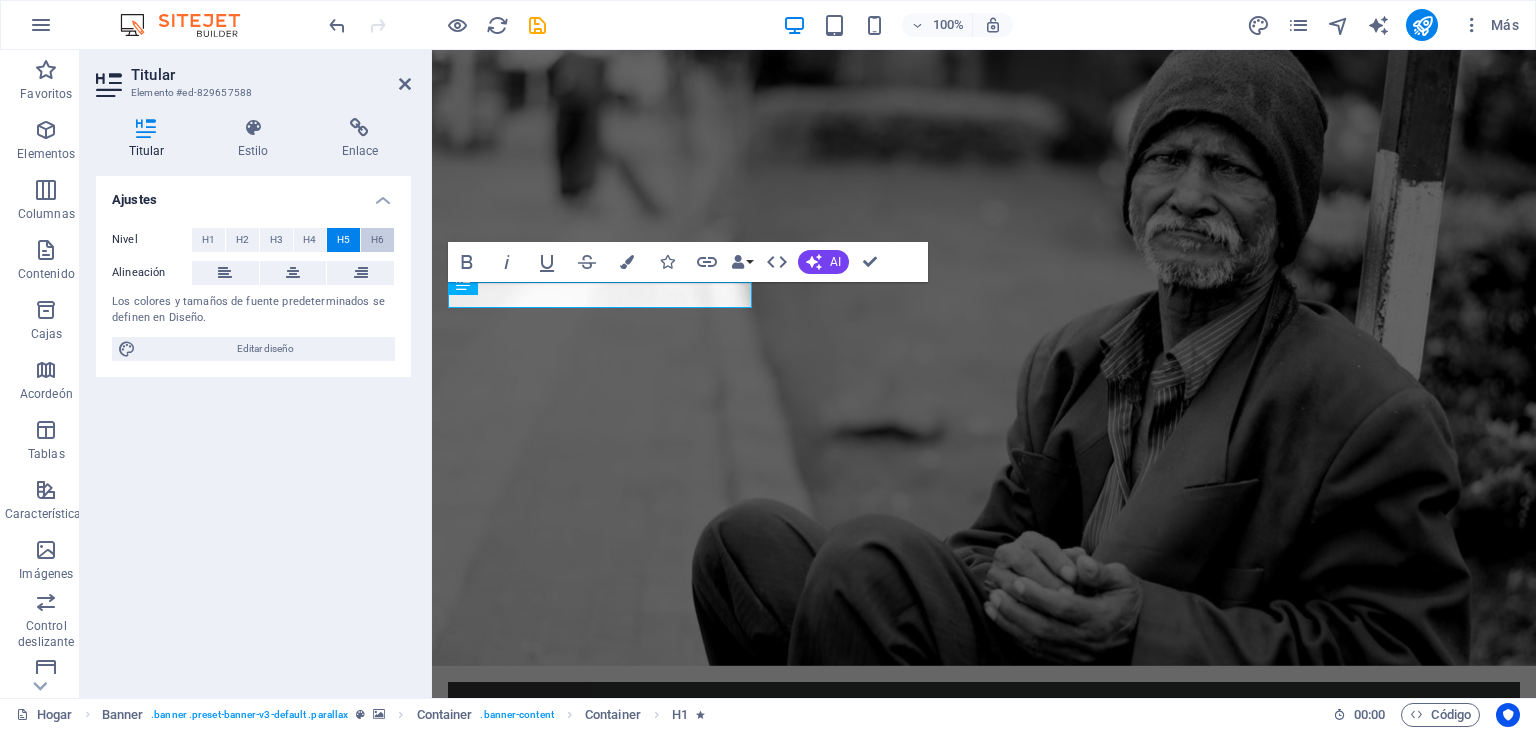 click on "H6" at bounding box center [377, 239] 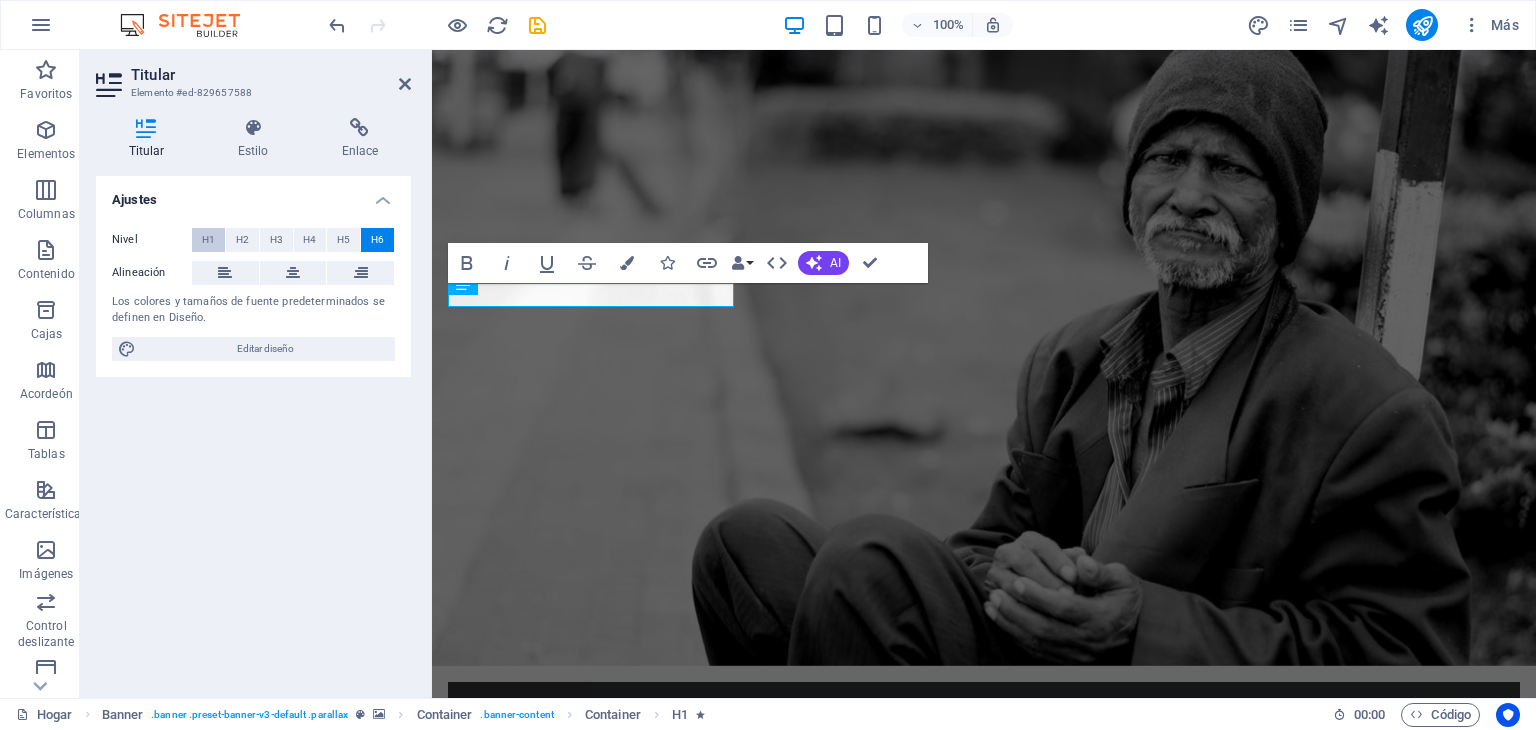 click on "H1" at bounding box center (208, 239) 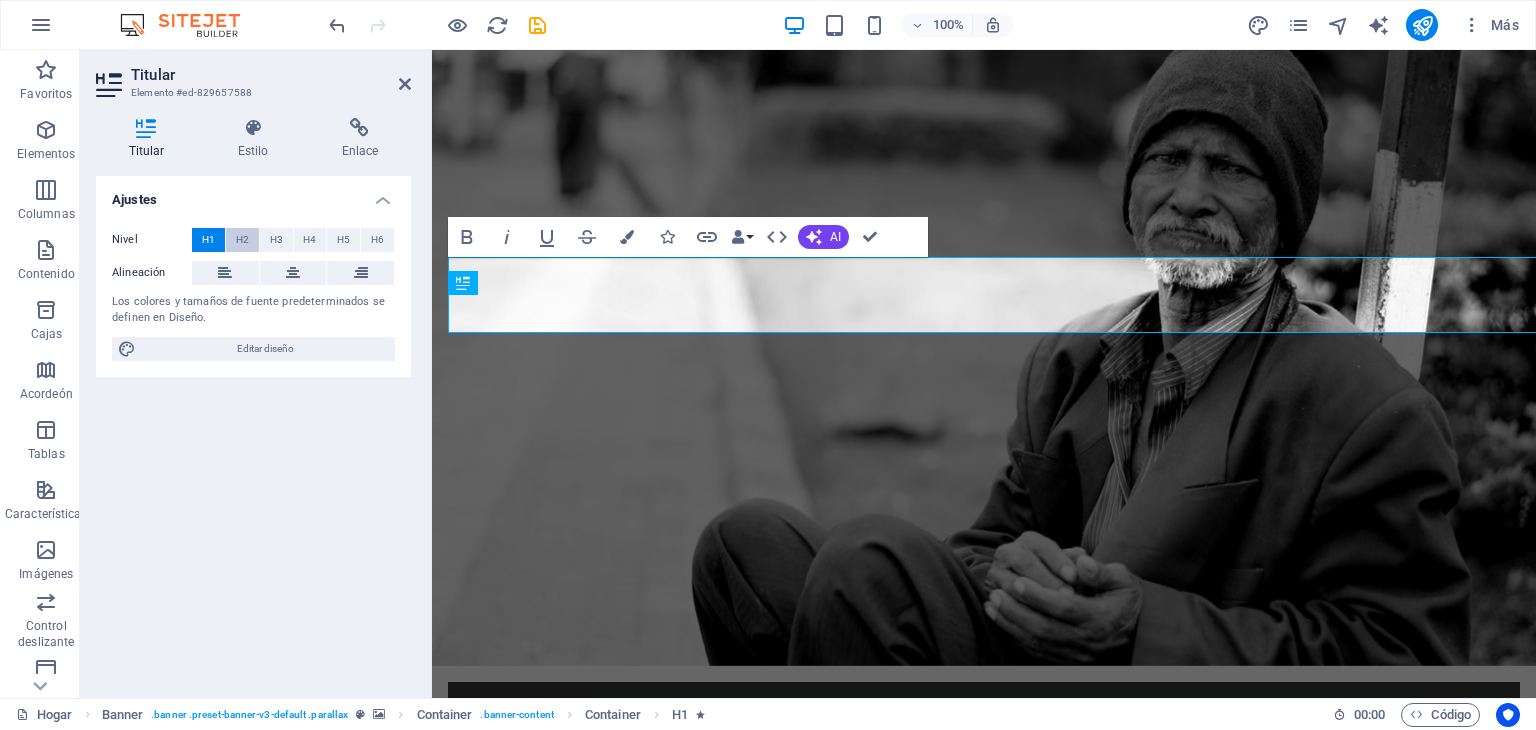 click on "H2" at bounding box center [242, 240] 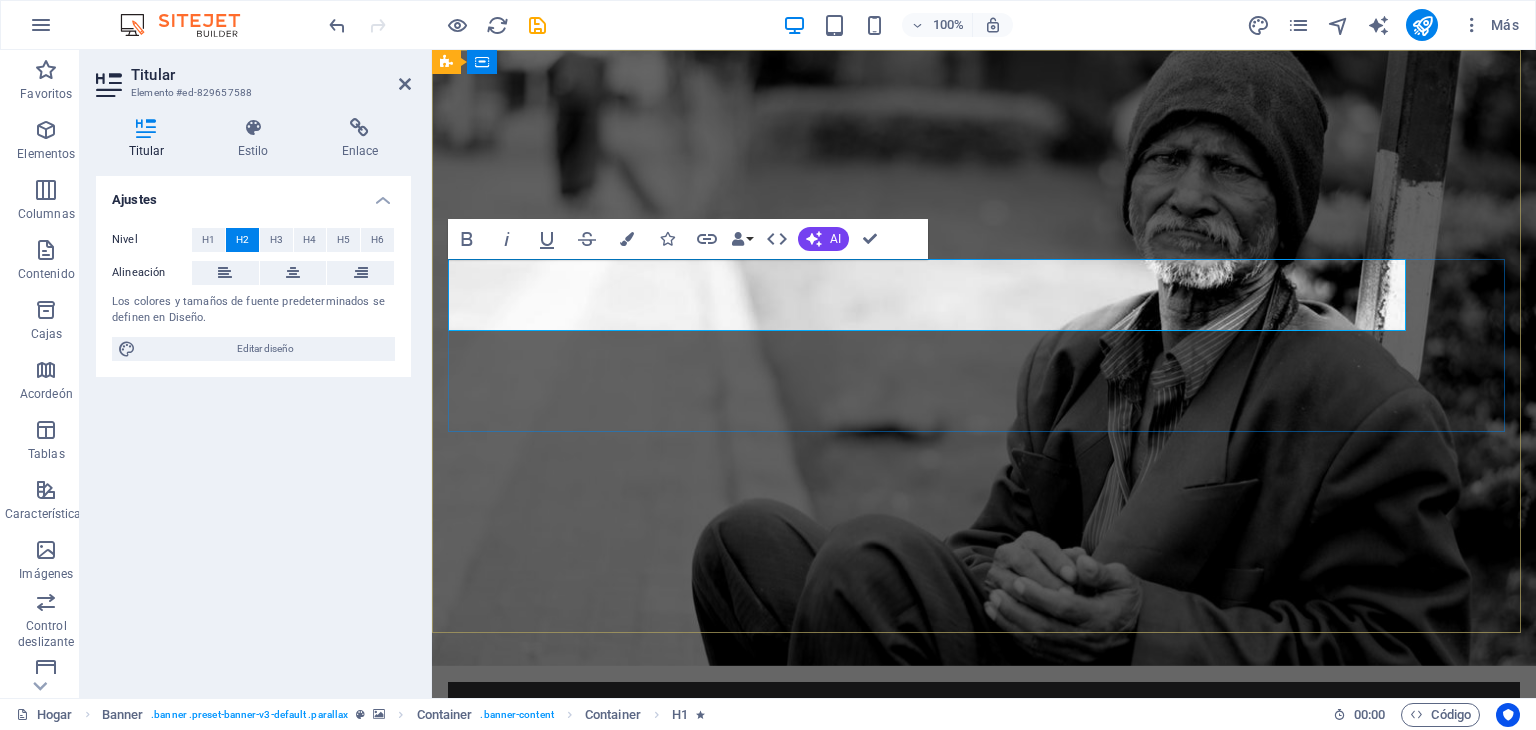 click on "red mujeres" at bounding box center [583, 859] 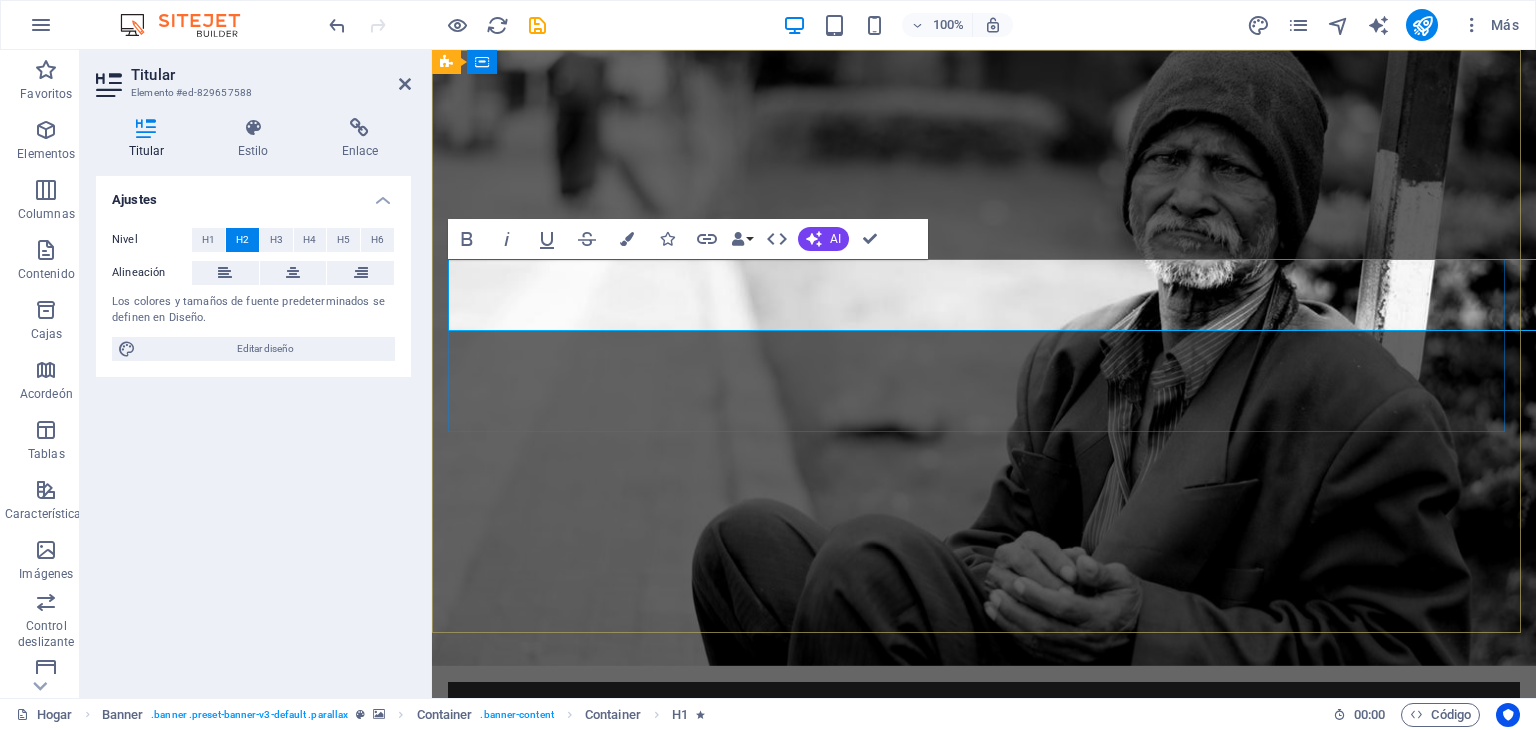 type 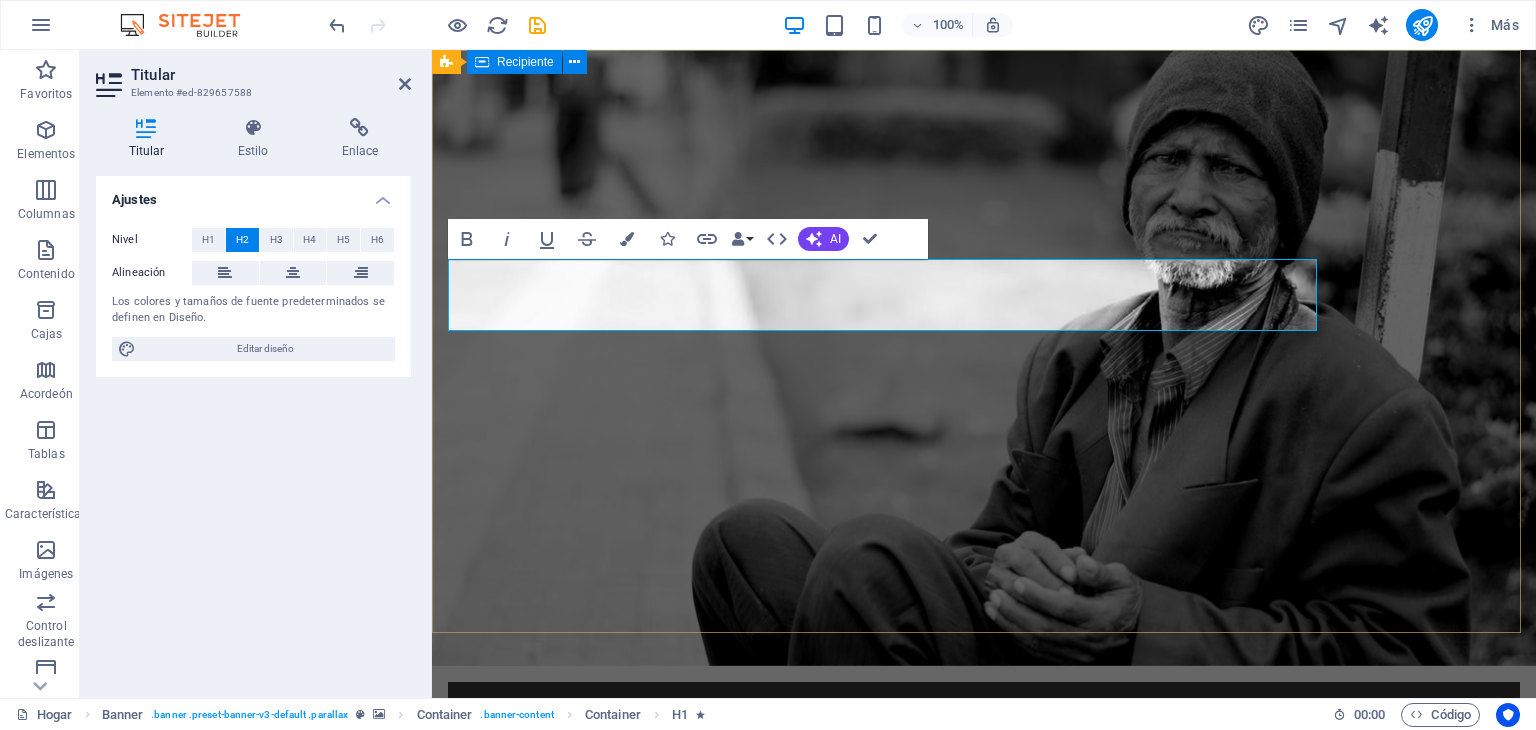 drag, startPoint x: 455, startPoint y: 282, endPoint x: 1324, endPoint y: 257, distance: 869.35956 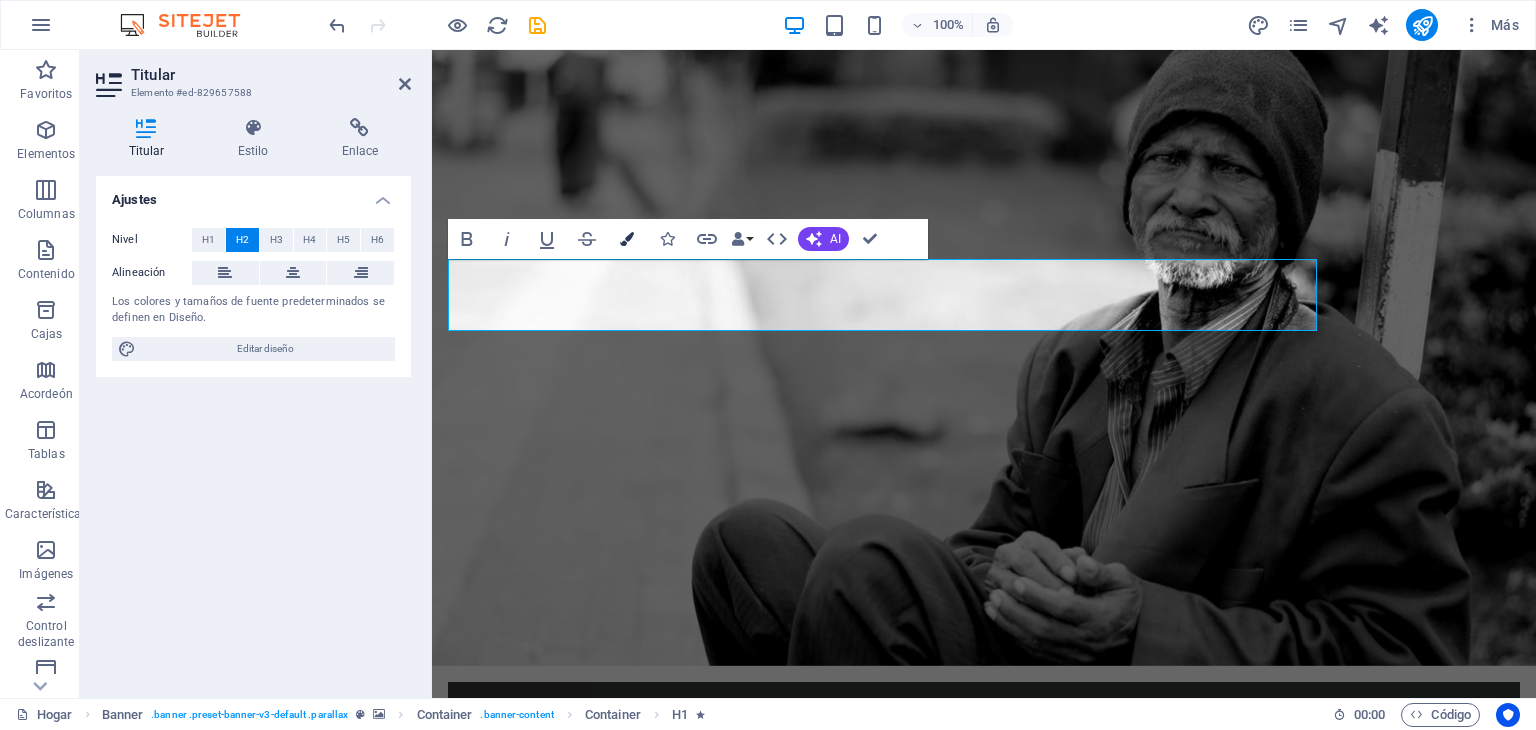 click at bounding box center [627, 239] 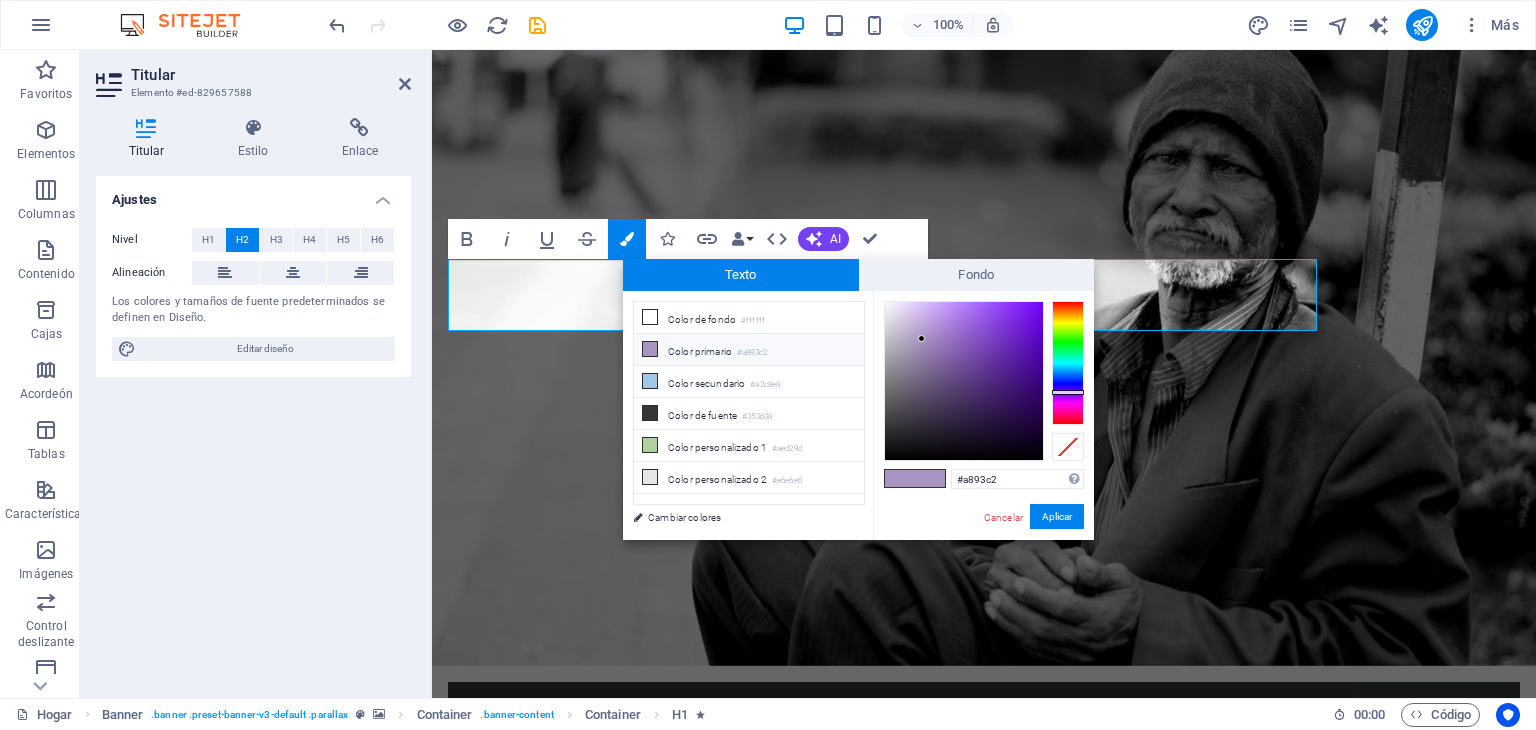 click on "Color primario" at bounding box center [700, 351] 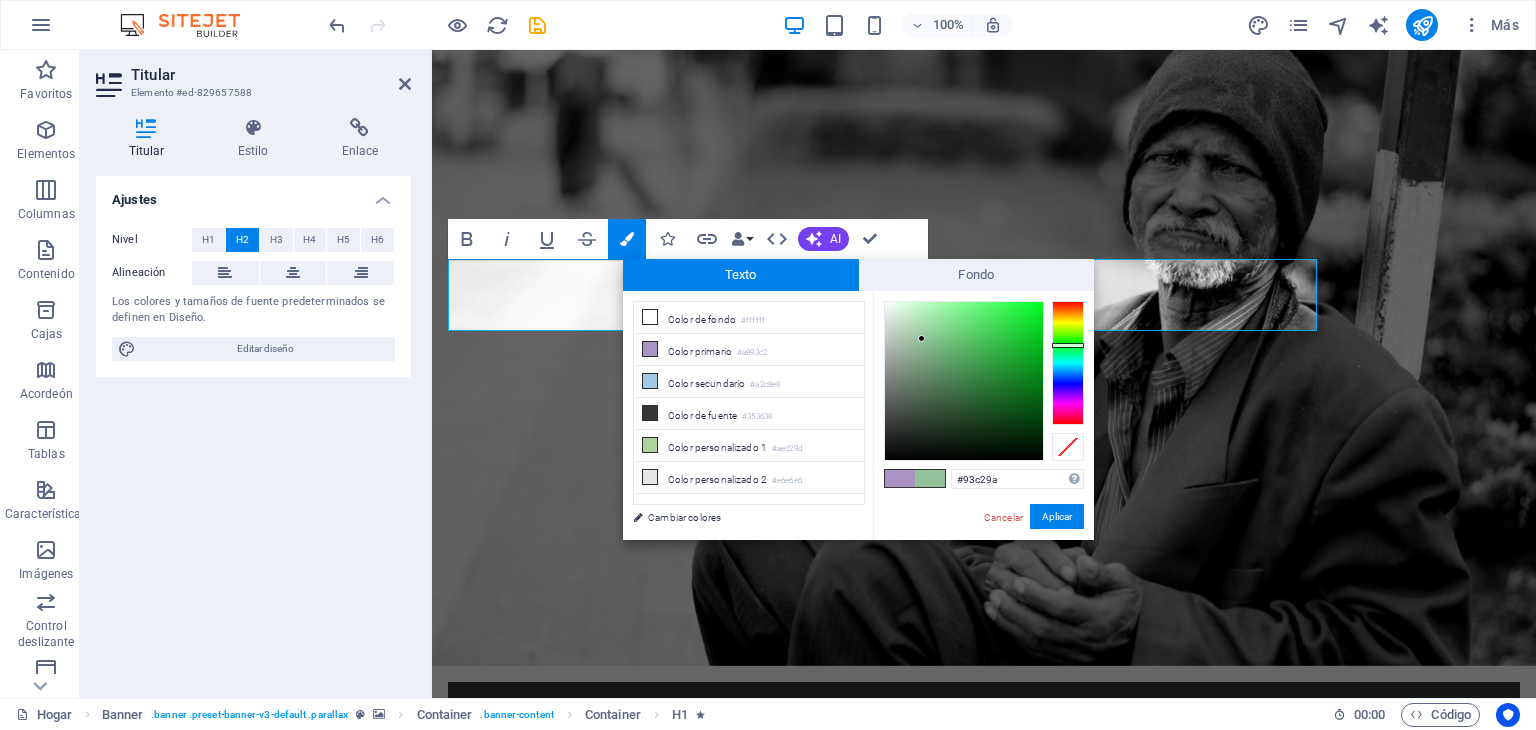 click at bounding box center (1068, 363) 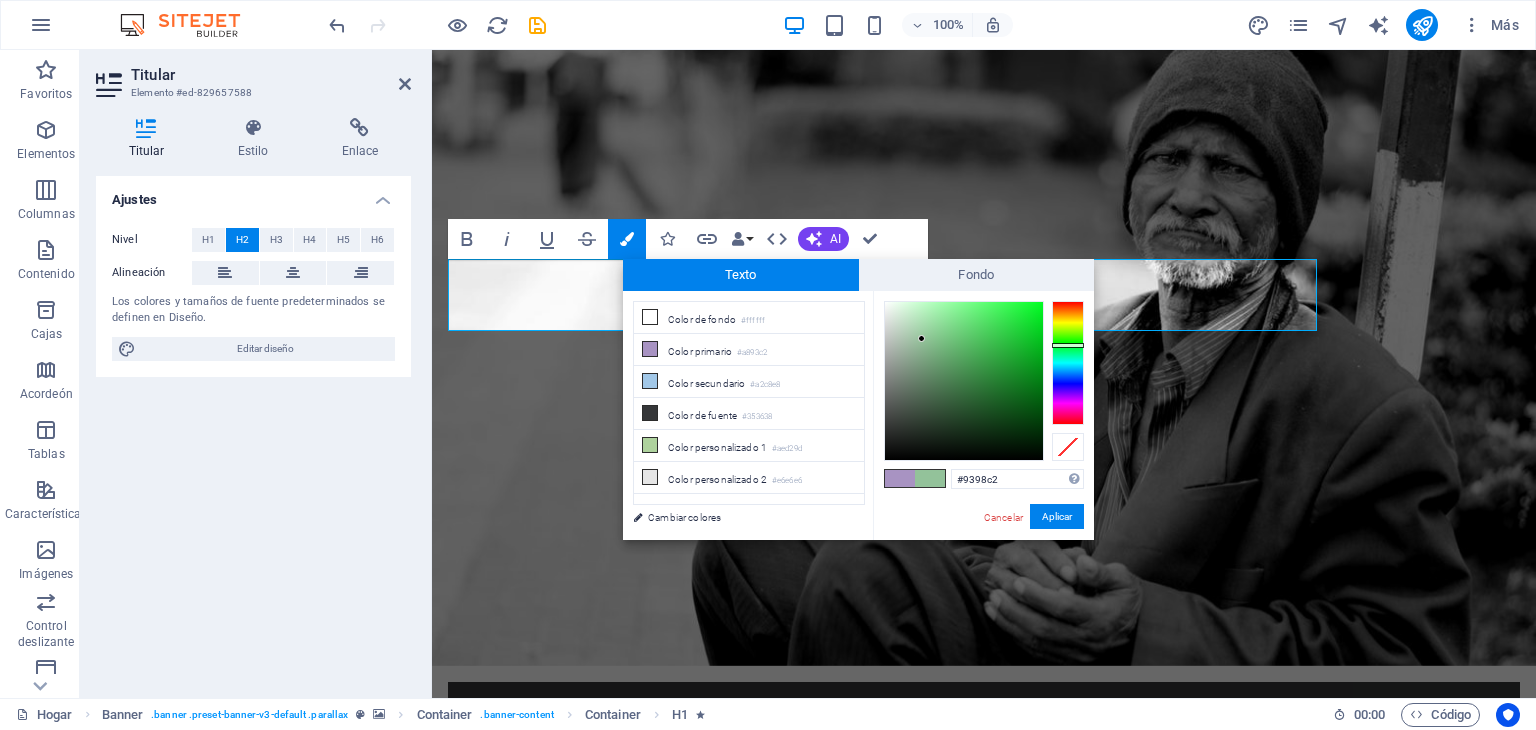 click at bounding box center [1068, 363] 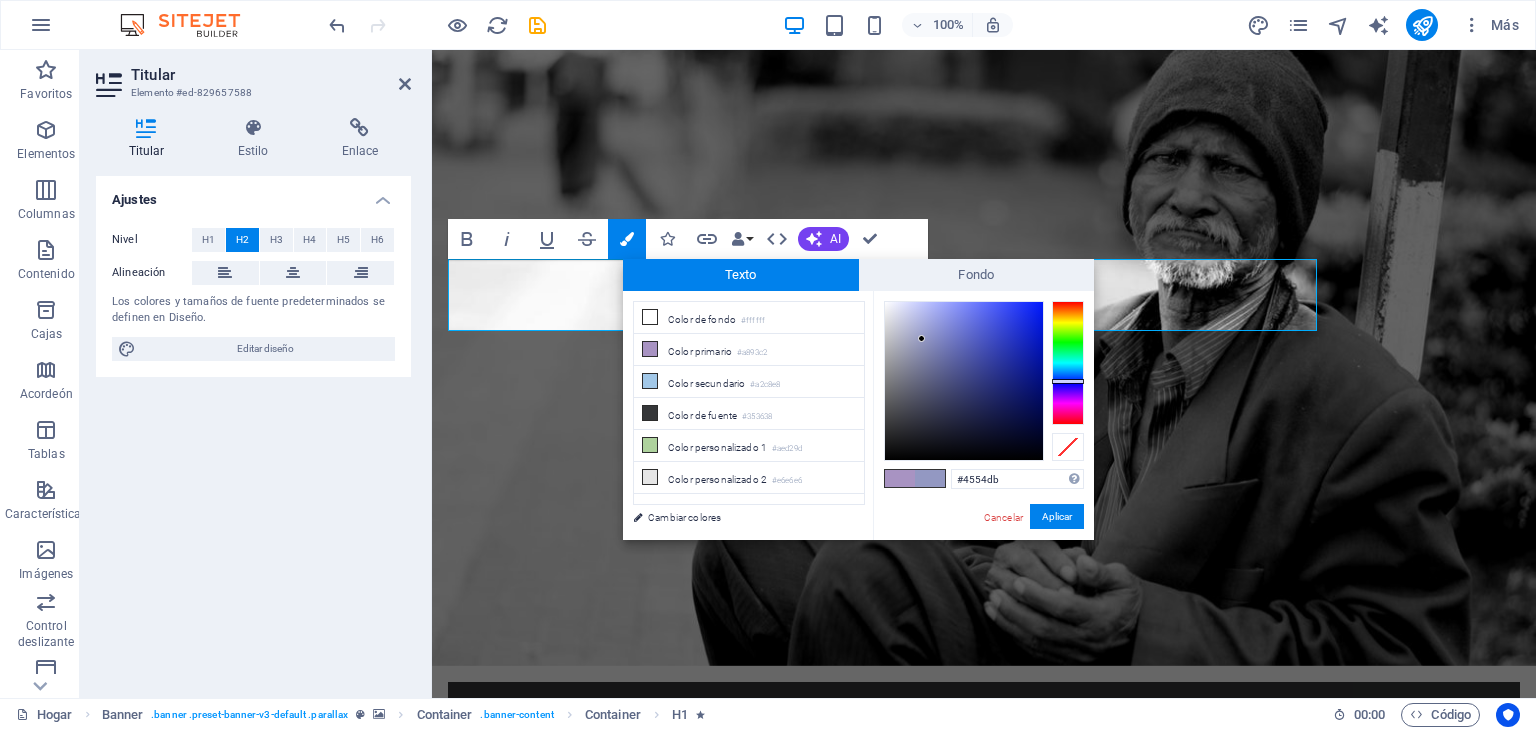 click at bounding box center (964, 381) 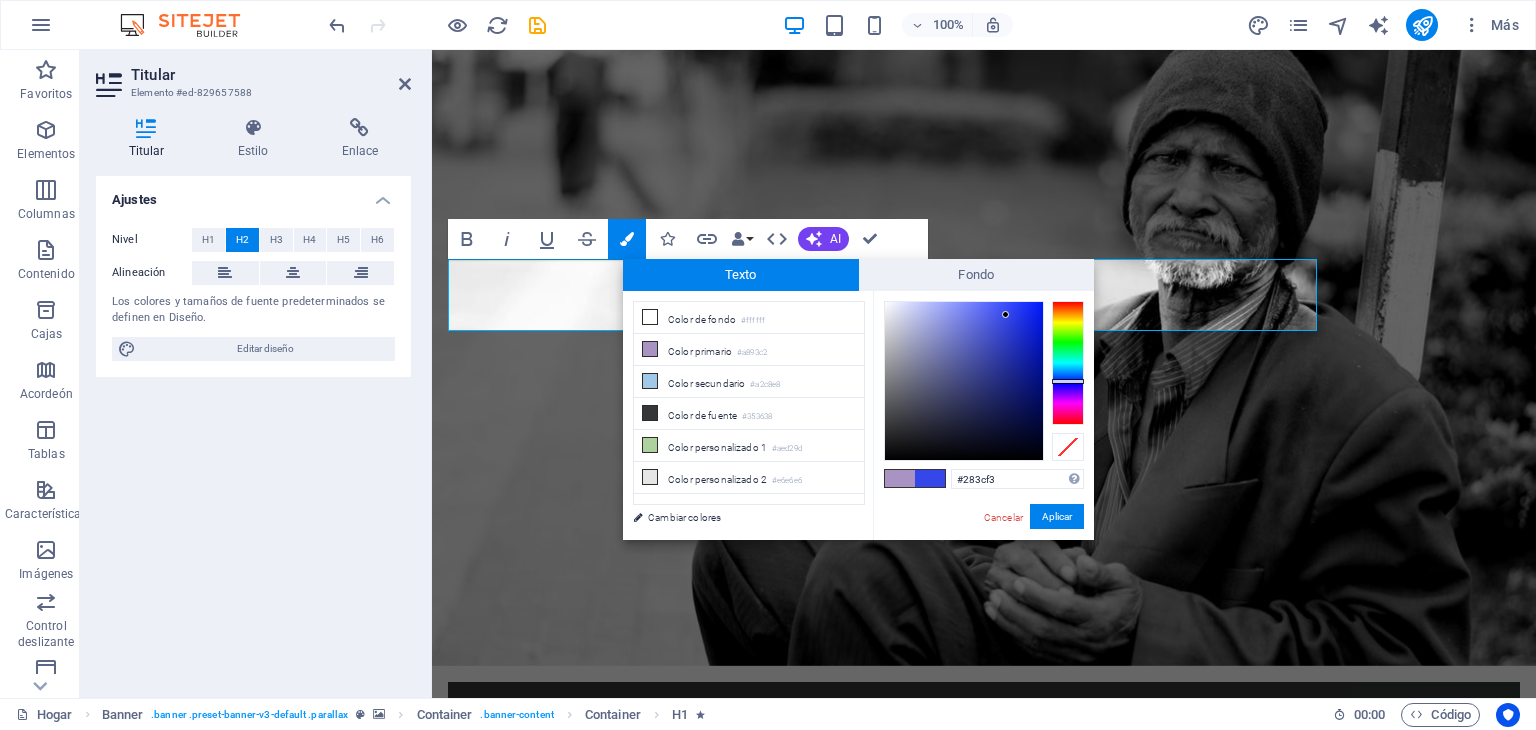 type on "#273bf4" 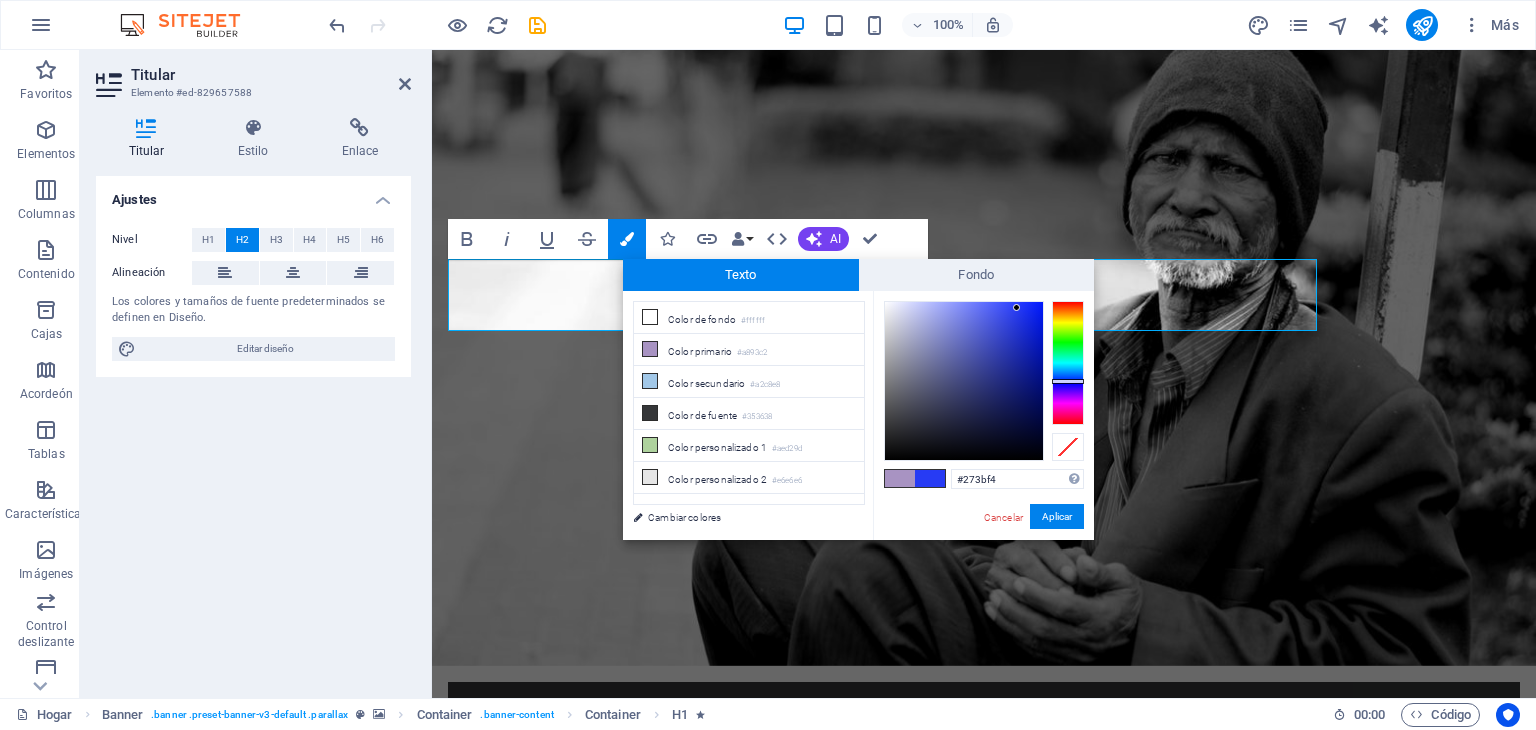 drag, startPoint x: 992, startPoint y: 325, endPoint x: 1017, endPoint y: 308, distance: 30.232433 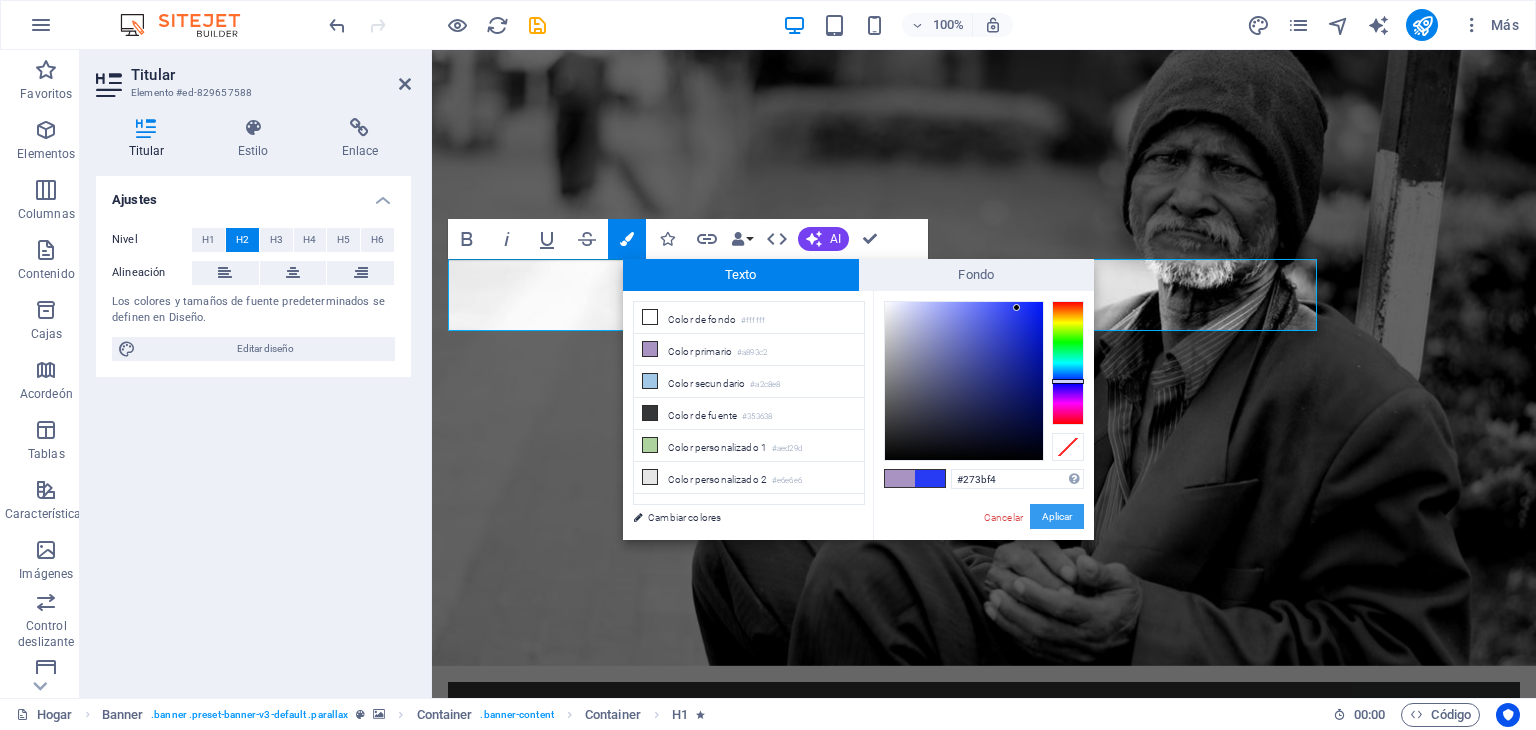 click on "Aplicar" at bounding box center (1057, 516) 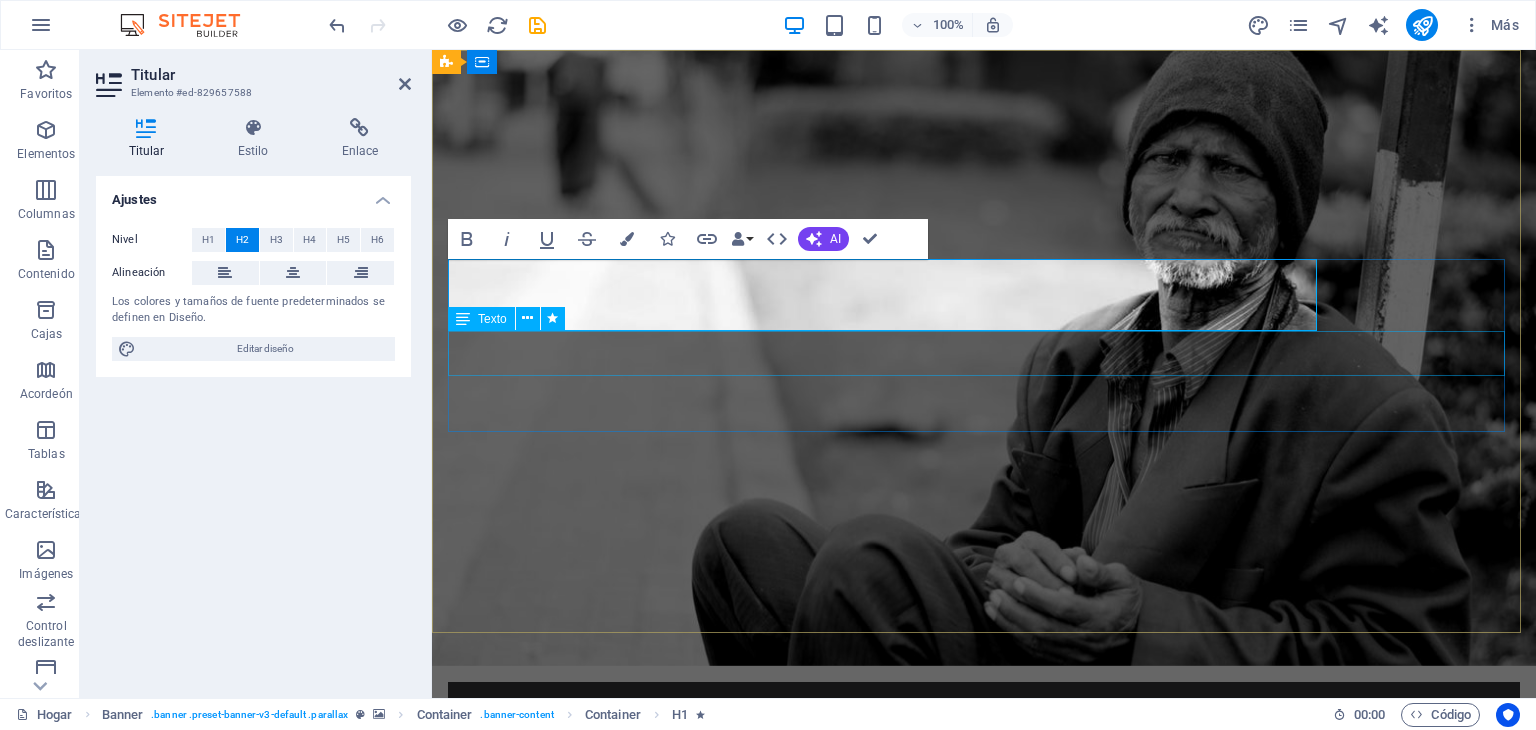 click on "¡Construyamos juntos un mundo mejor!" at bounding box center [984, 917] 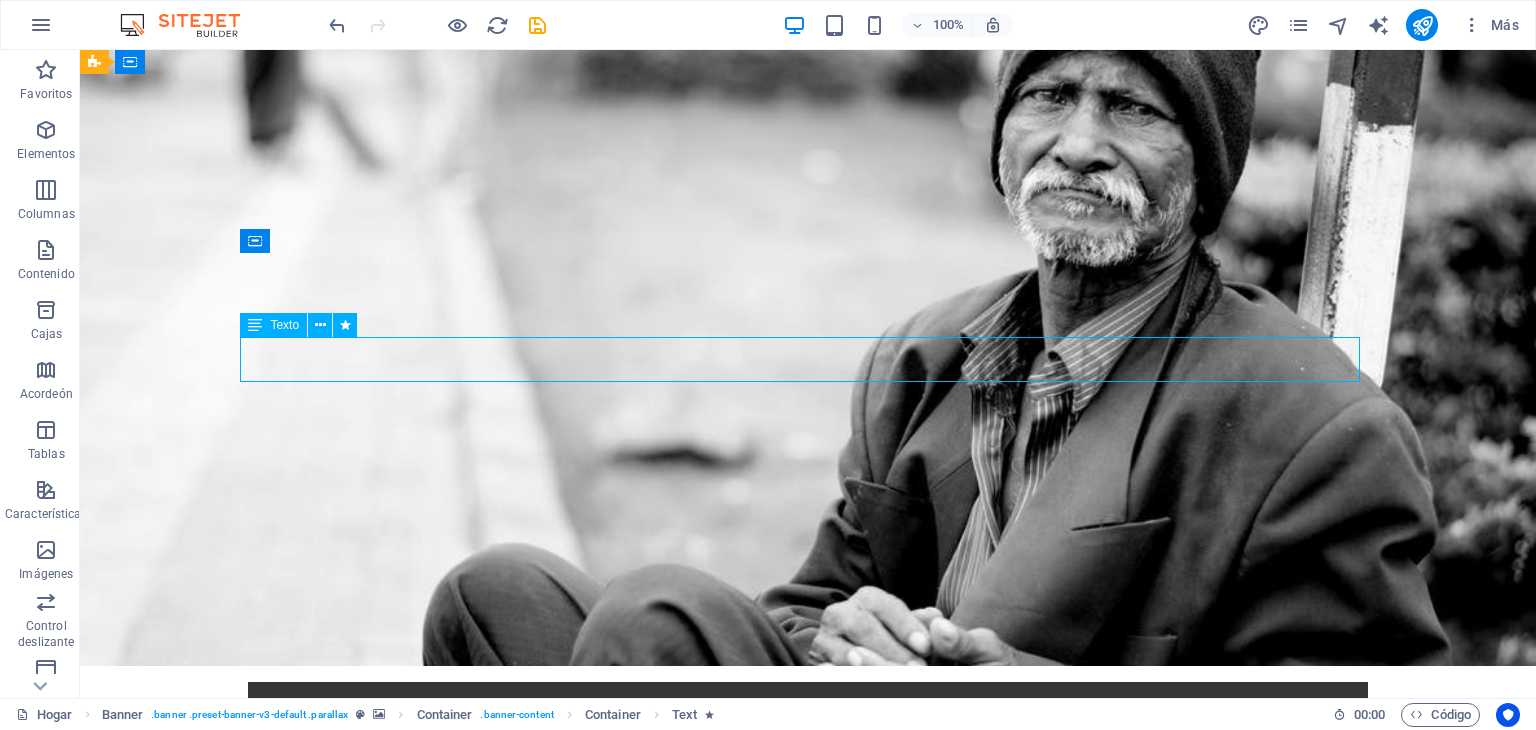 click on "¡Construyamos juntos un mundo mejor!" at bounding box center (808, 928) 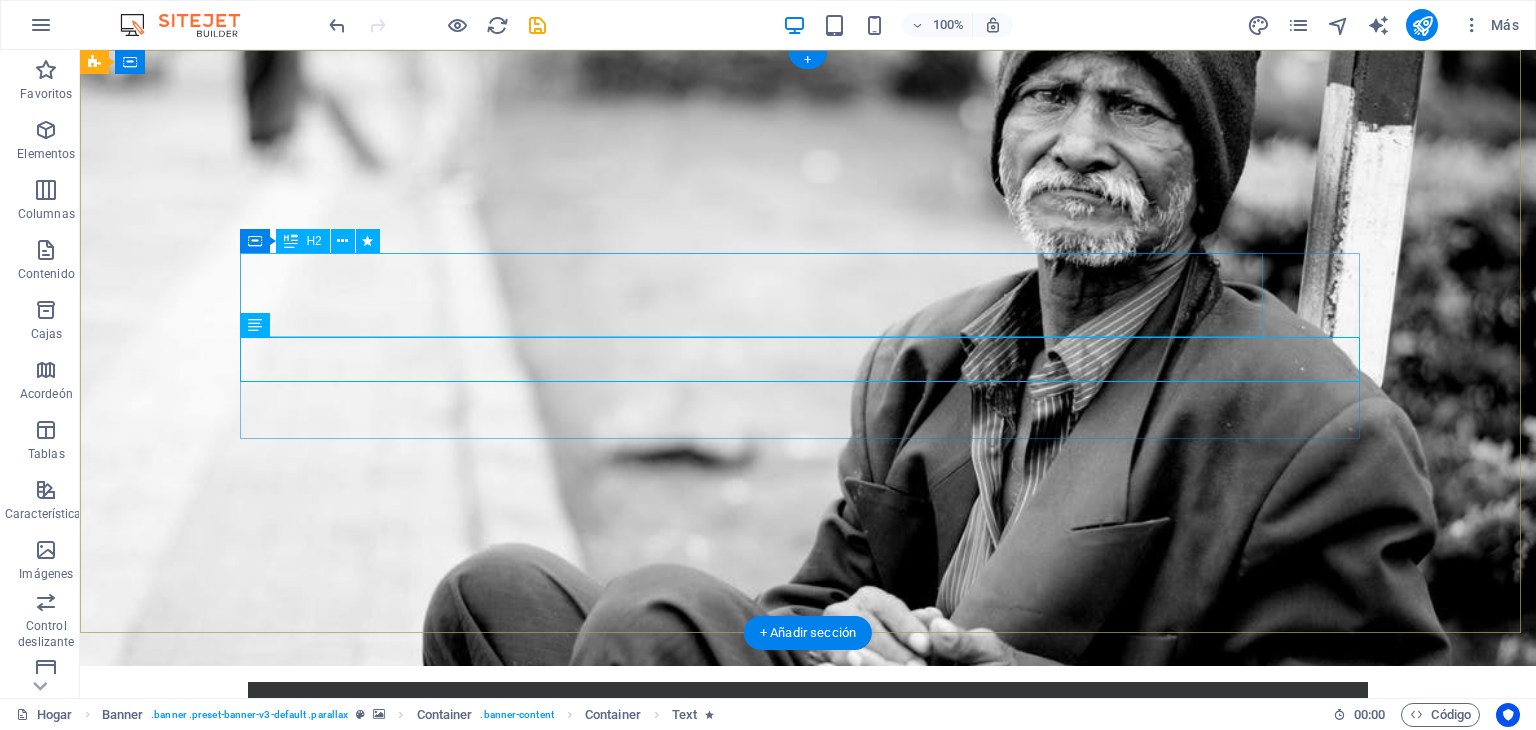 click on "Red Mujeres, Desarrollo, Justicia y Paz" at bounding box center (808, 864) 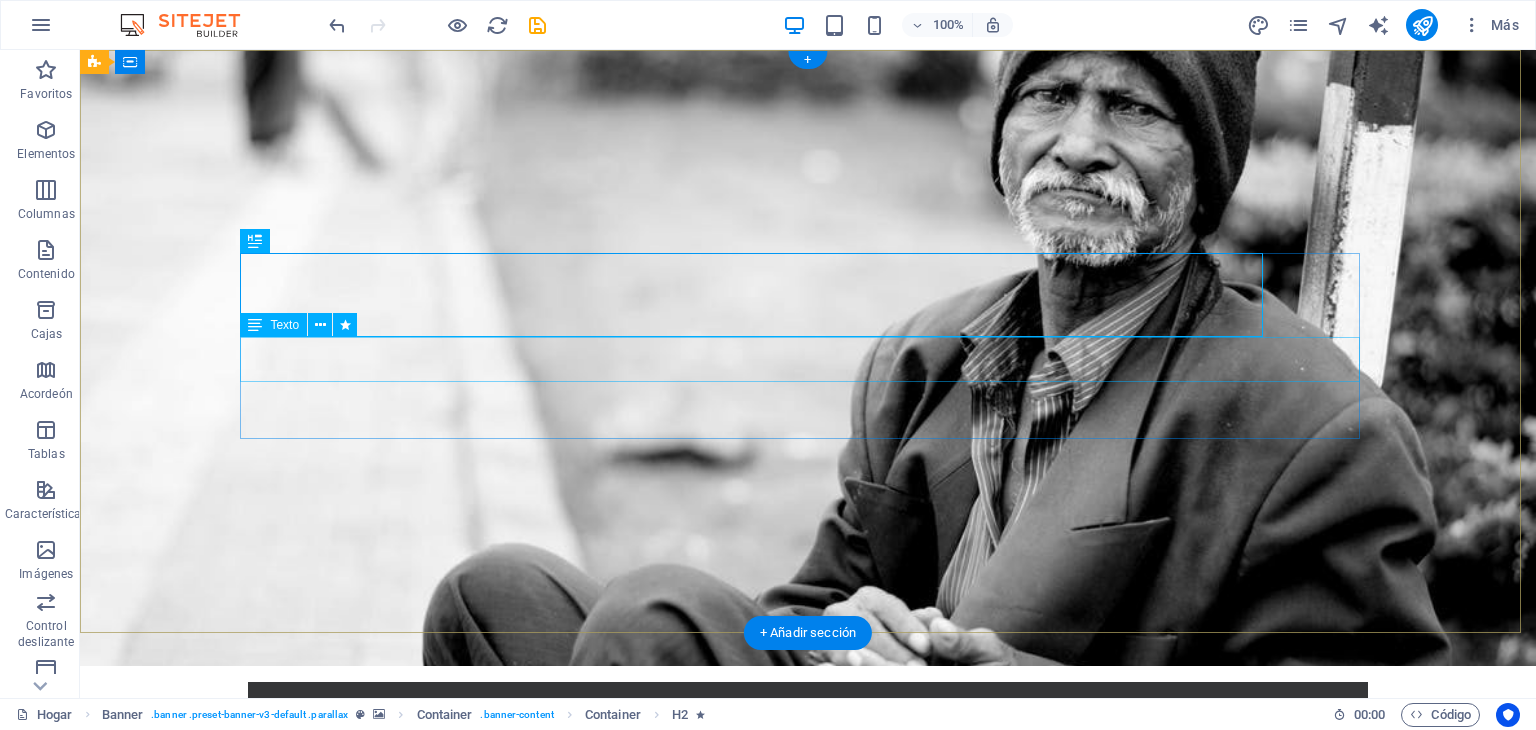 click on "¡Construyamos juntos un mundo mejor!" at bounding box center (808, 928) 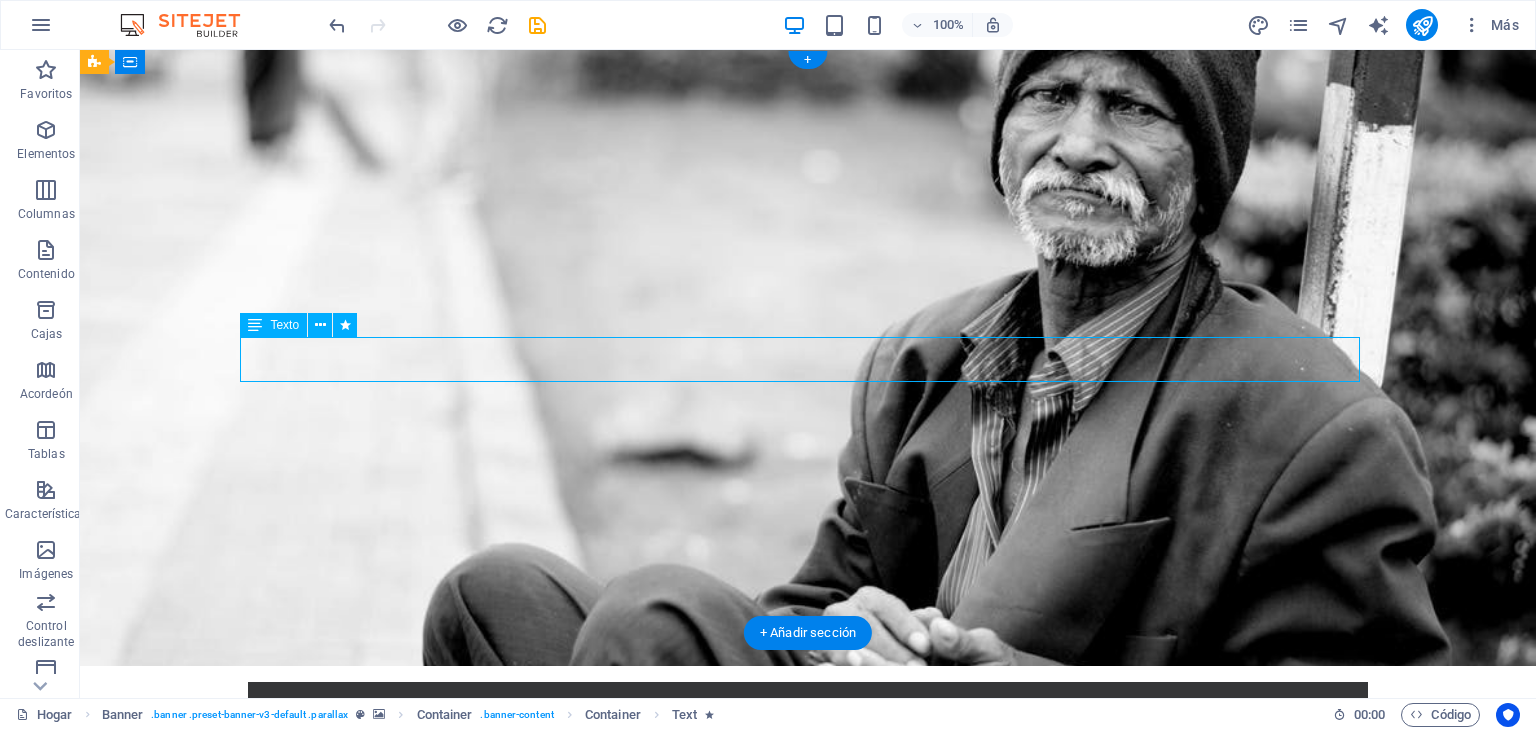 click on "¡Construyamos juntos un mundo mejor!" at bounding box center (808, 928) 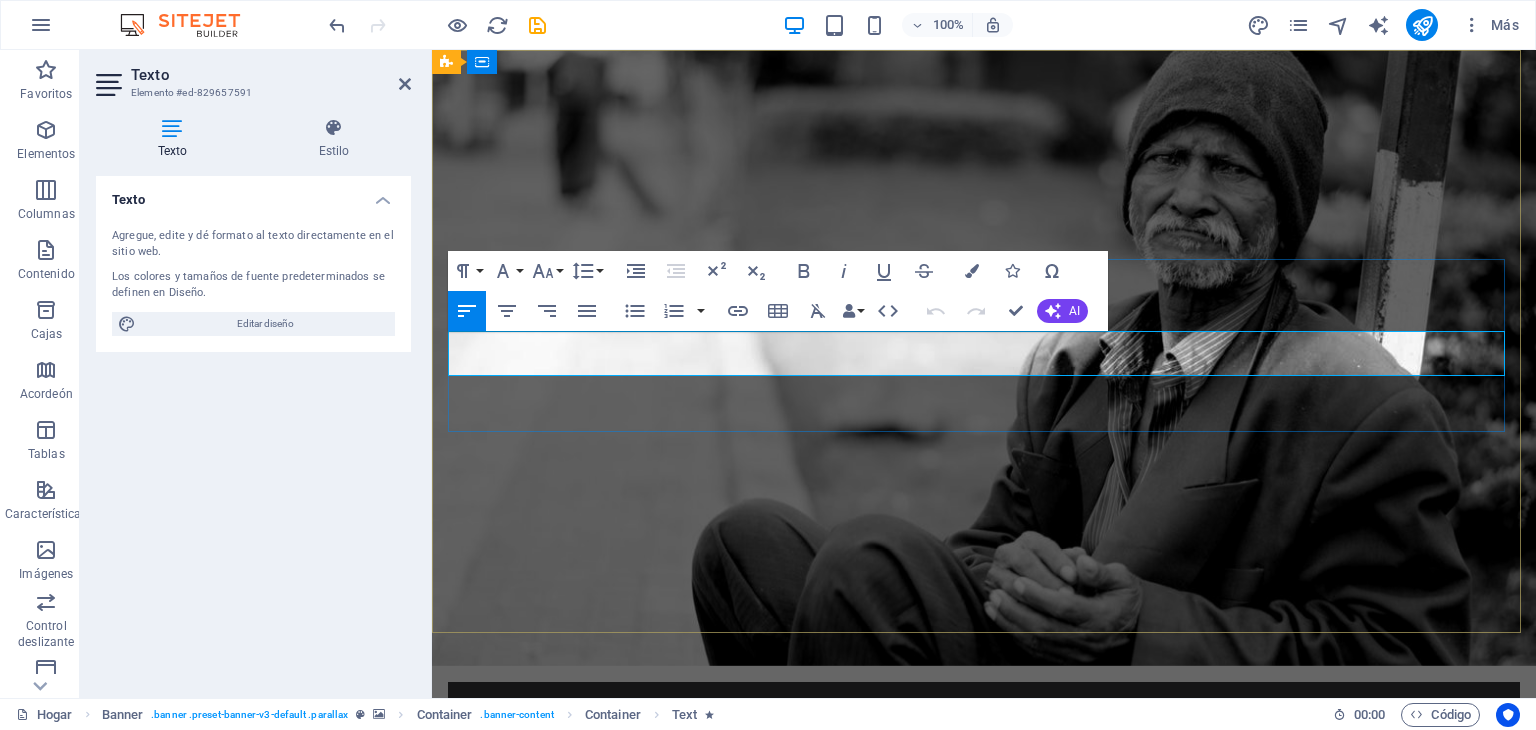 click on "¡Construyamos juntos un mundo mejor!" at bounding box center (700, 917) 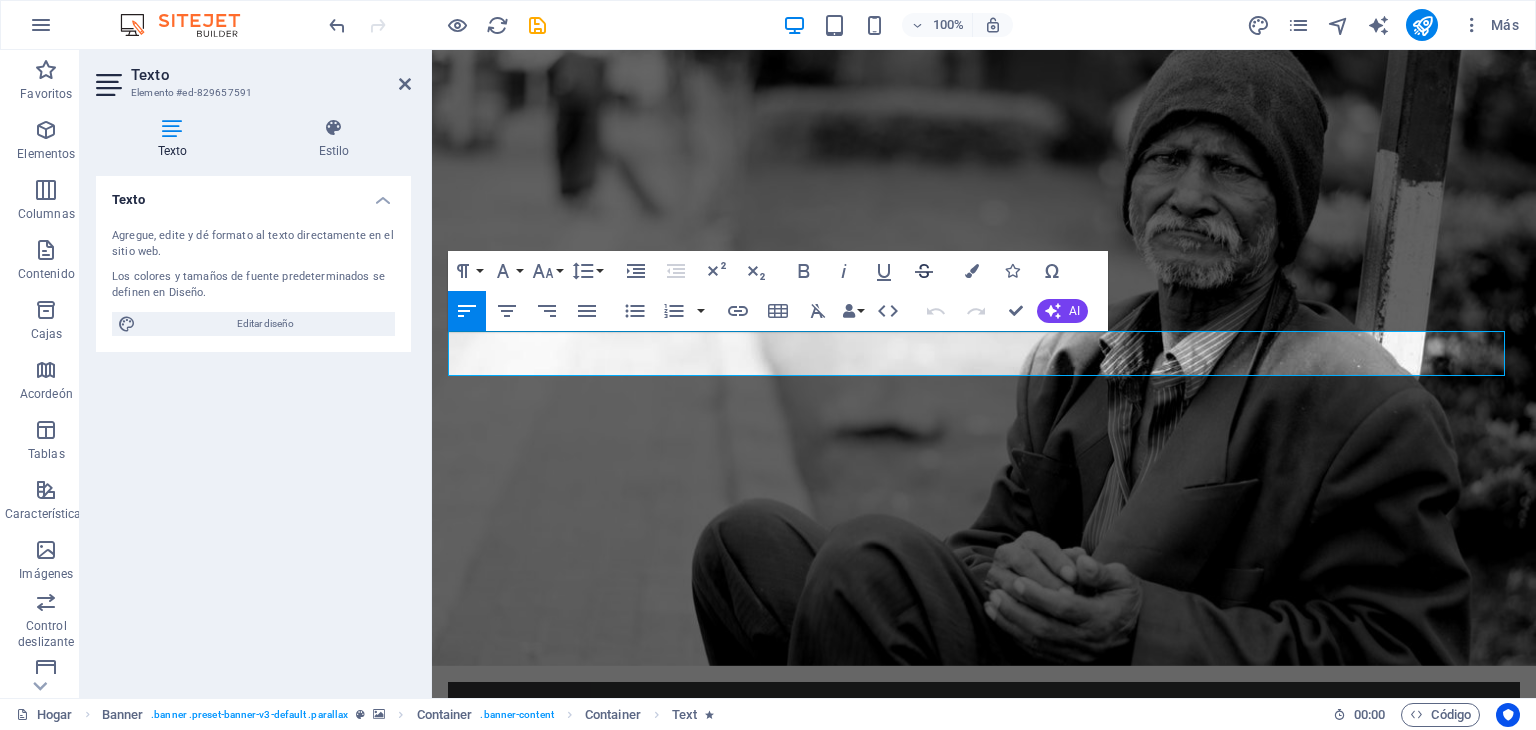 type 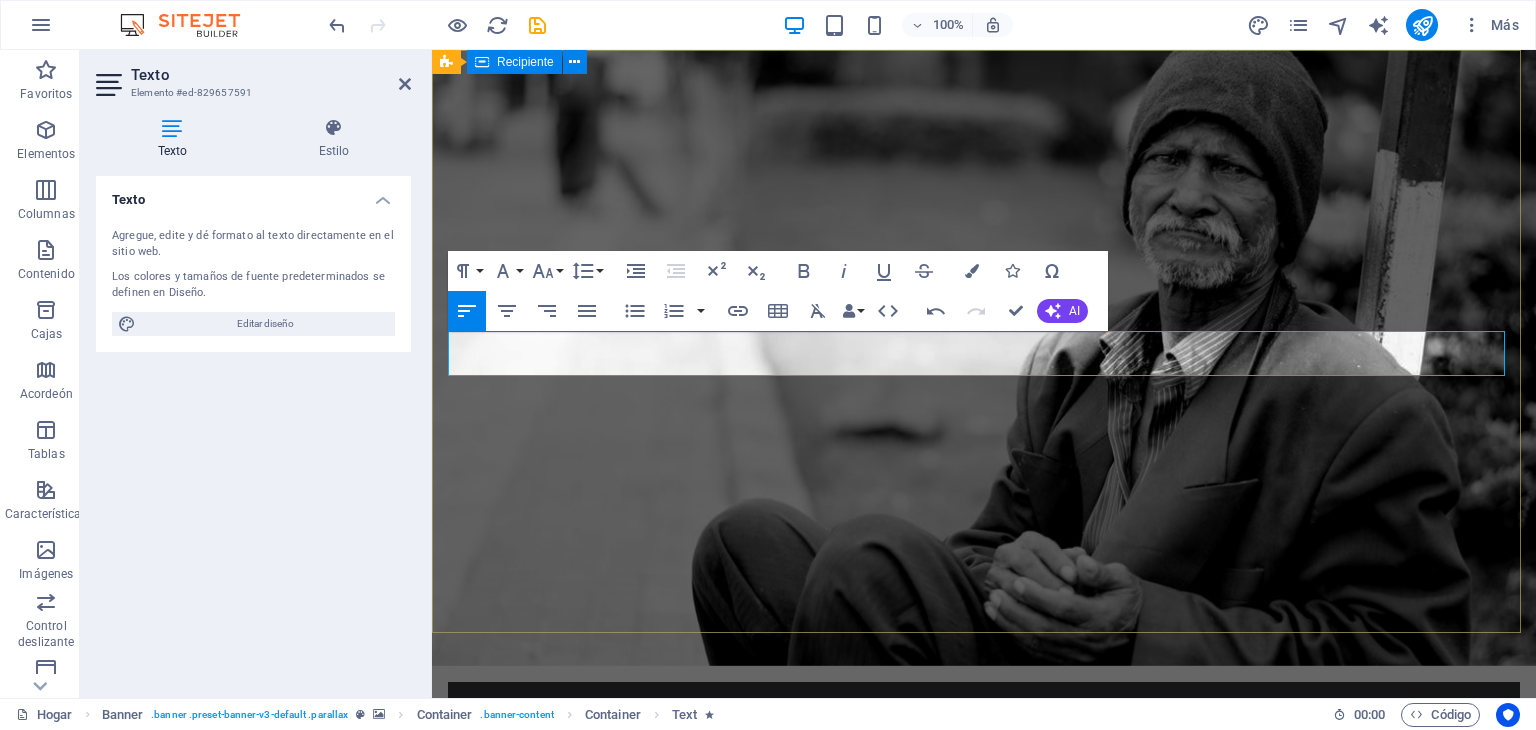 click on "Hogar Sobre nosotros Qué hacemos Proyectos Voluntarios Donar Red Mujeres, Desarrollo, Justicia y Paz ¡Por el desarrollo de las mujeres, para el desarrollo de la nación ! Más información" at bounding box center [984, 884] 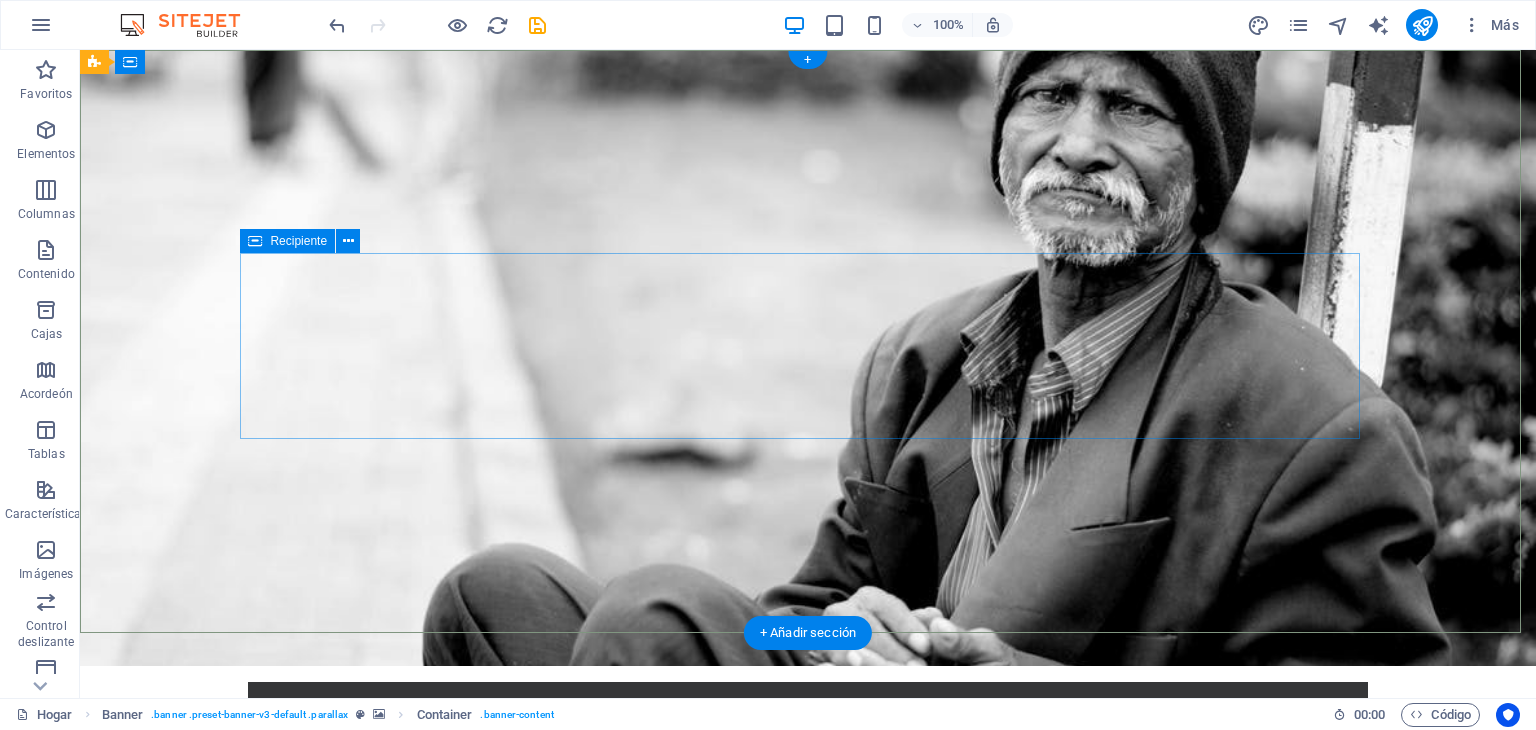 click on "Red Mujeres, Desarrollo, Justicia y Paz ¡Por el desarrollo de las mujeres, para el desarrollo de la nación! Más información" at bounding box center [808, 915] 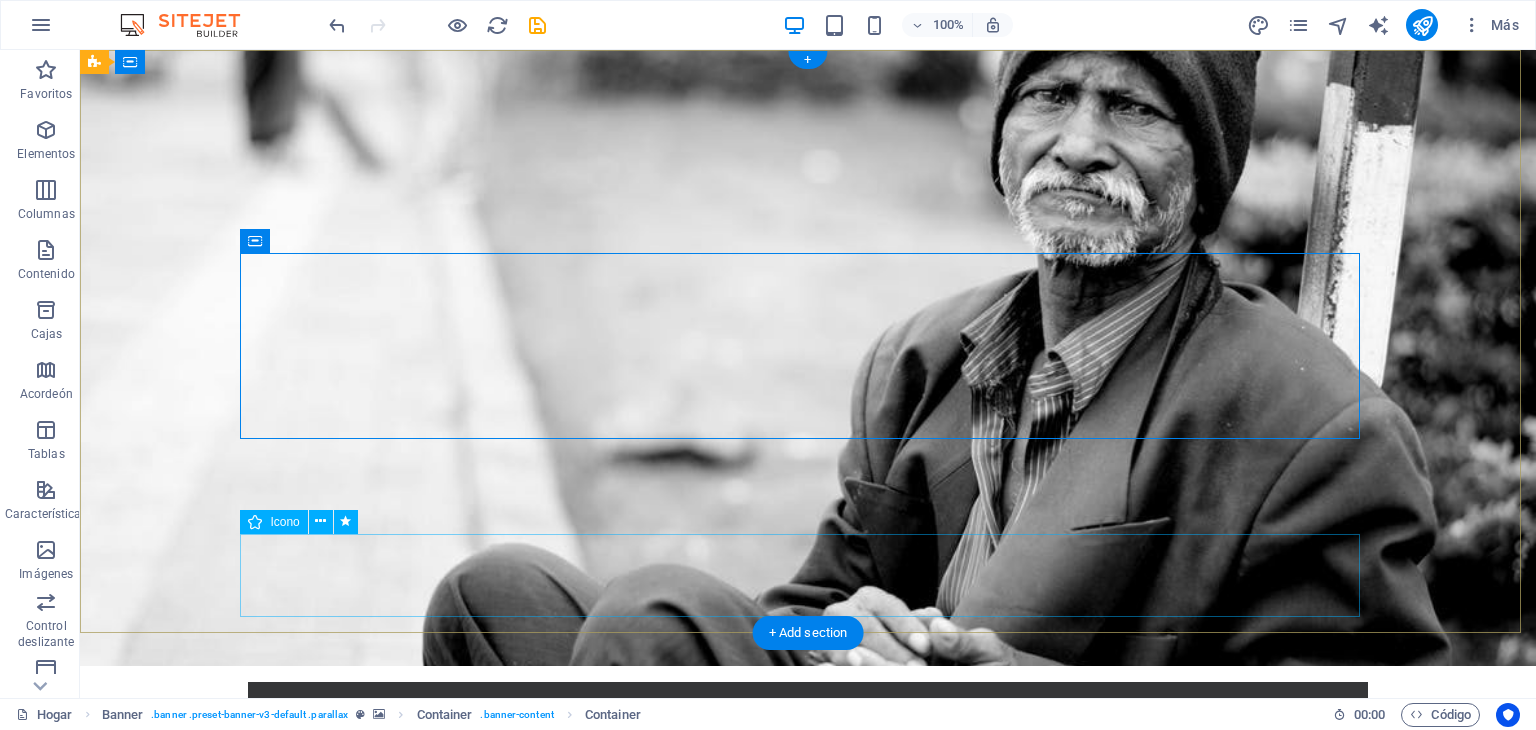 click at bounding box center [808, 1052] 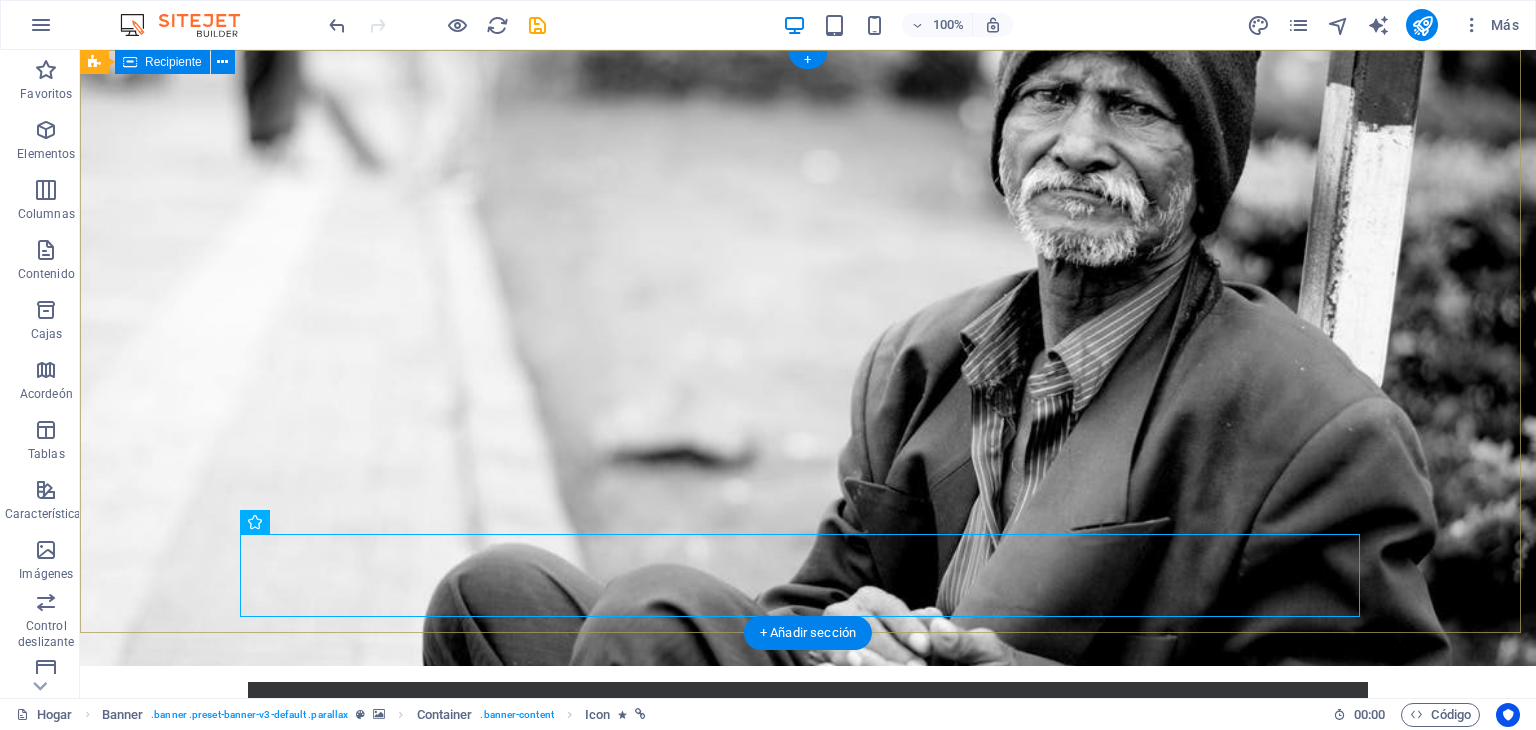 click on "Hogar Sobre nosotros Qué hacemos Proyectos Voluntarios Donar Red Mujeres, Desarrollo, Justicia y Paz ¡Por el desarrollo de las mujeres, para el desarrollo de la nación! Más información" at bounding box center (808, 889) 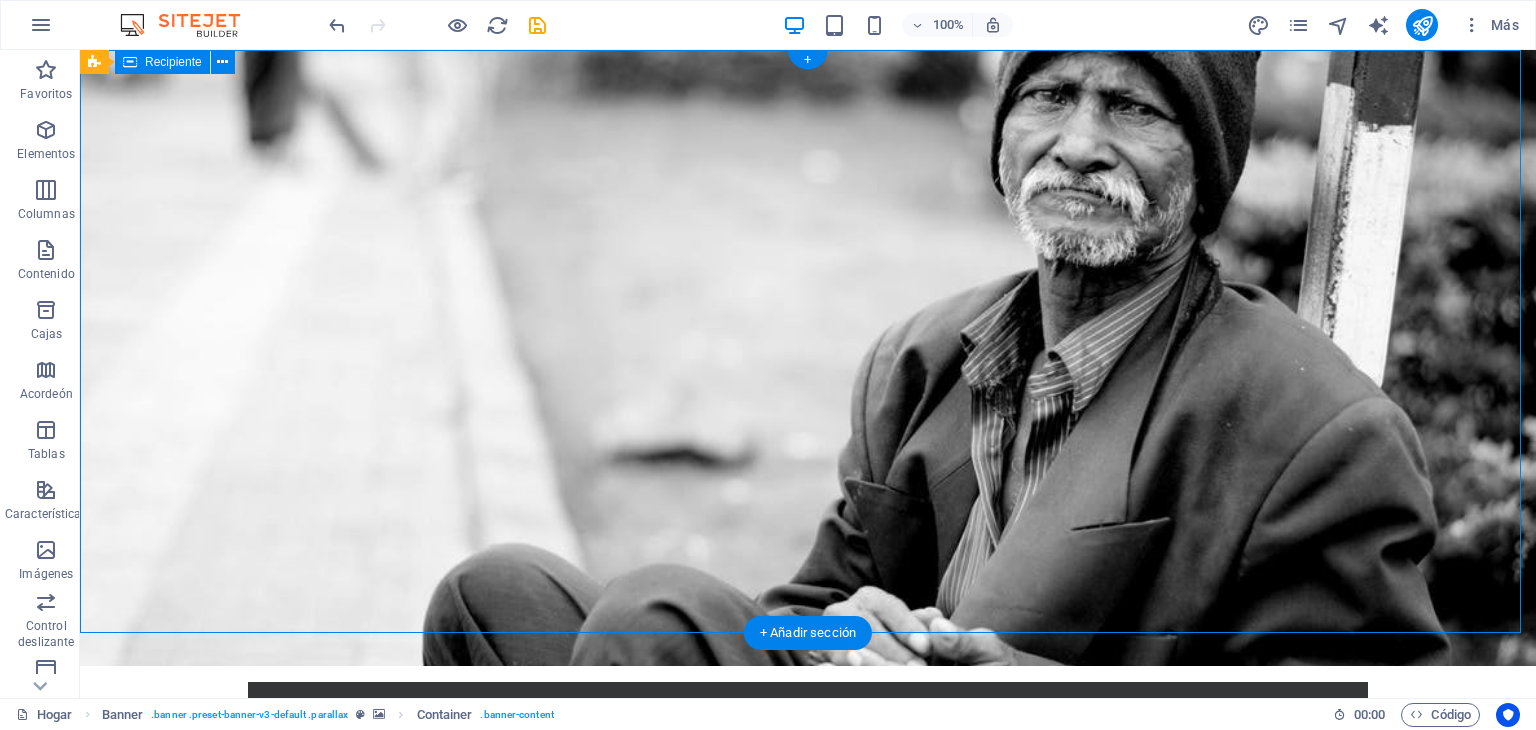 click on "Hogar Sobre nosotros Qué hacemos Proyectos Voluntarios Donar Red Mujeres, Desarrollo, Justicia y Paz ¡Por el desarrollo de las mujeres, para el desarrollo de la nación! Más información" at bounding box center (808, 889) 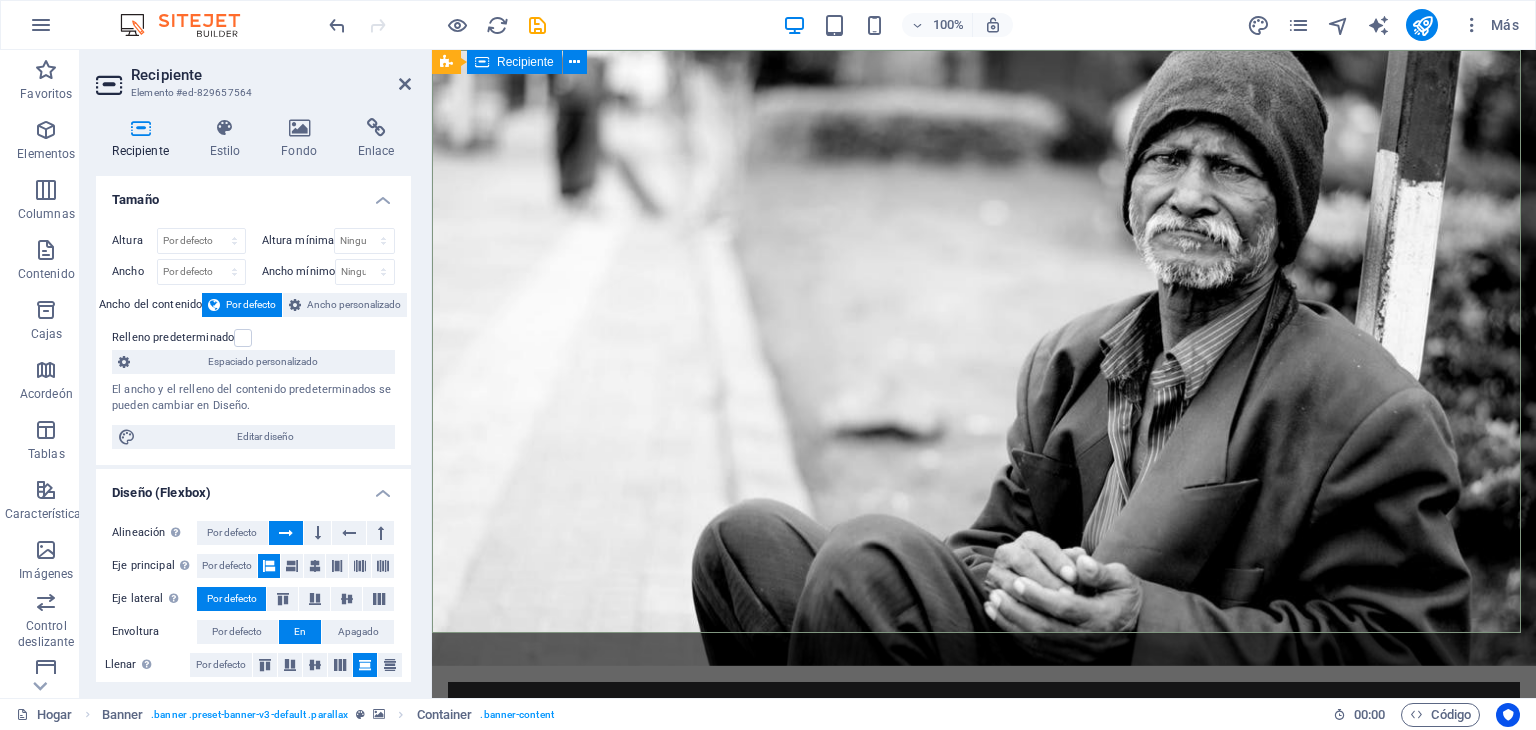 click on "Hogar Sobre nosotros Qué hacemos Proyectos Voluntarios Donar Red Mujeres, Desarrollo, Justicia y Paz ¡Por el desarrollo de las mujeres, para el desarrollo de la nación! Más información" at bounding box center (984, 884) 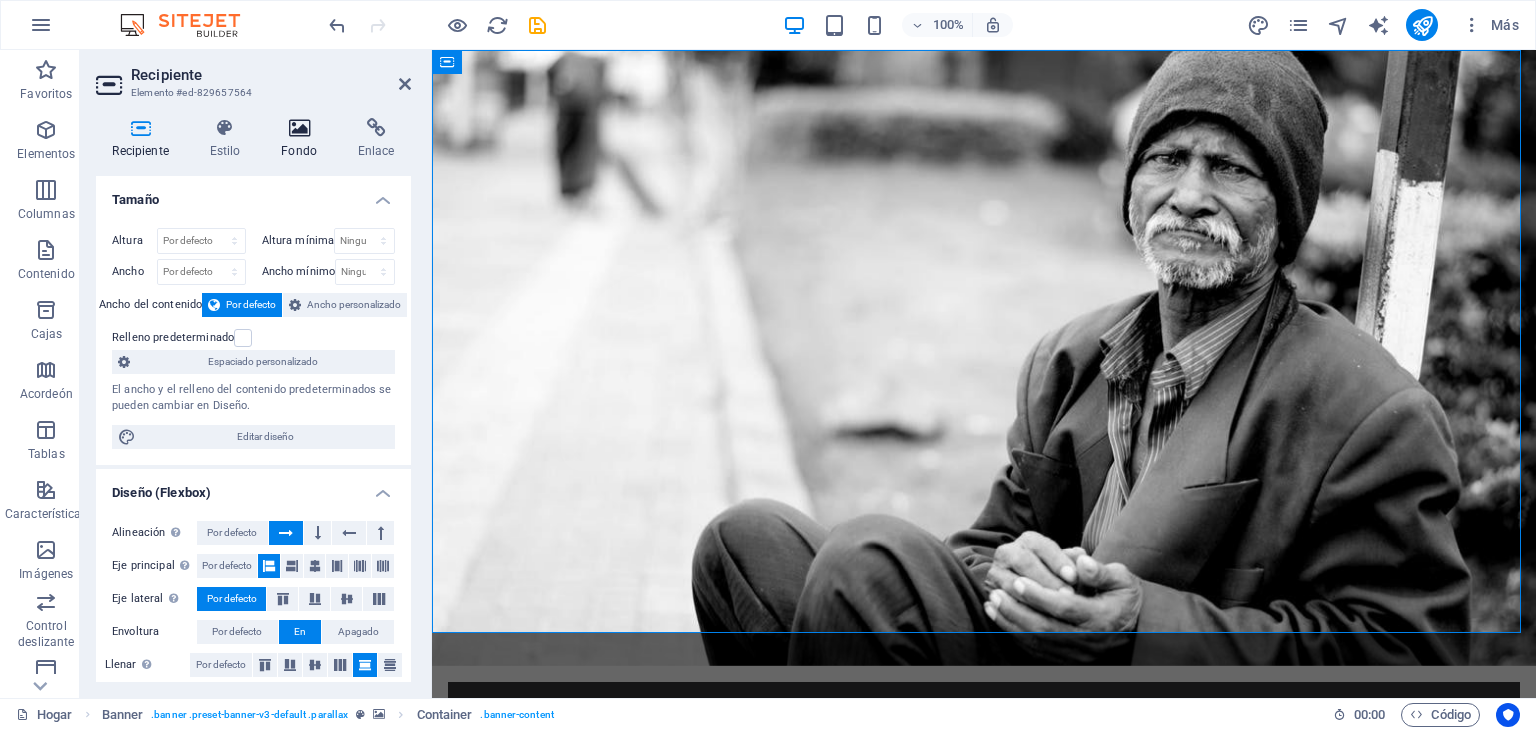 click at bounding box center [299, 128] 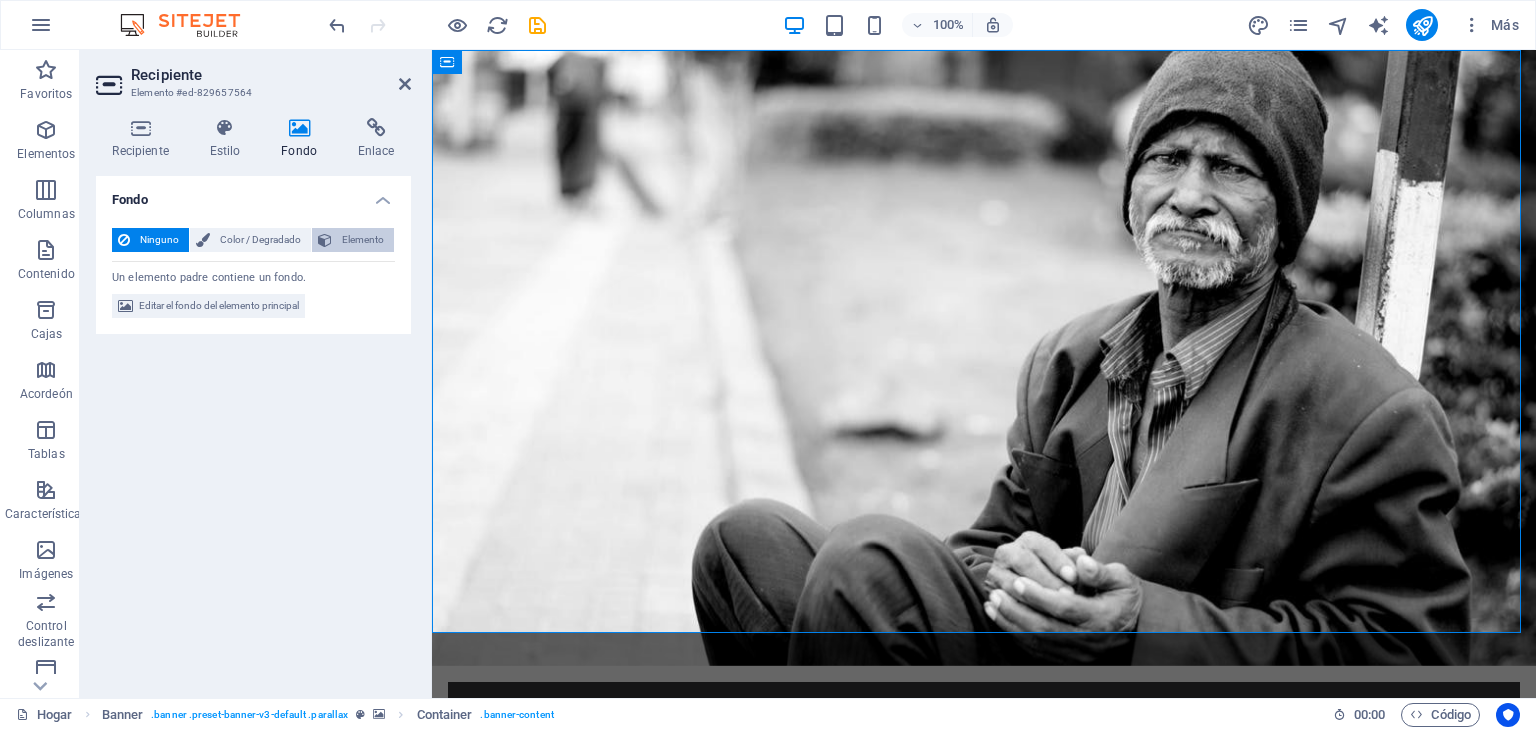 click on "Elemento" at bounding box center (363, 240) 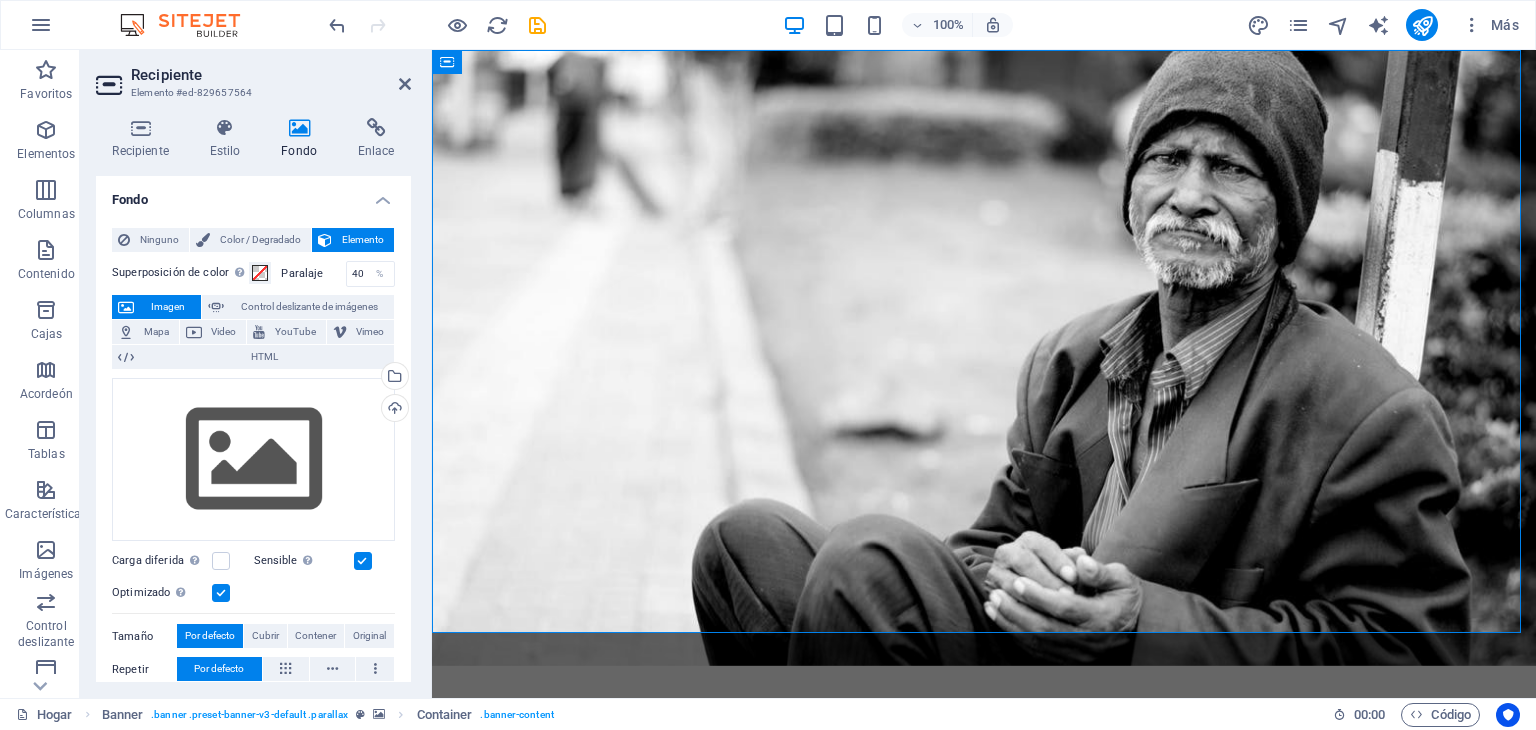 click on "Imagen" at bounding box center (168, 306) 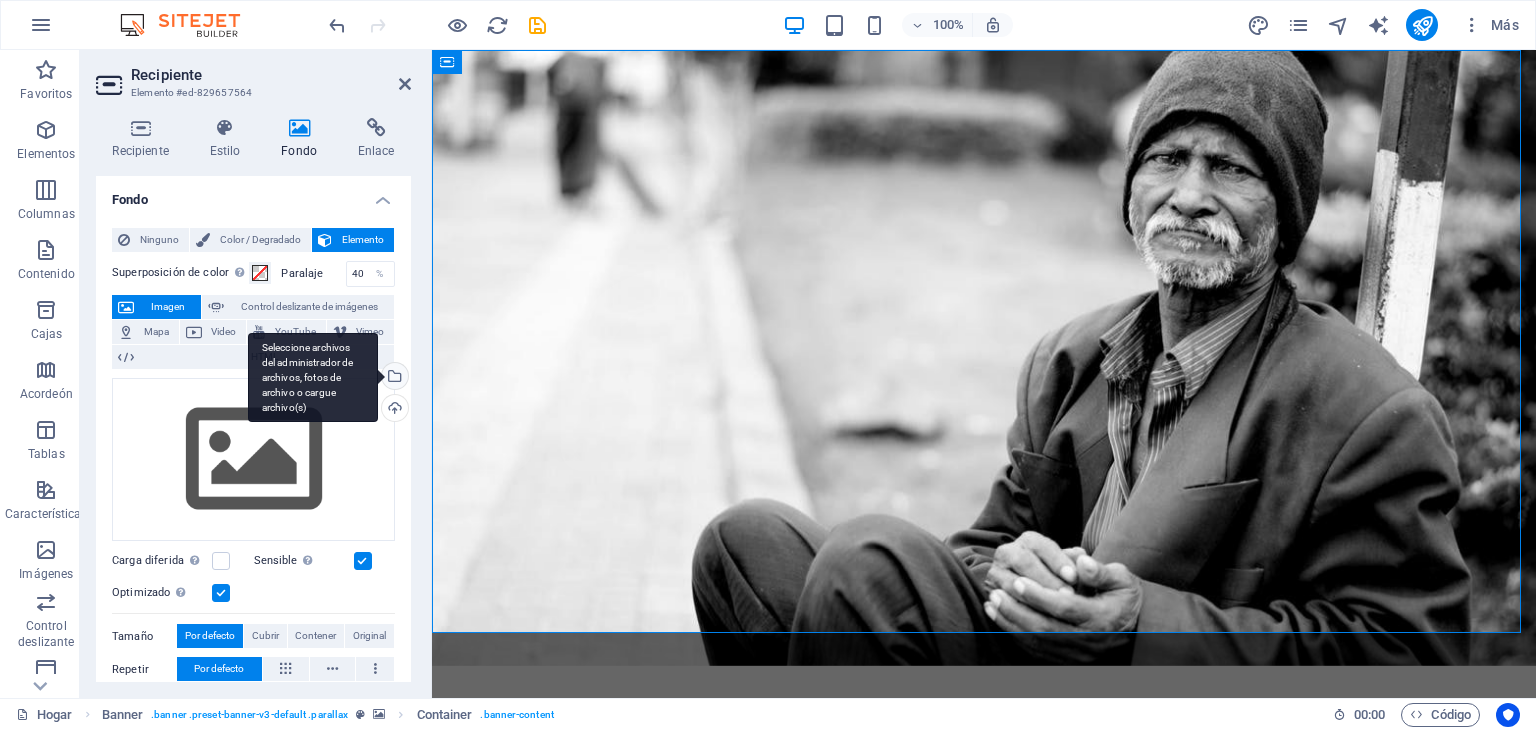 click on "Seleccione archivos del administrador de archivos, fotos de archivo o cargue archivo(s)" at bounding box center [313, 378] 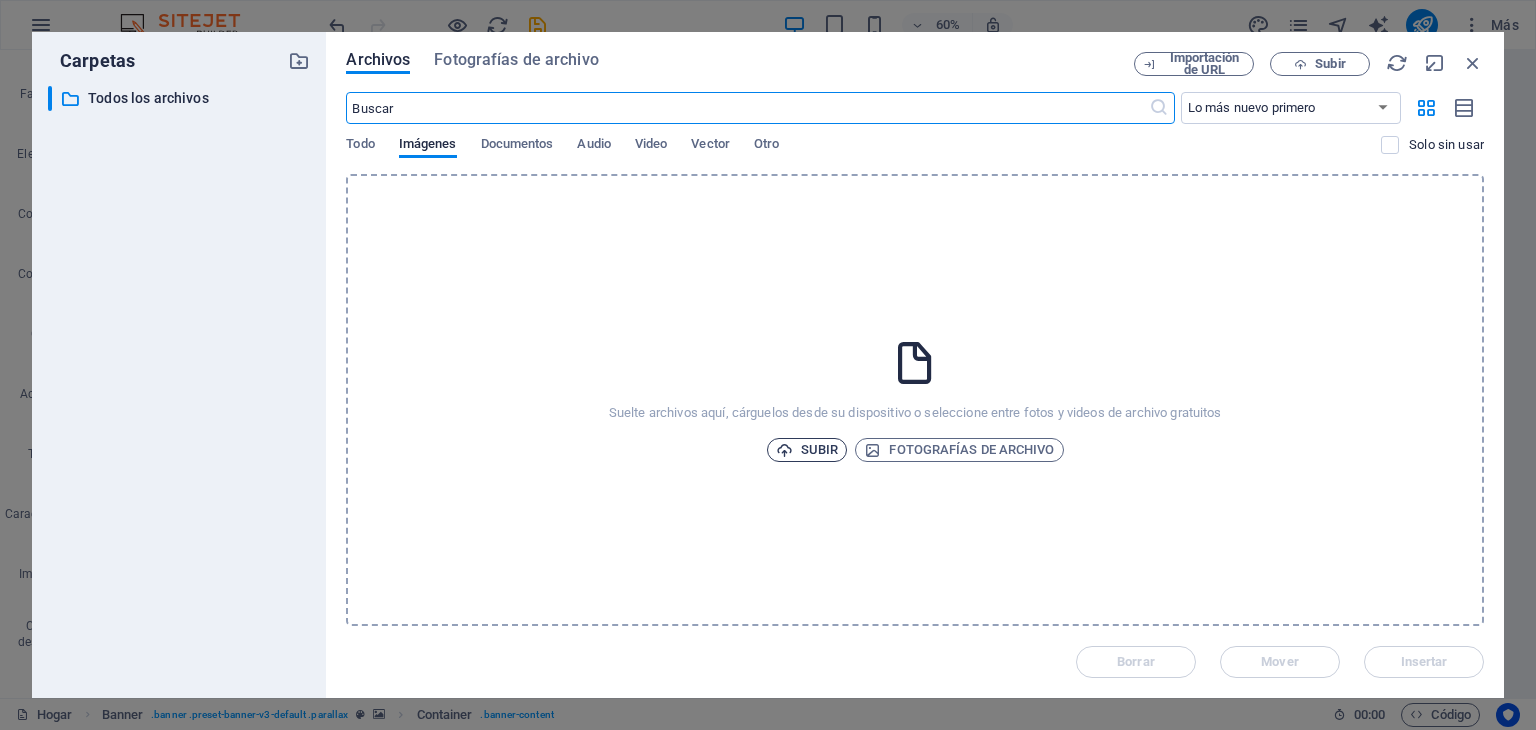 click on "Subir" at bounding box center (807, 450) 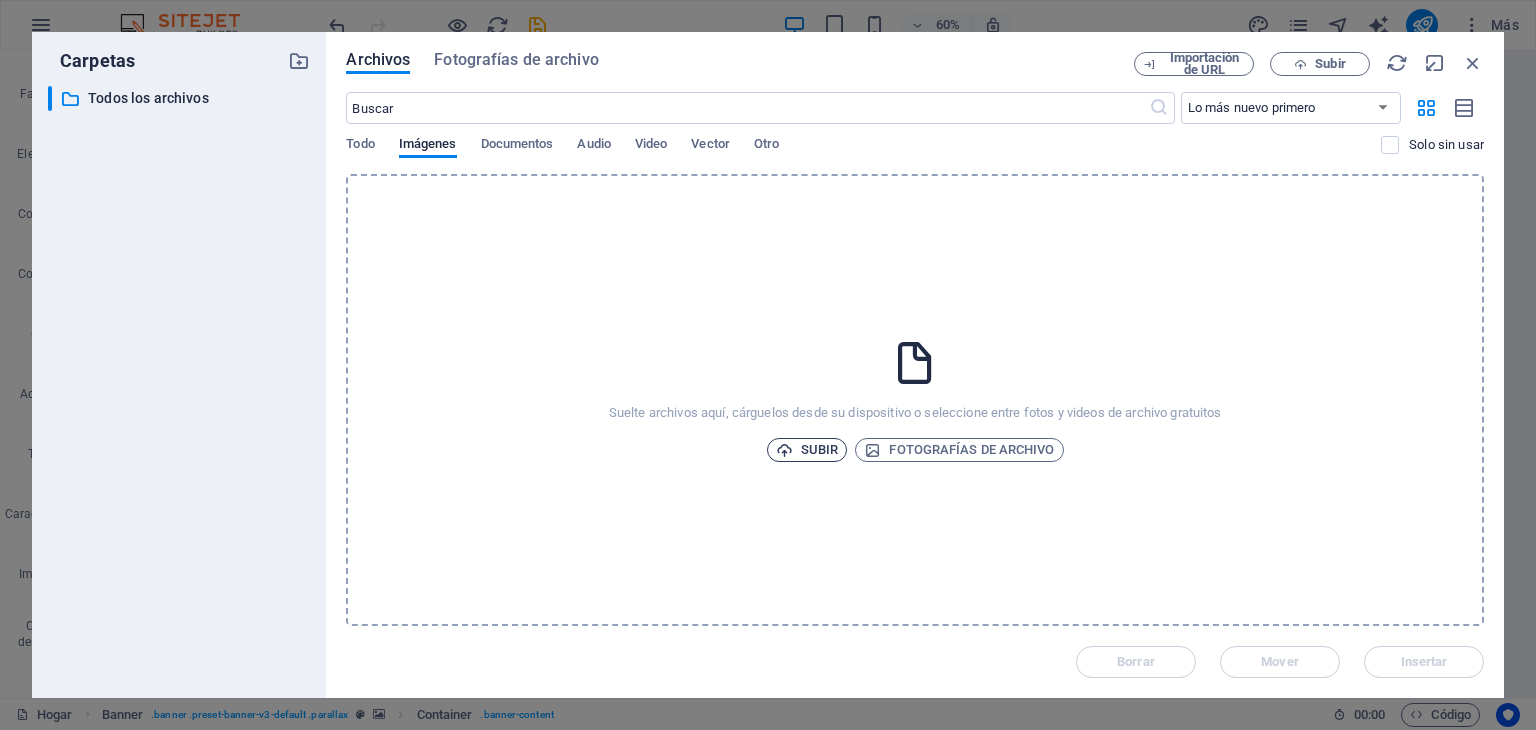 click on "Subir" at bounding box center (819, 449) 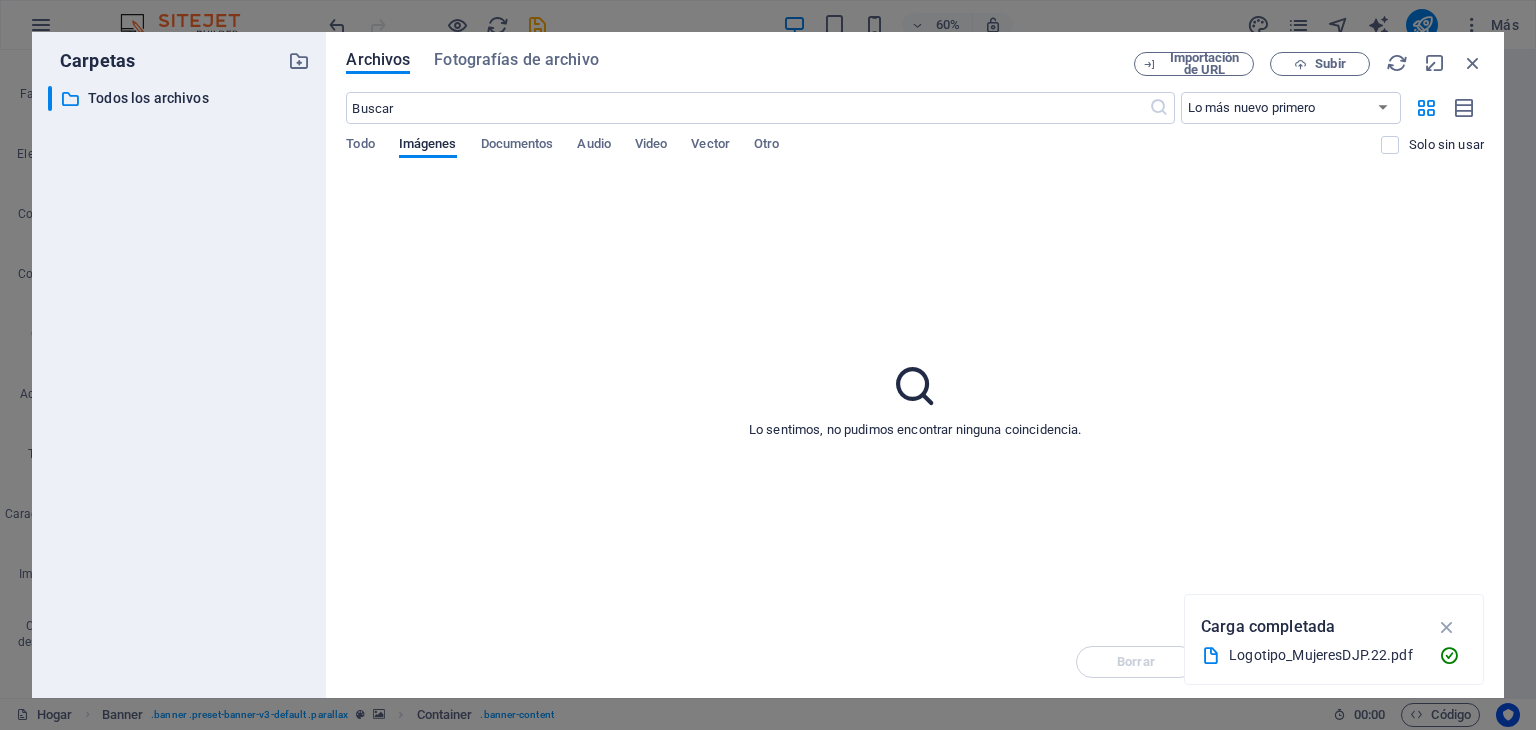 click at bounding box center (1447, 627) 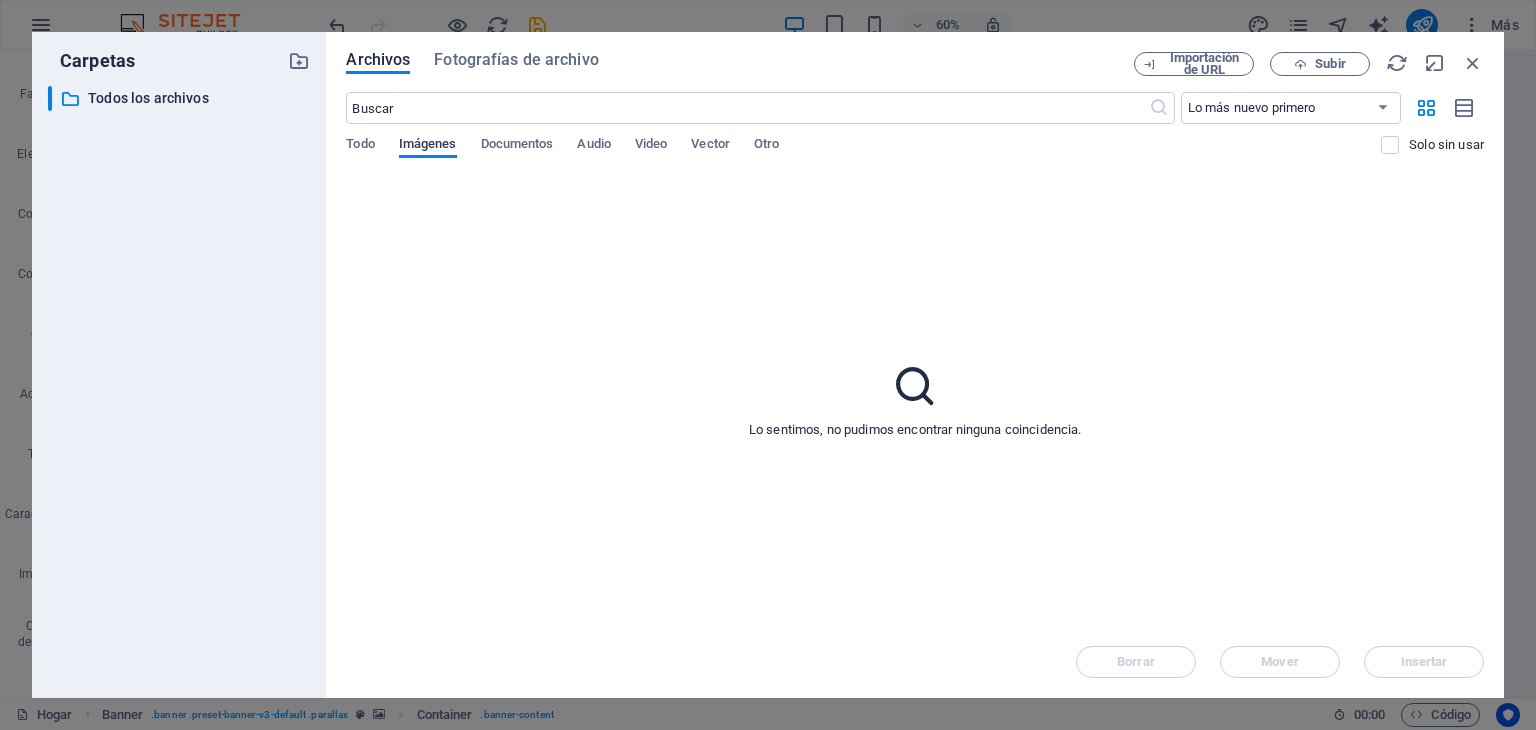 click on "Imágenes" at bounding box center [428, 143] 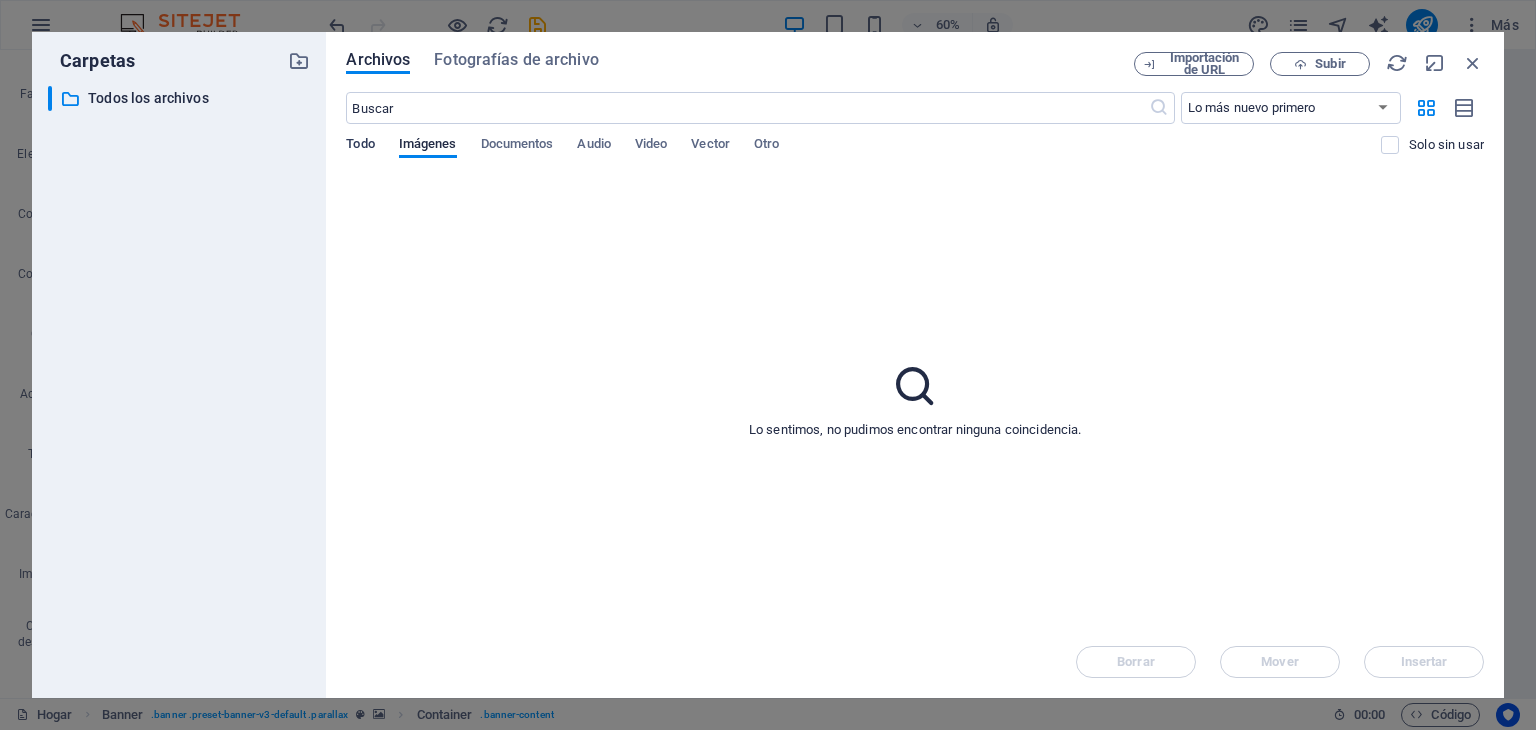 click on "Todo" at bounding box center [360, 143] 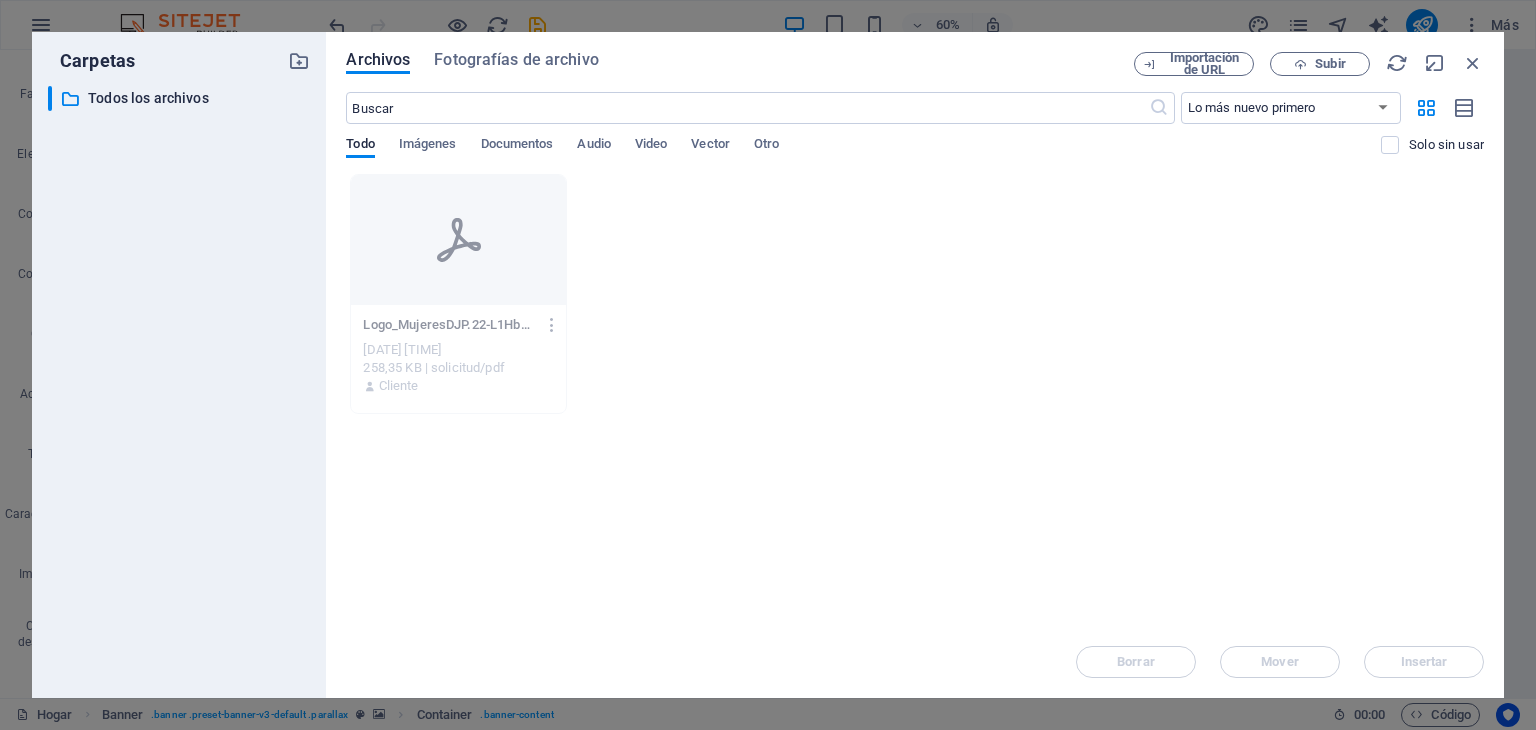 click on "Todo Imágenes Documentos Audio Video Vector Otro" at bounding box center [863, 155] 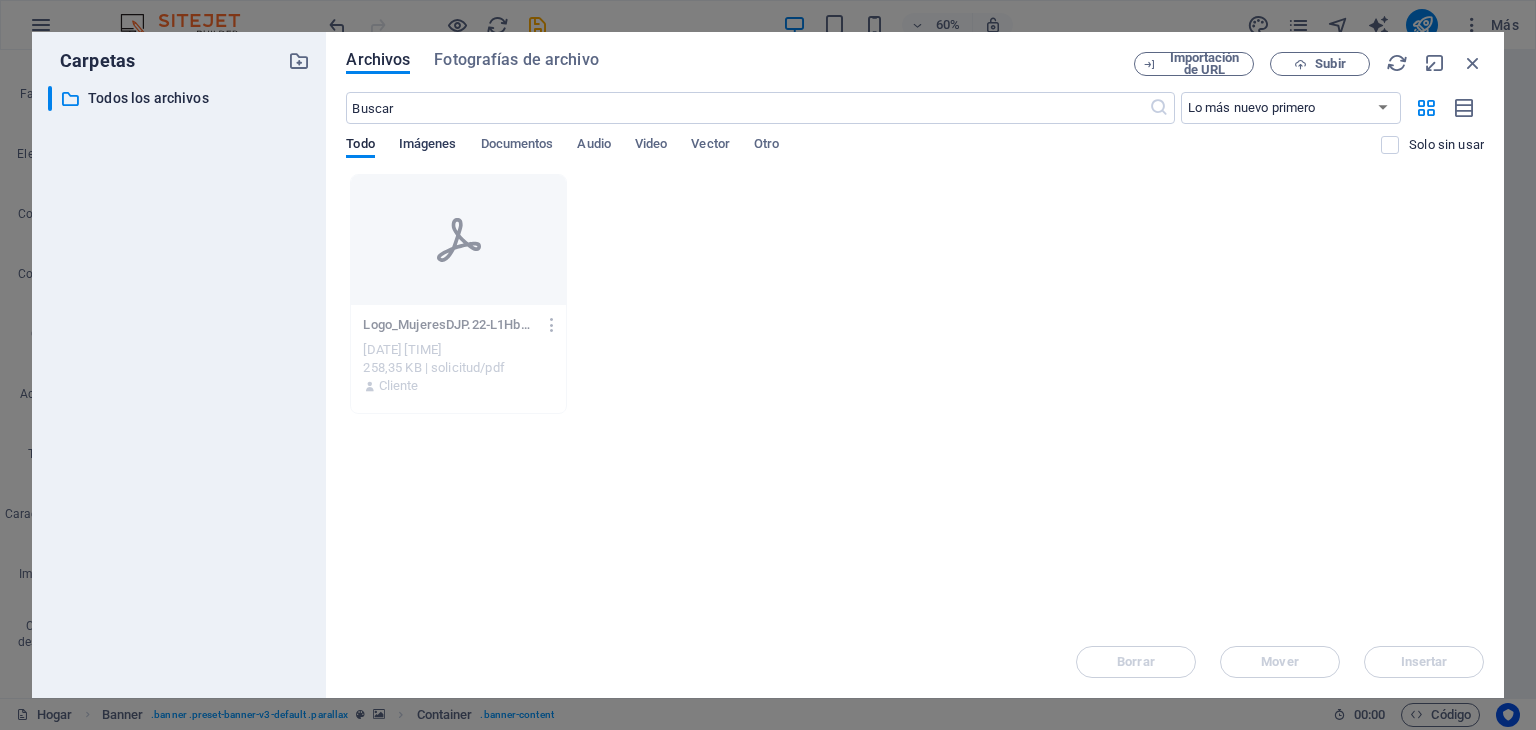 click on "Imágenes" at bounding box center (428, 143) 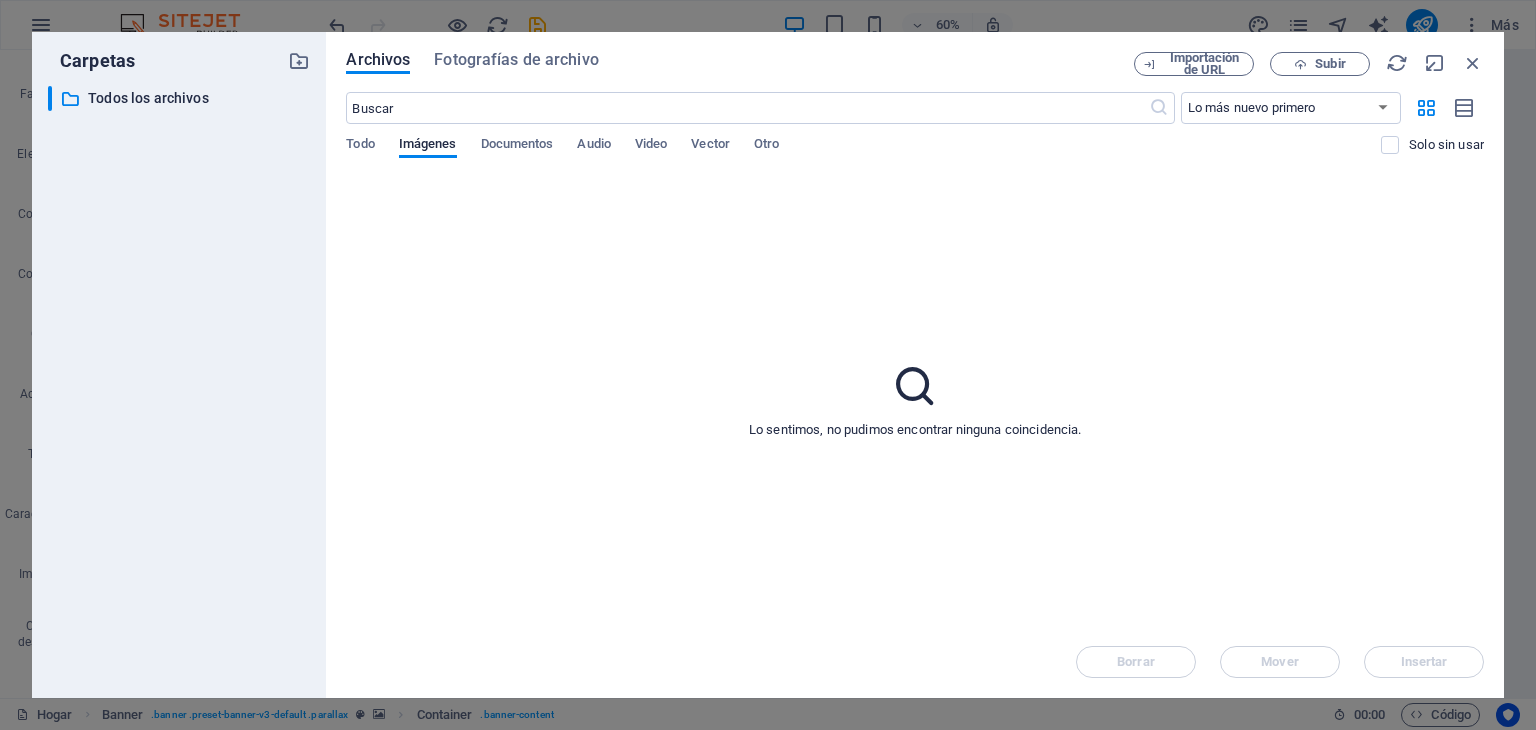 click at bounding box center (915, 386) 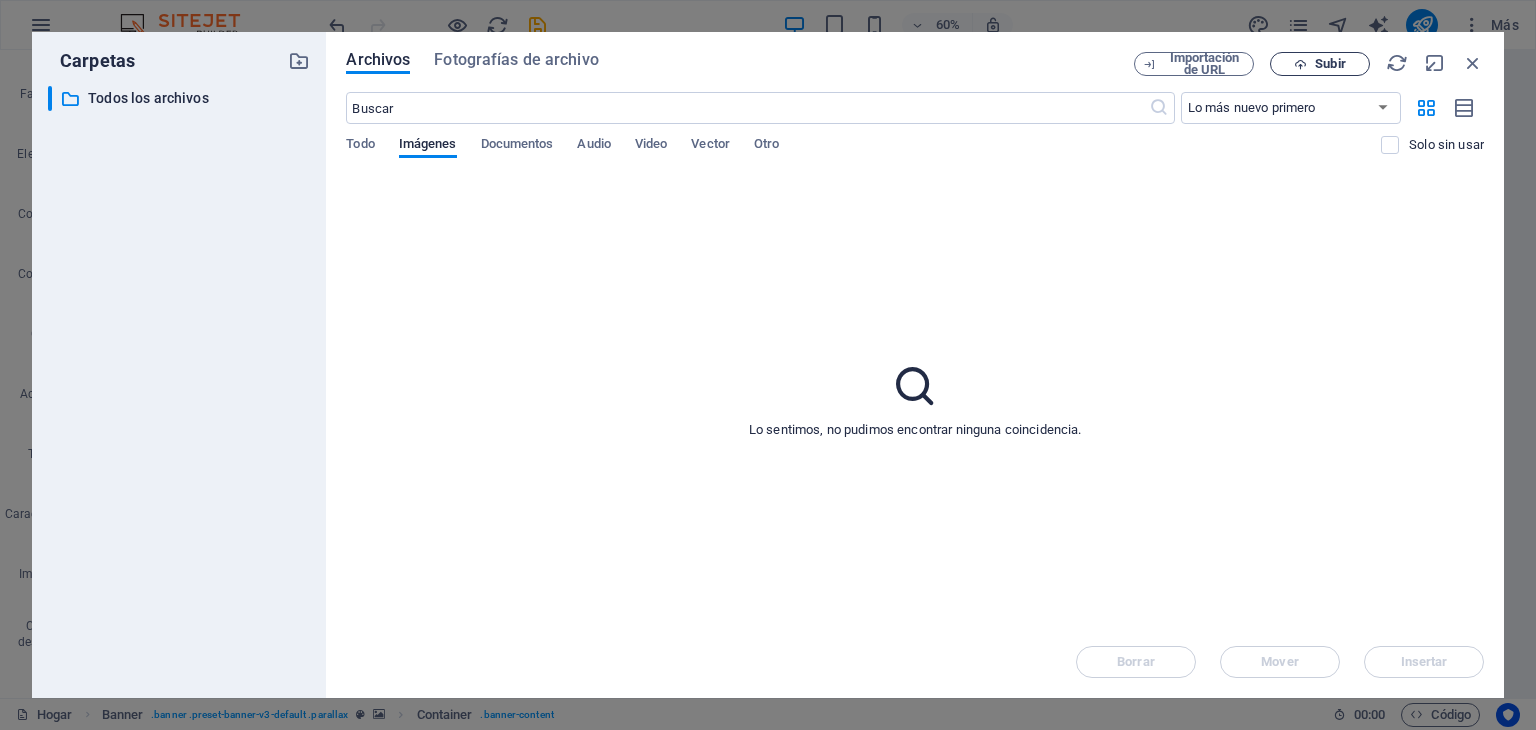 click on "Subir" at bounding box center (1330, 63) 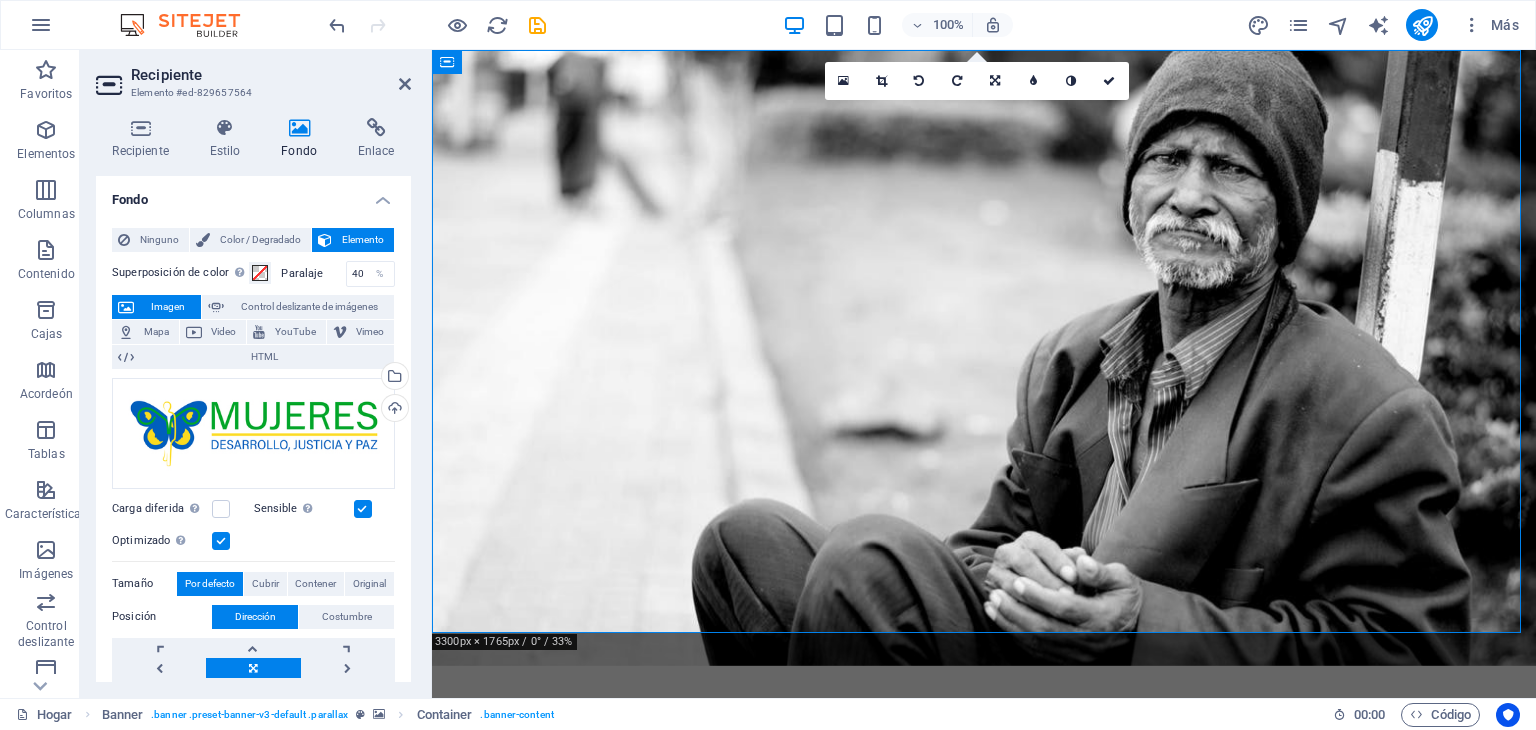 click at bounding box center [984, 970] 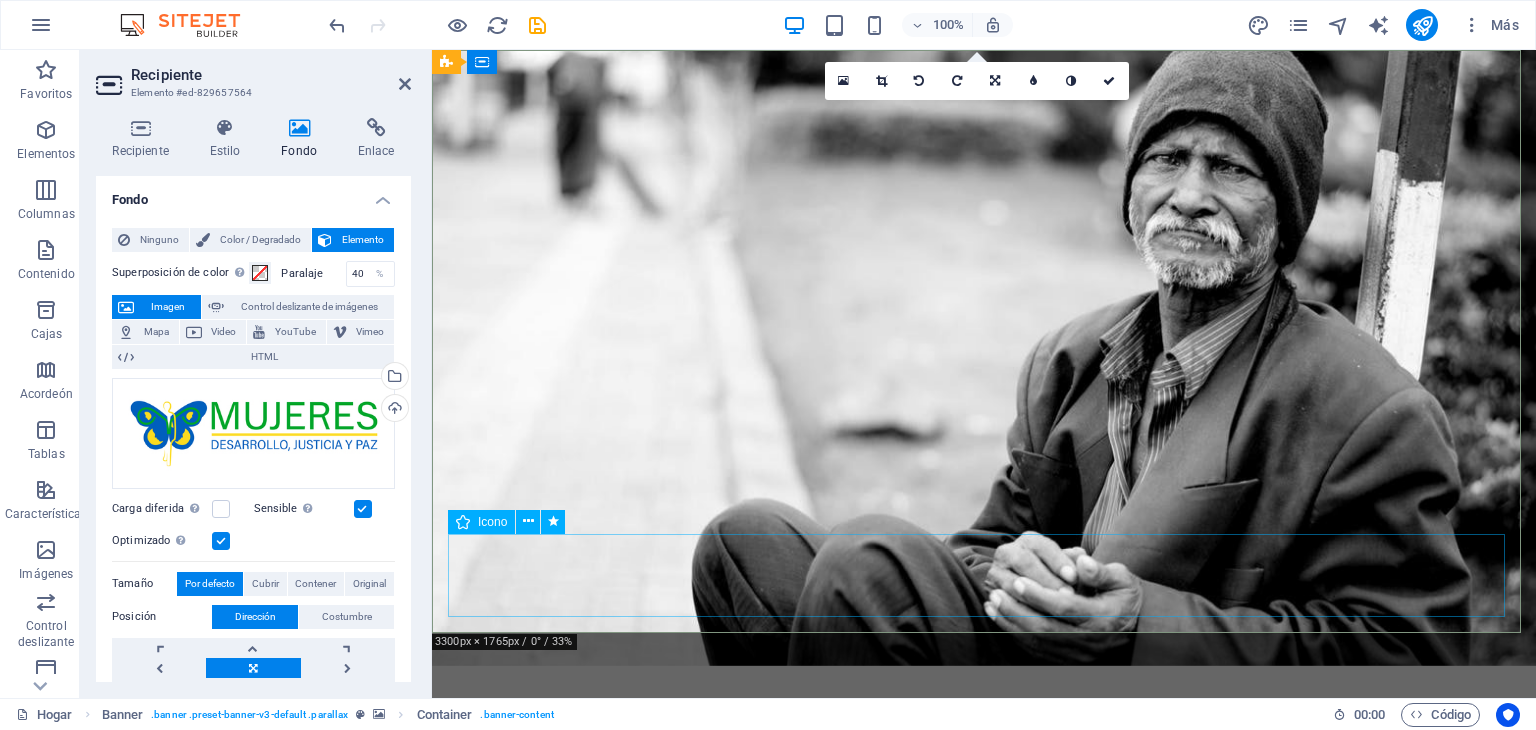 drag, startPoint x: 692, startPoint y: 499, endPoint x: 699, endPoint y: 535, distance: 36.67424 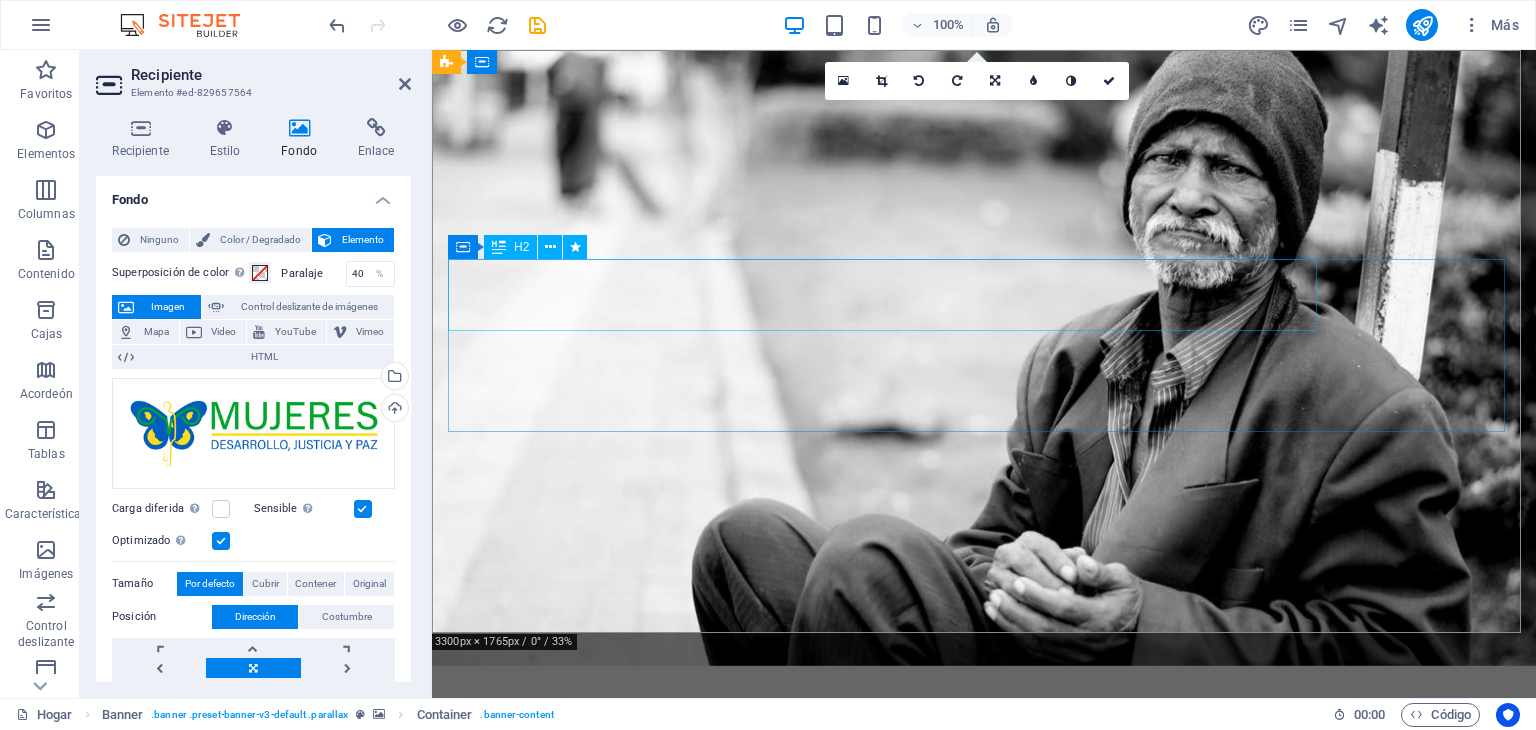 click on "Red Mujeres, Desarrollo, Justicia y Paz" at bounding box center (984, 1468) 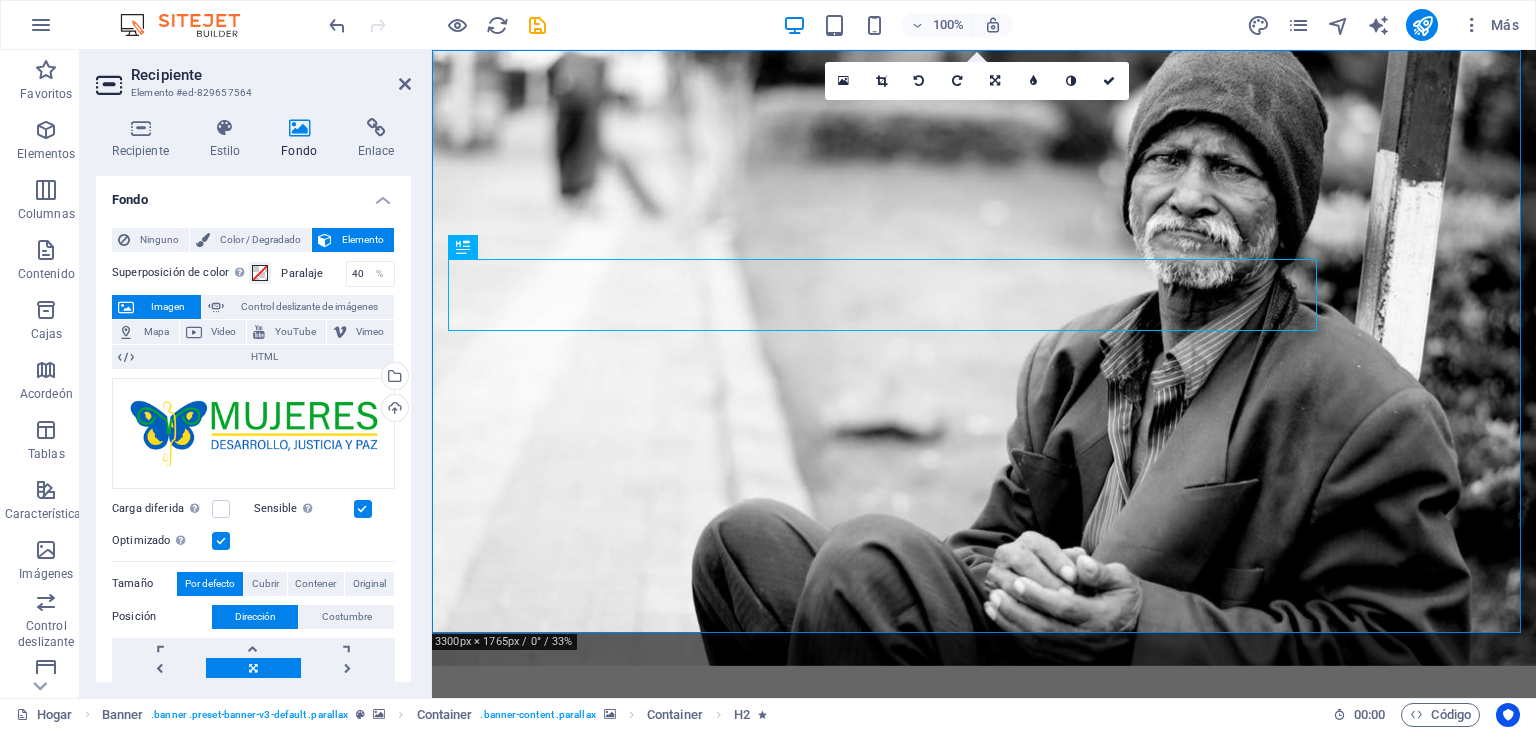 click at bounding box center (984, 970) 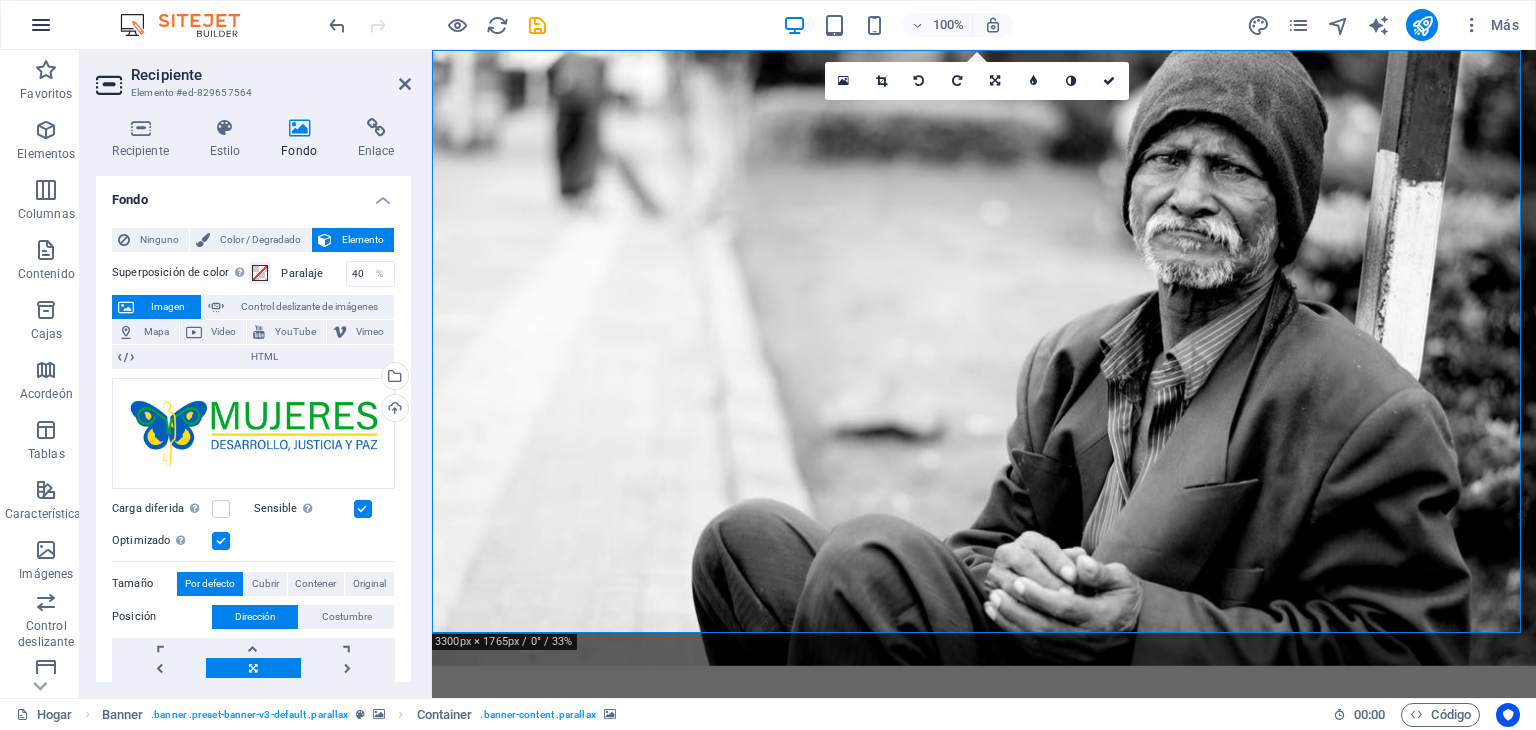 click at bounding box center (41, 25) 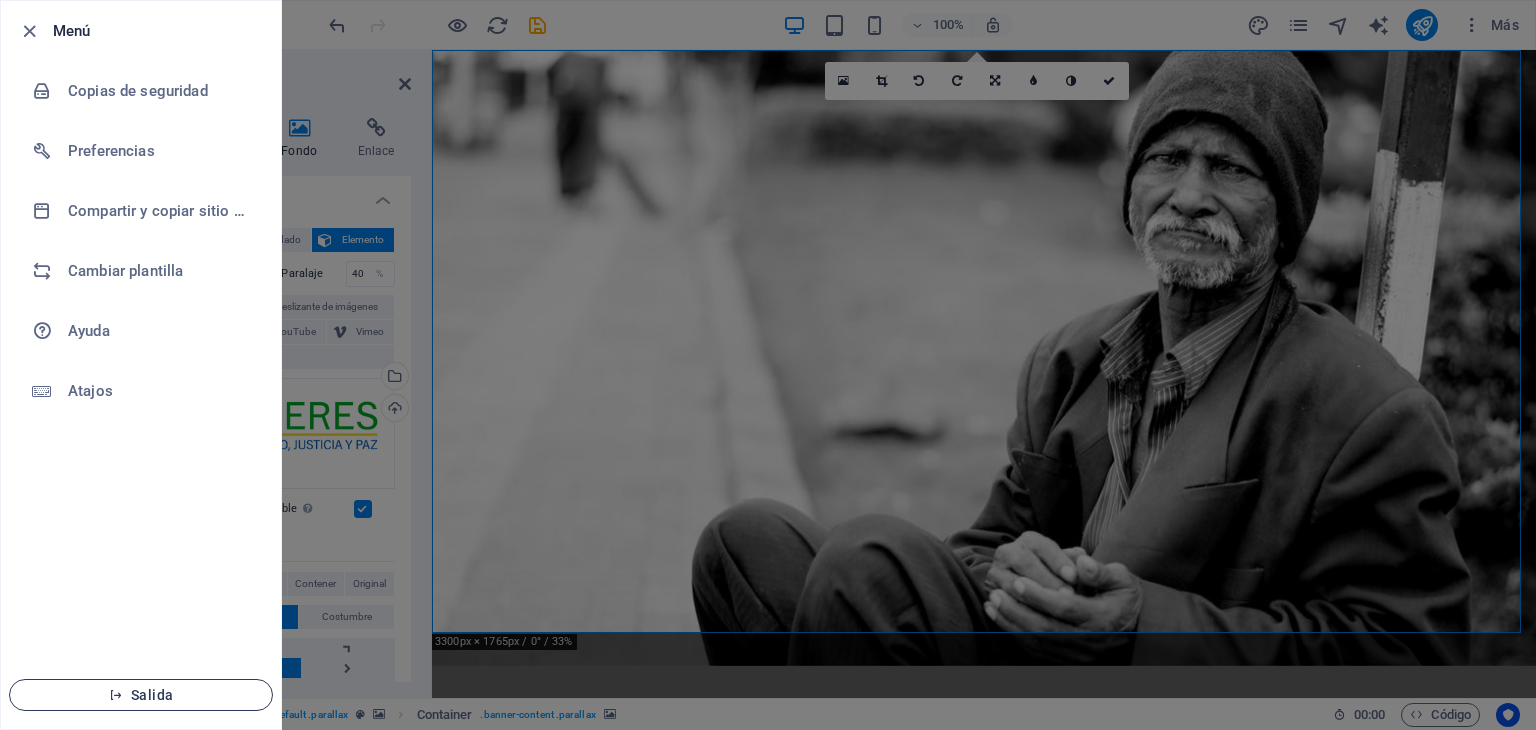 click on "Salida" at bounding box center [141, 695] 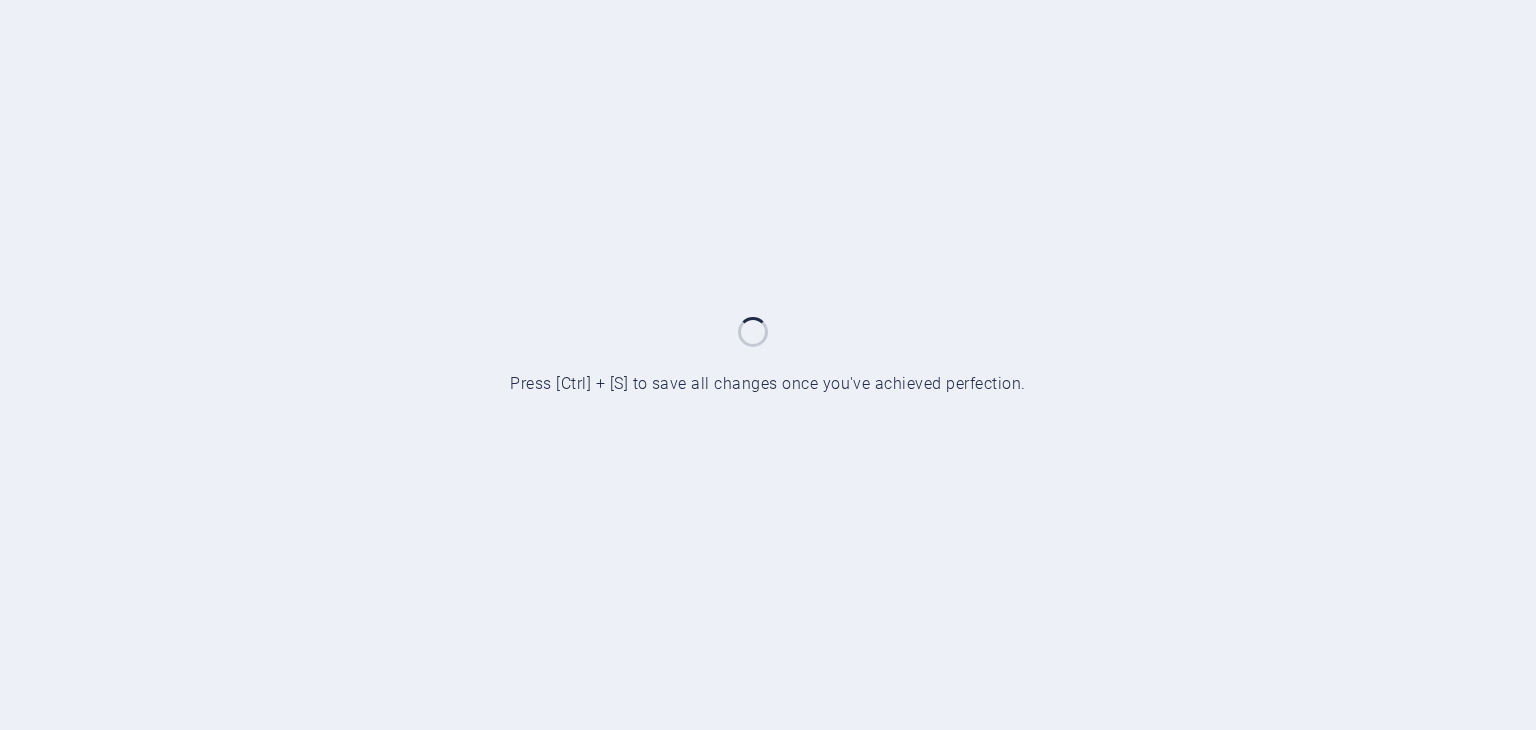 scroll, scrollTop: 0, scrollLeft: 0, axis: both 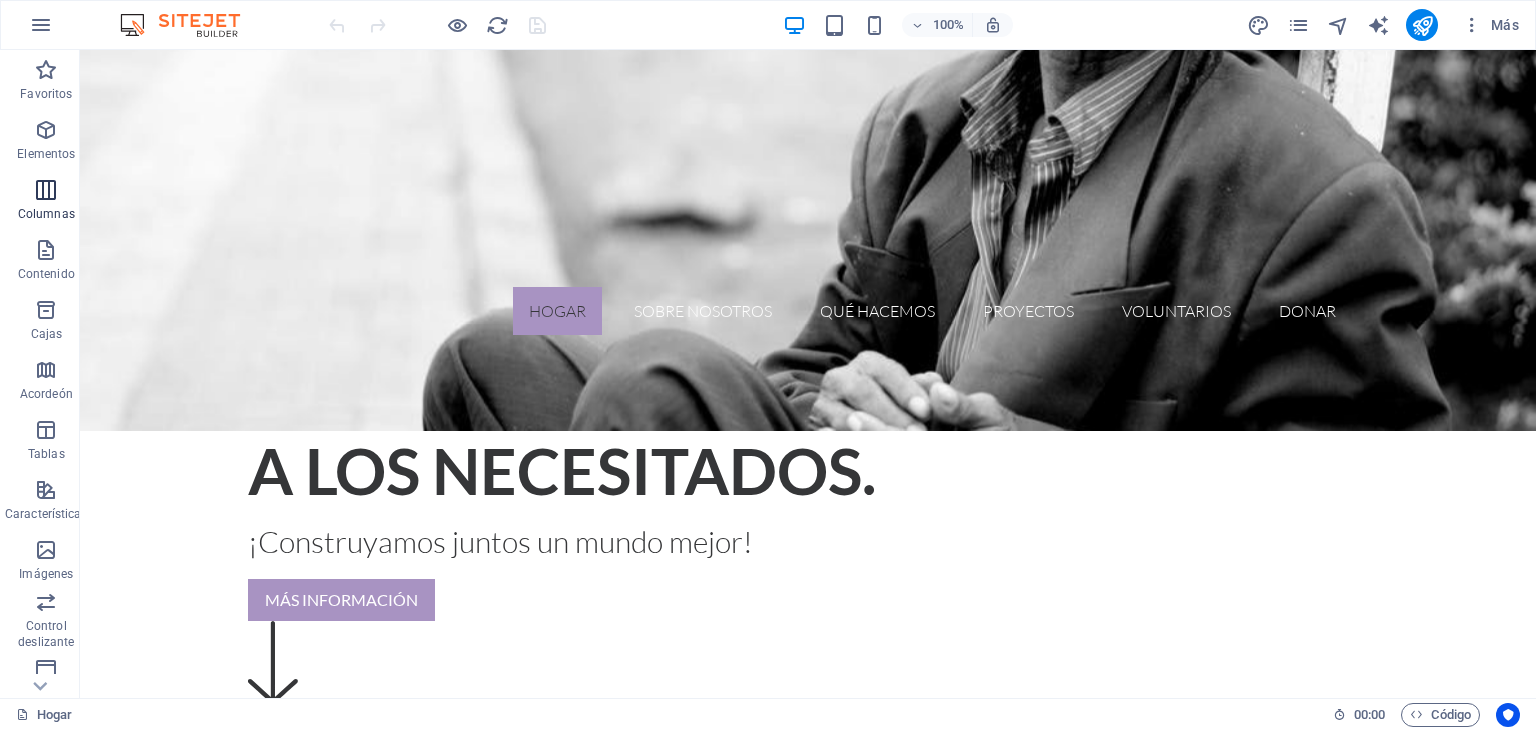 click on "Columnas" at bounding box center [46, 200] 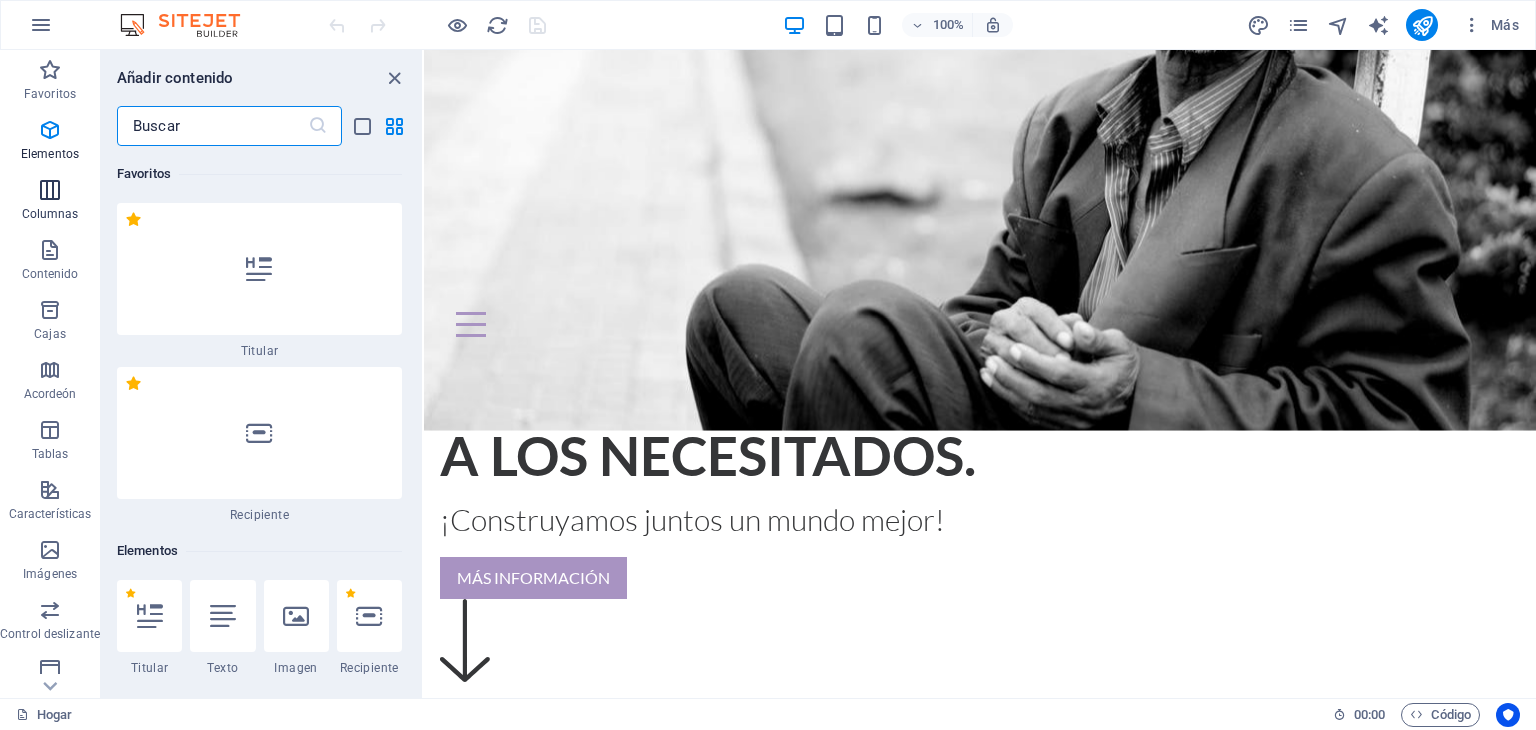 scroll, scrollTop: 1154, scrollLeft: 0, axis: vertical 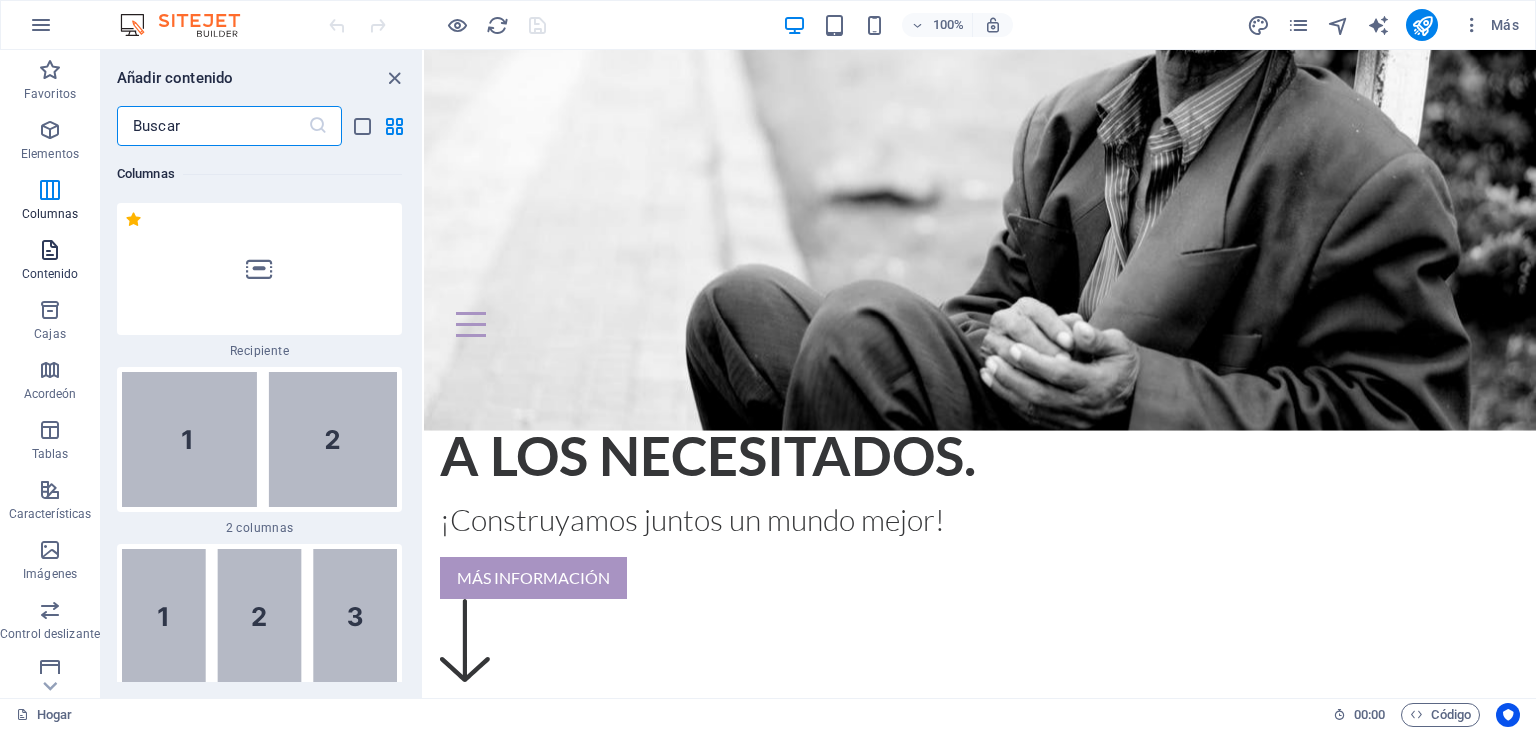 click on "Contenido" at bounding box center (50, 274) 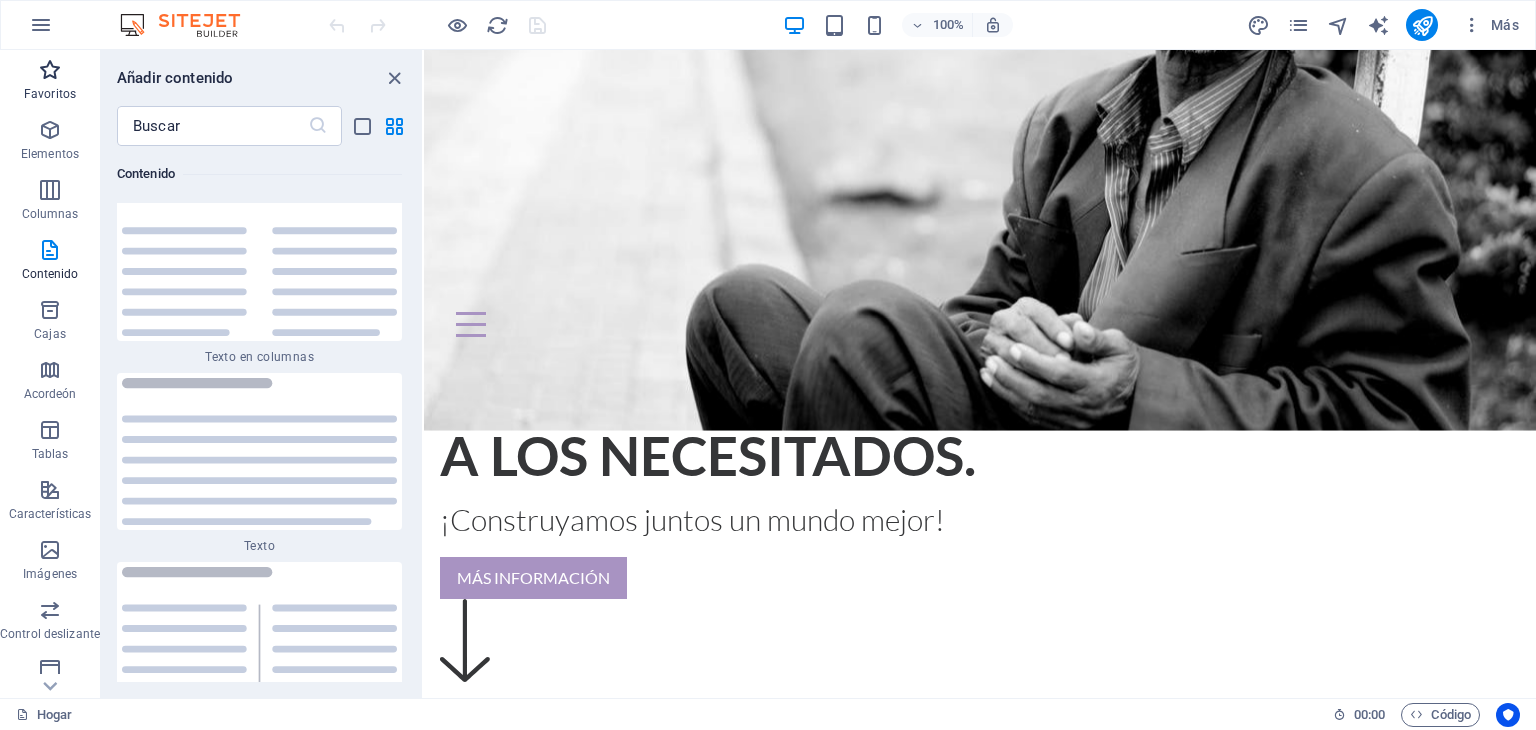 click on "Favoritos" at bounding box center [50, 82] 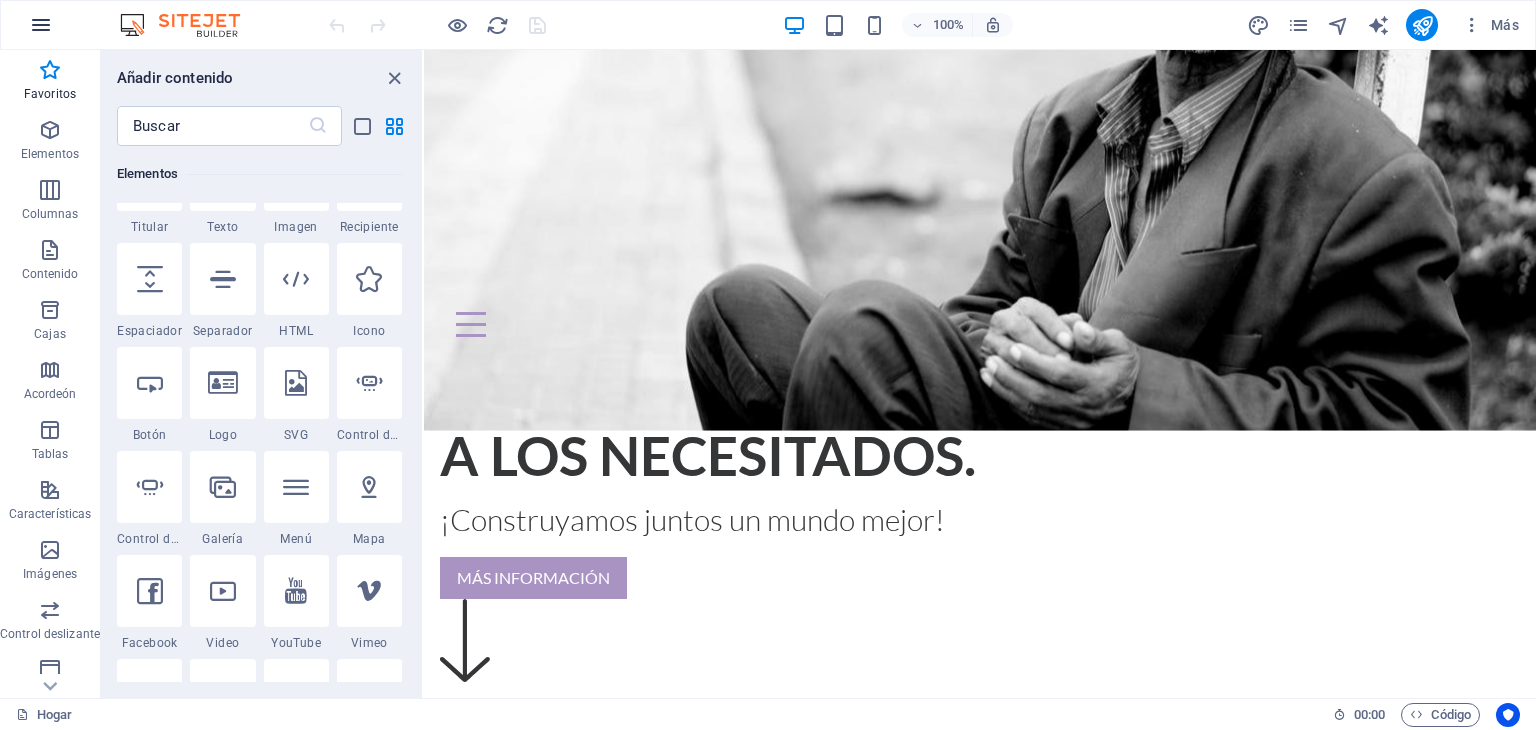 click at bounding box center [41, 25] 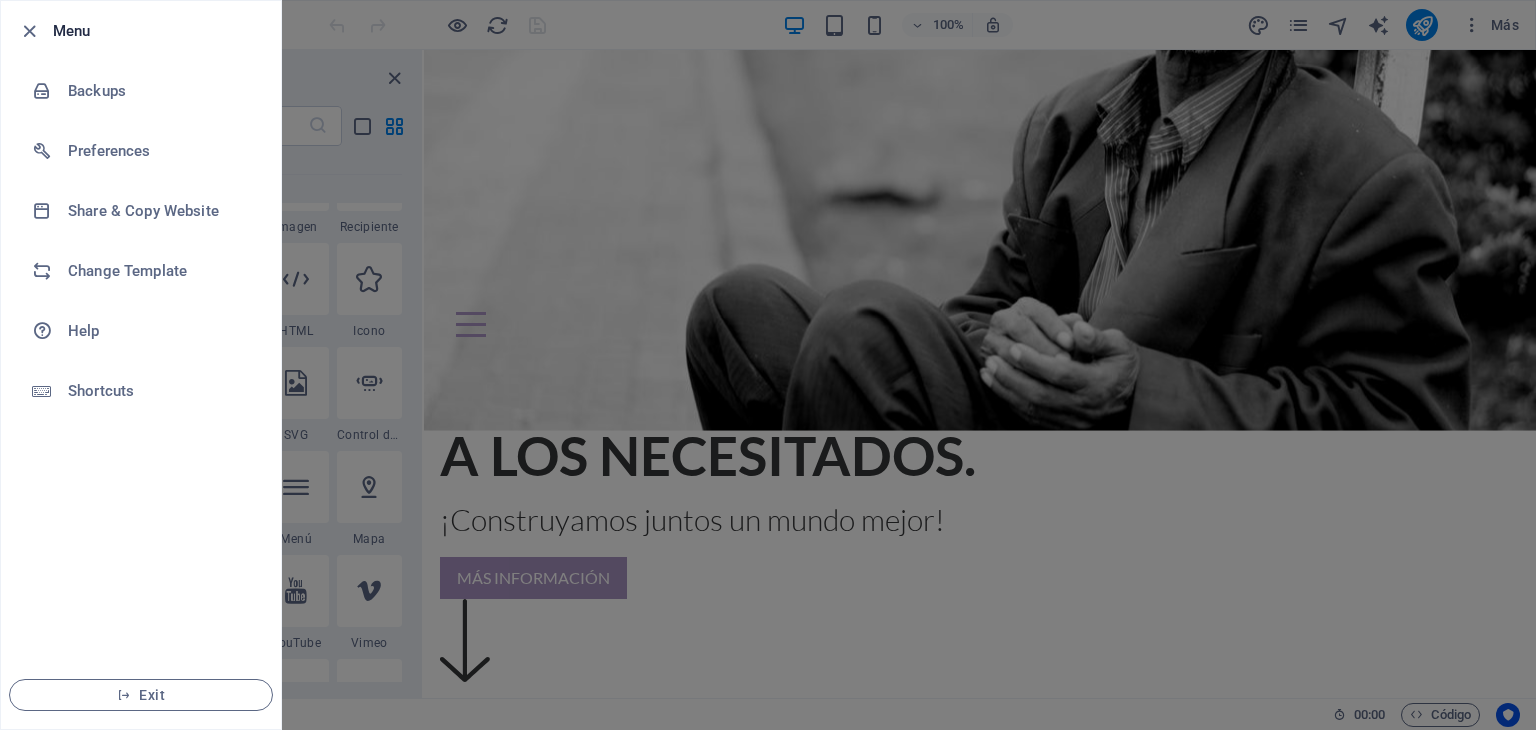 scroll, scrollTop: 441, scrollLeft: 0, axis: vertical 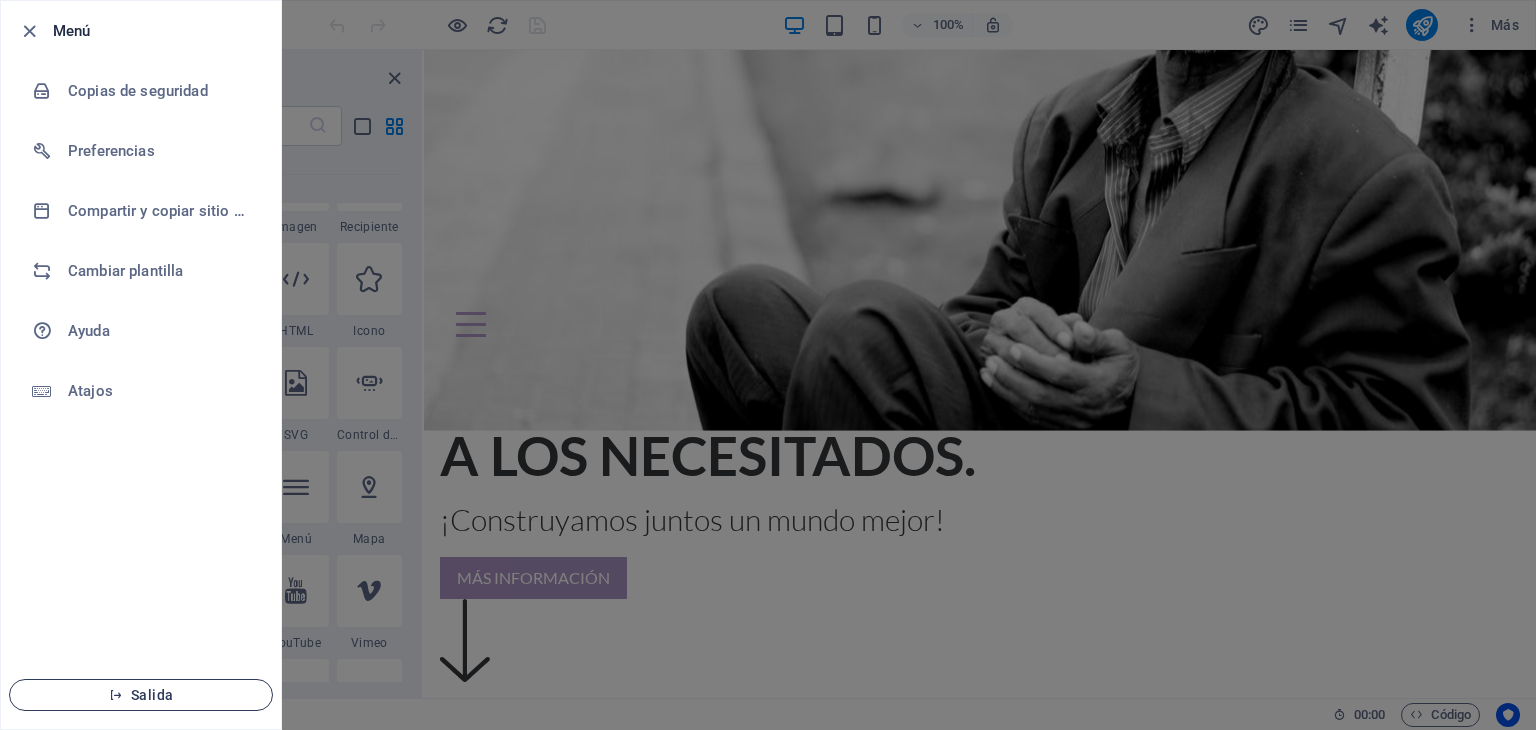 click on "Salida" at bounding box center (152, 695) 